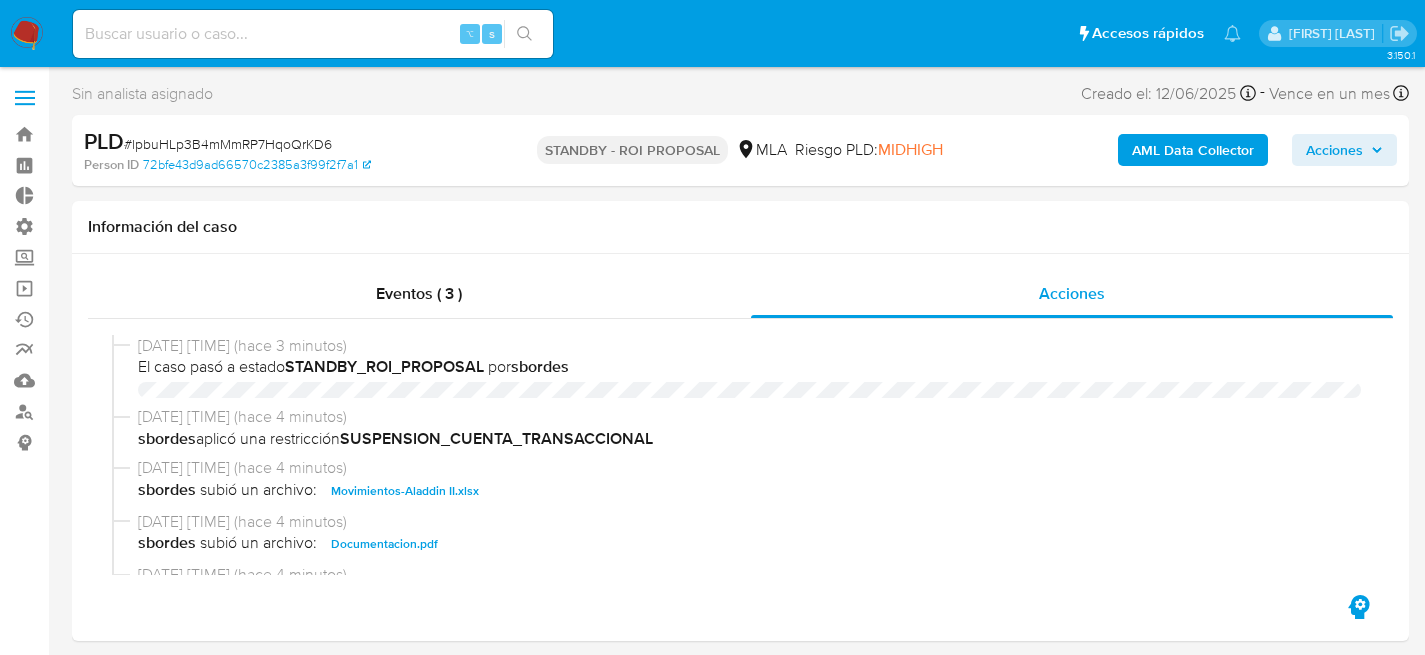 select on "10" 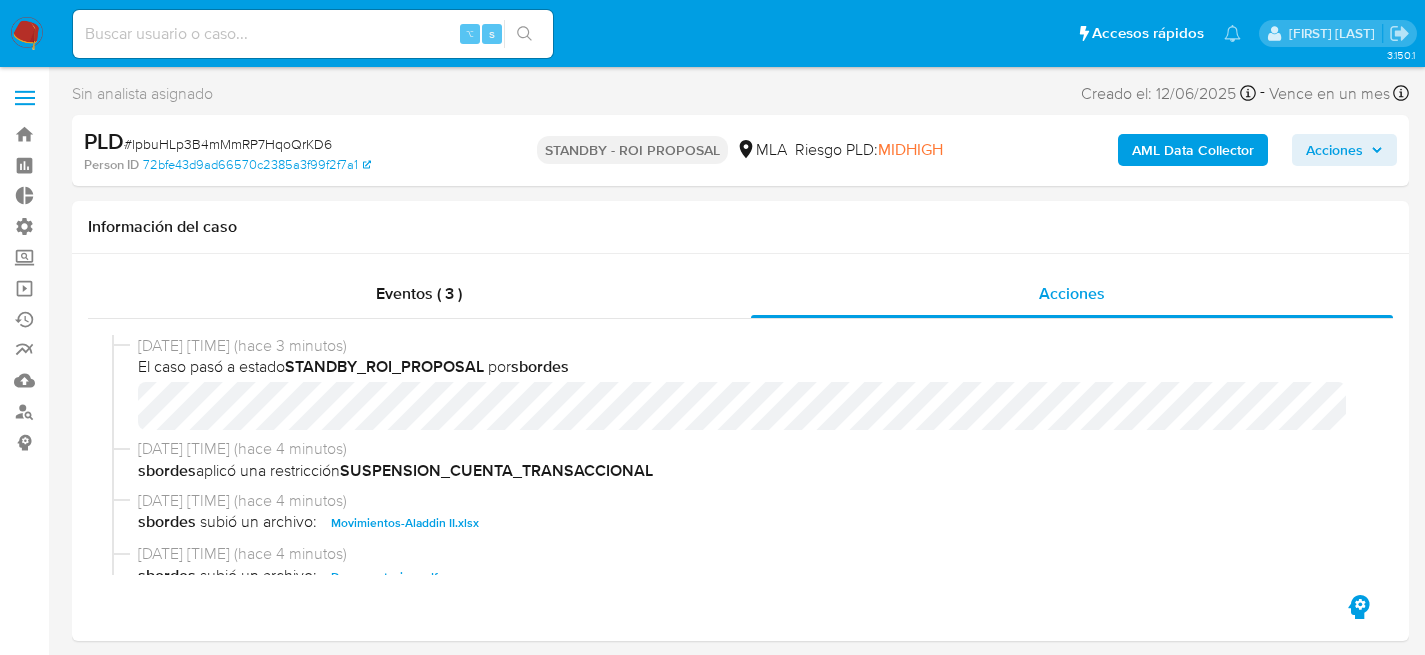 scroll, scrollTop: 0, scrollLeft: 0, axis: both 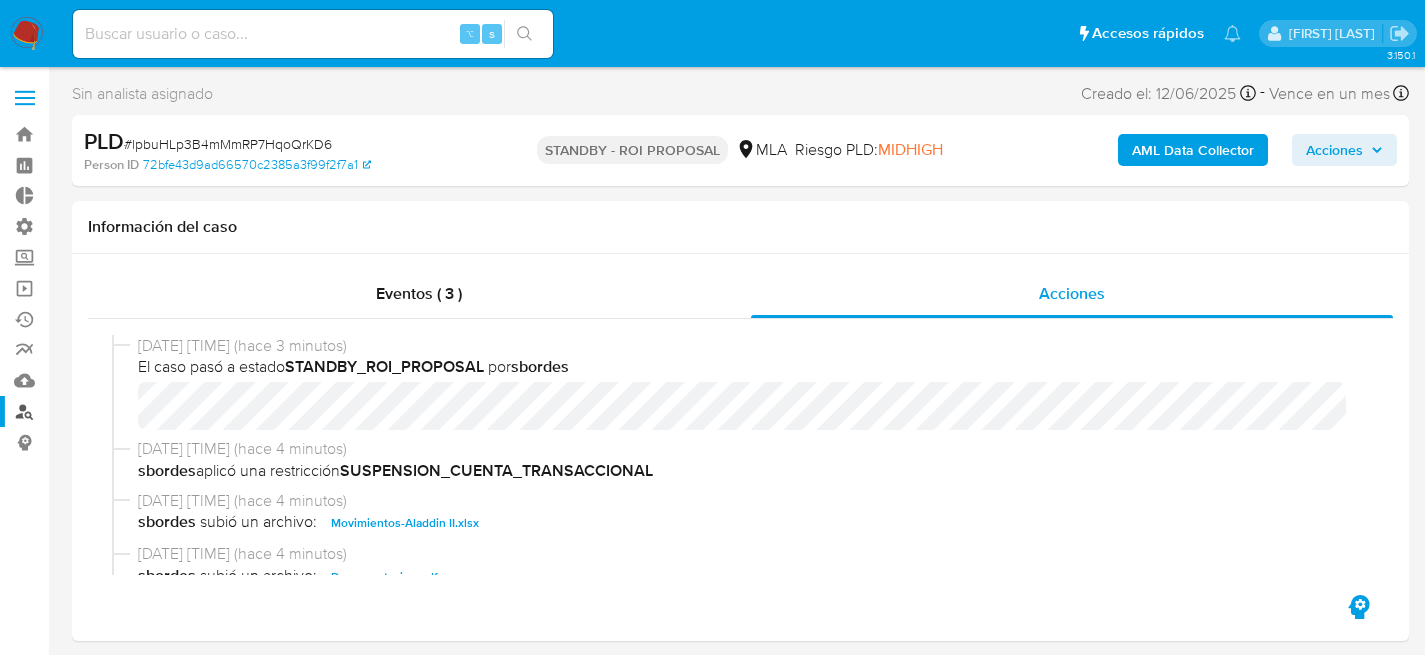click on "Buscador de personas" at bounding box center [119, 411] 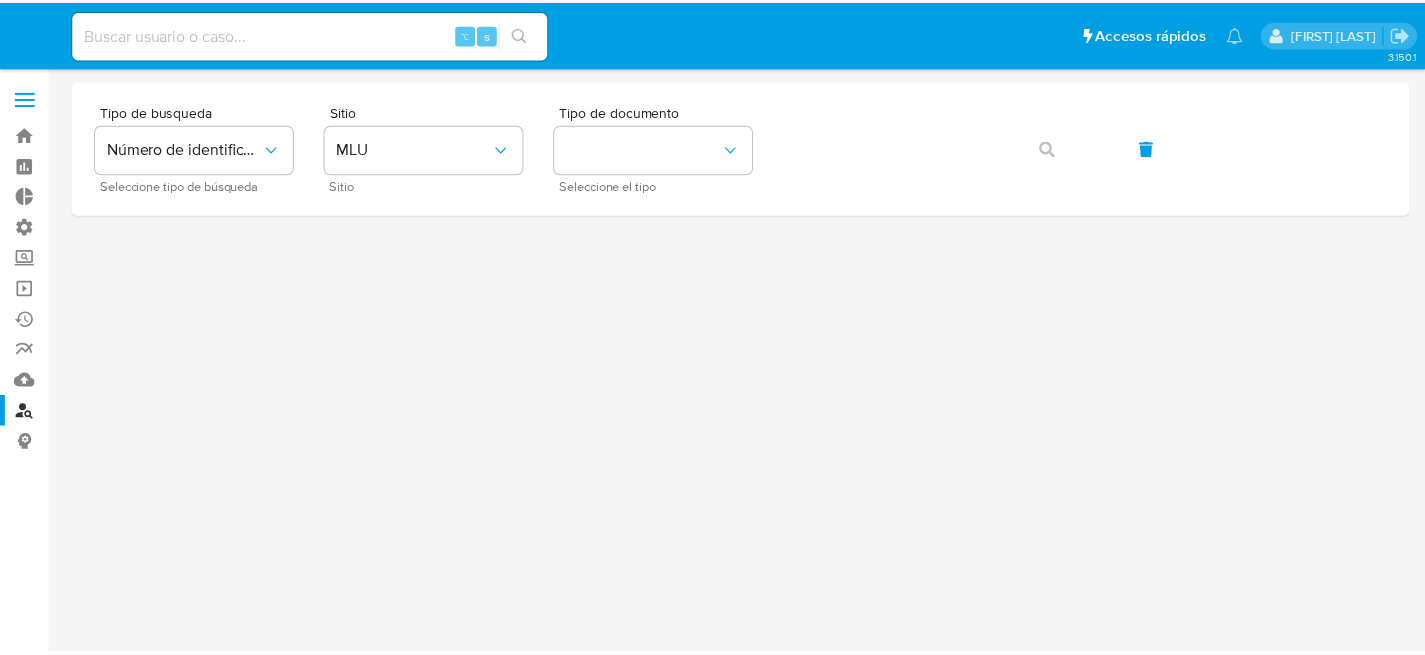 scroll, scrollTop: 0, scrollLeft: 0, axis: both 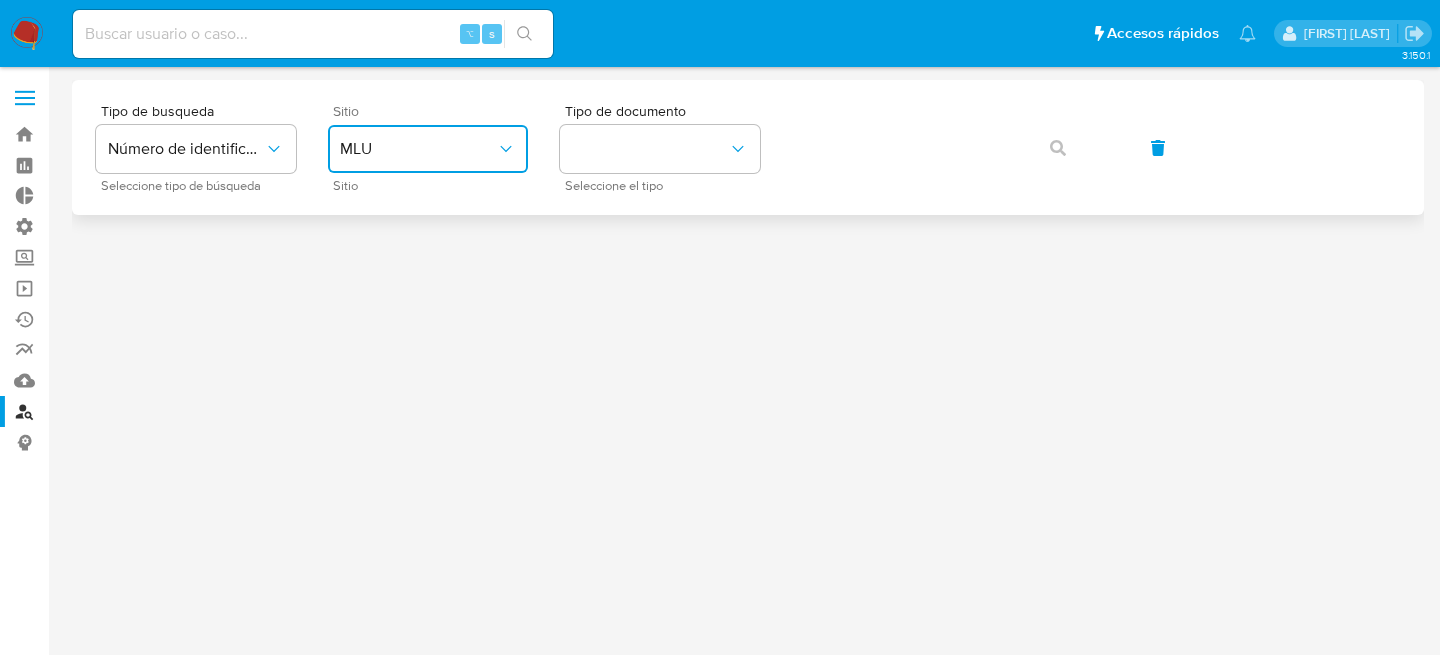 click on "MLU" at bounding box center [418, 149] 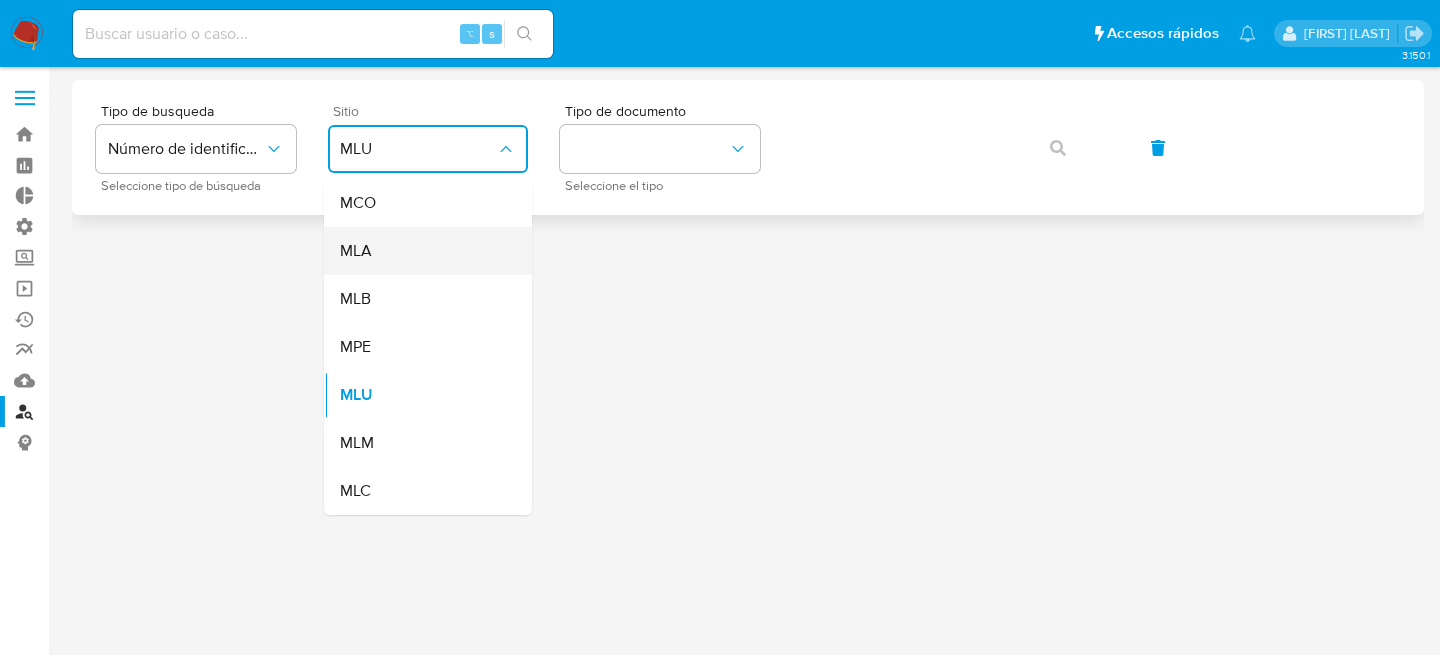 click on "MLA" at bounding box center (422, 251) 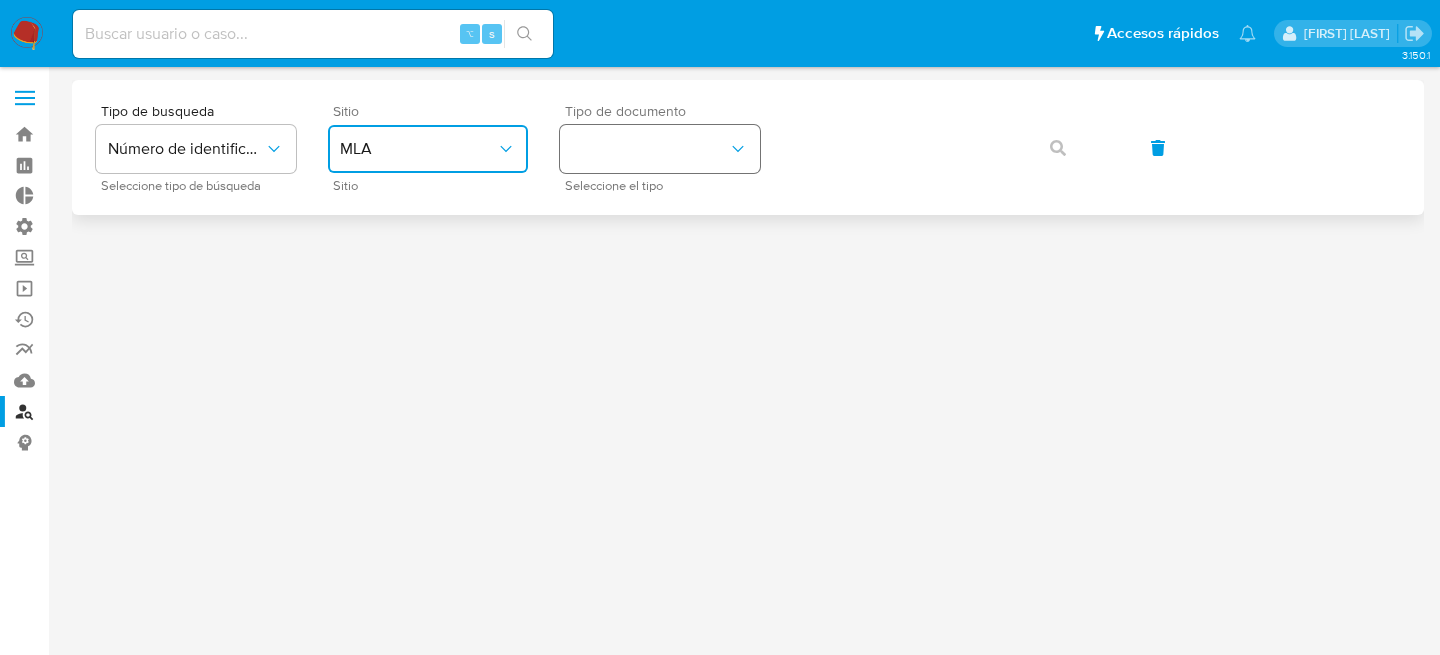click at bounding box center [660, 149] 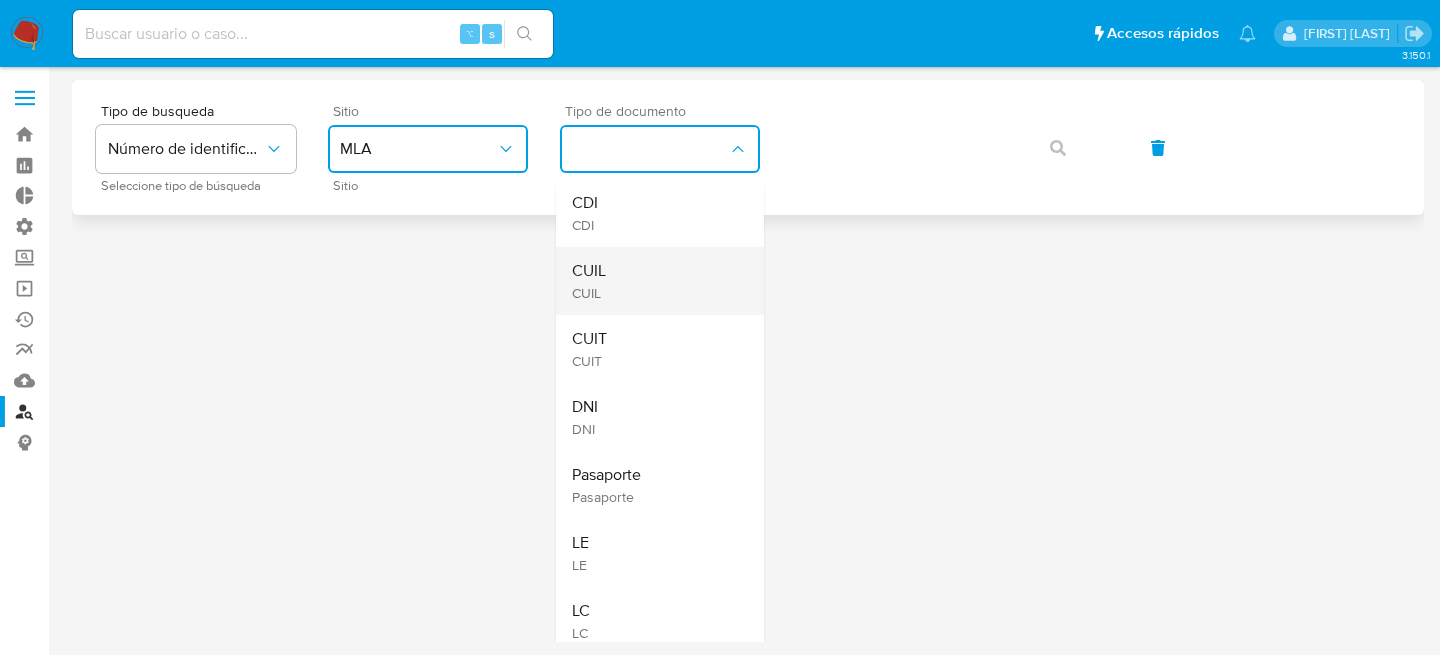 click on "CUIL CUIL" at bounding box center (654, 281) 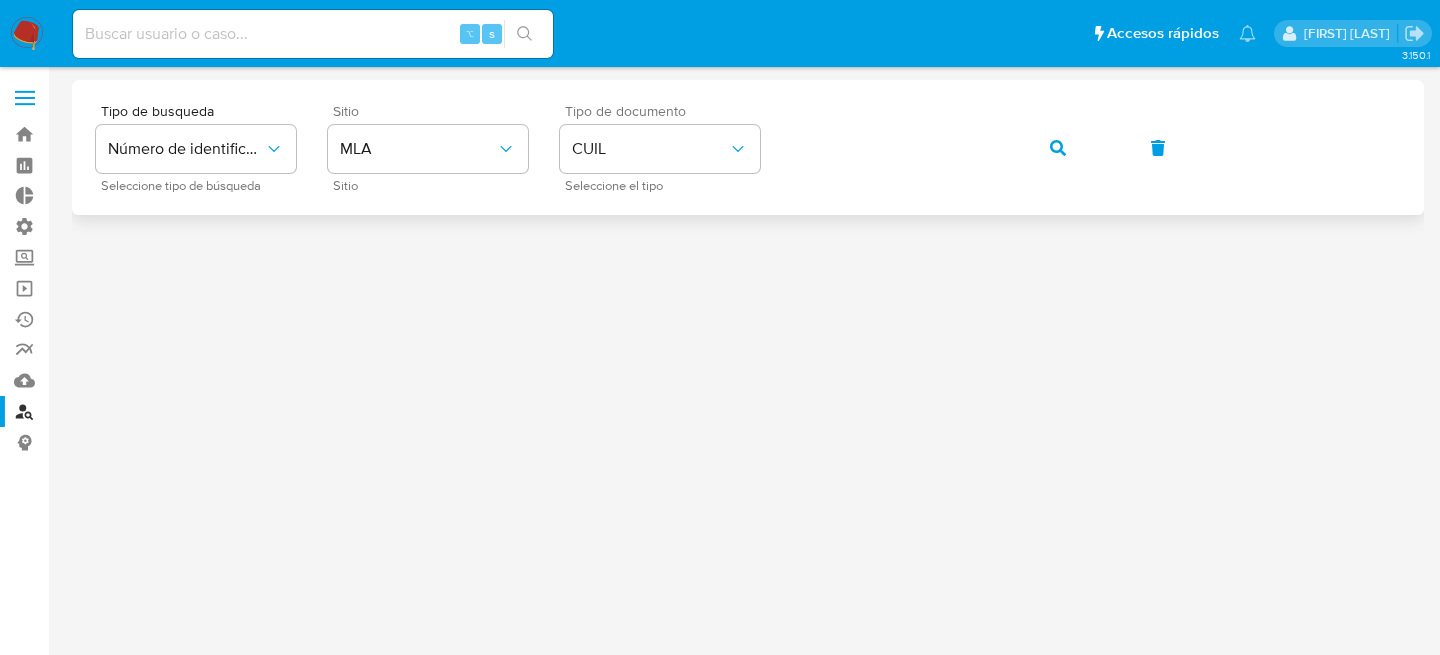 type 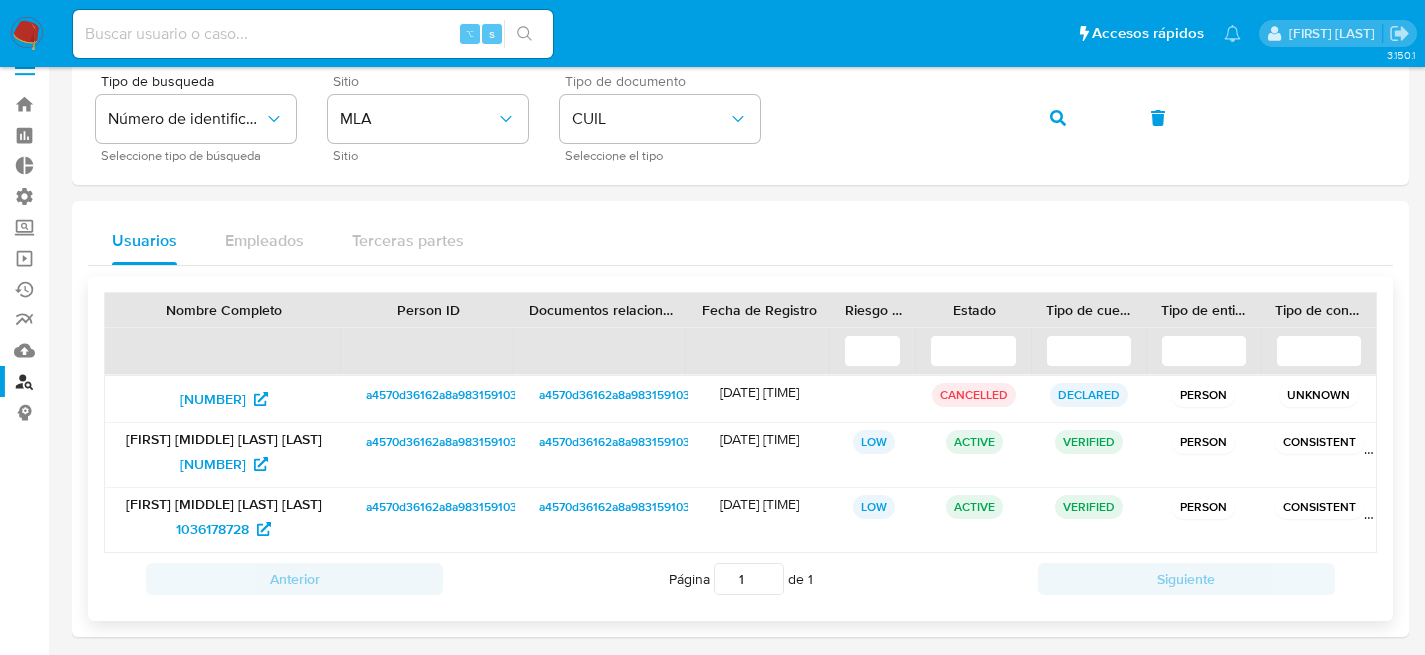 scroll, scrollTop: 41, scrollLeft: 0, axis: vertical 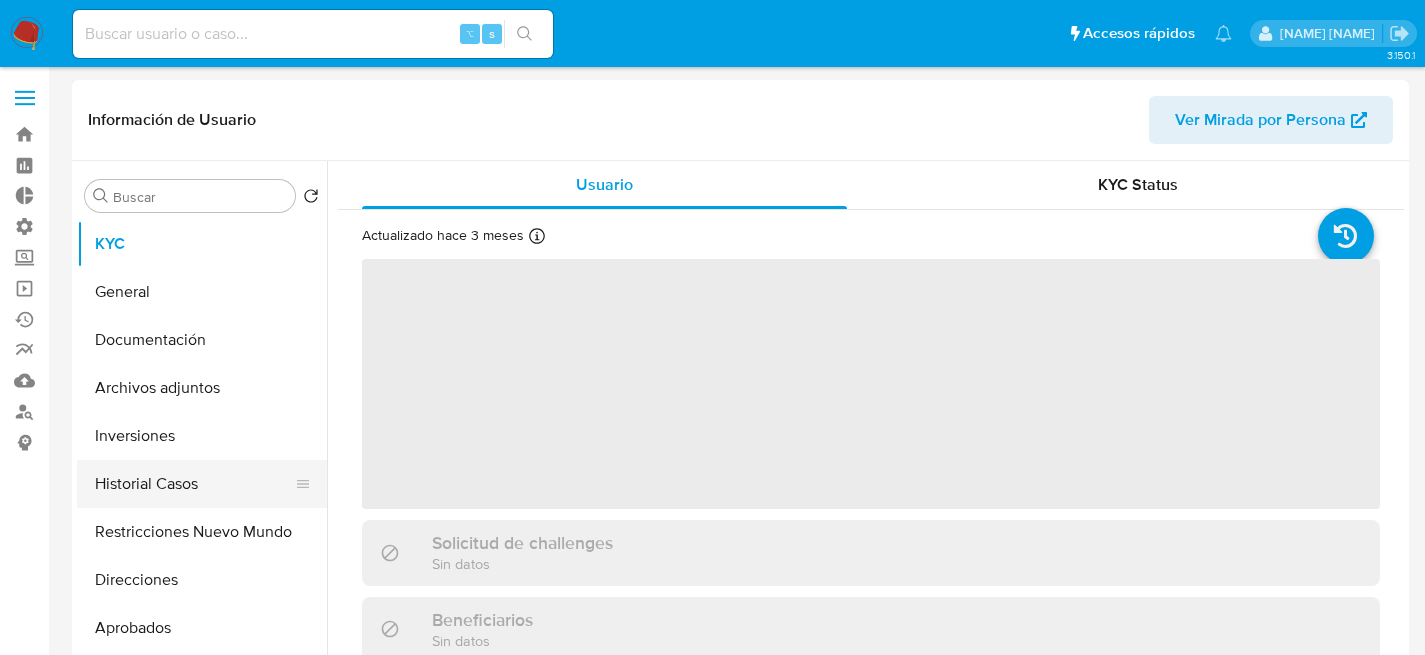 click on "Historial Casos" at bounding box center (194, 484) 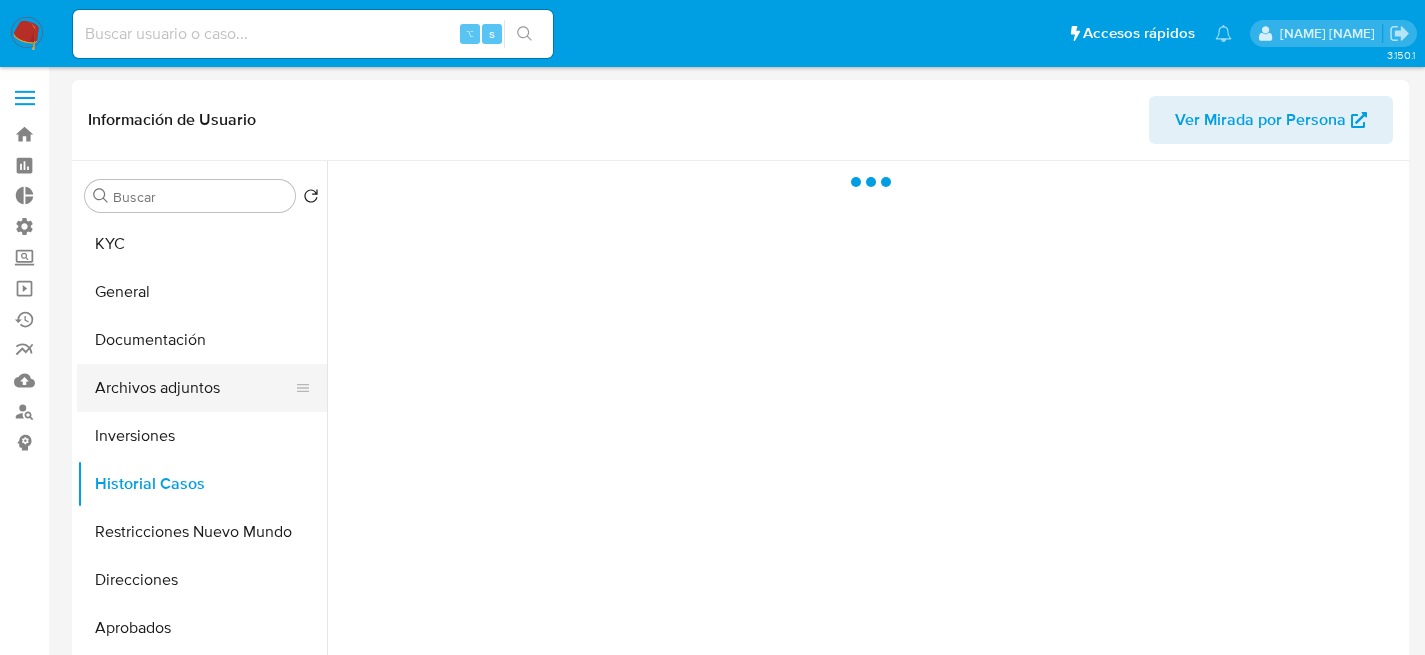 select on "10" 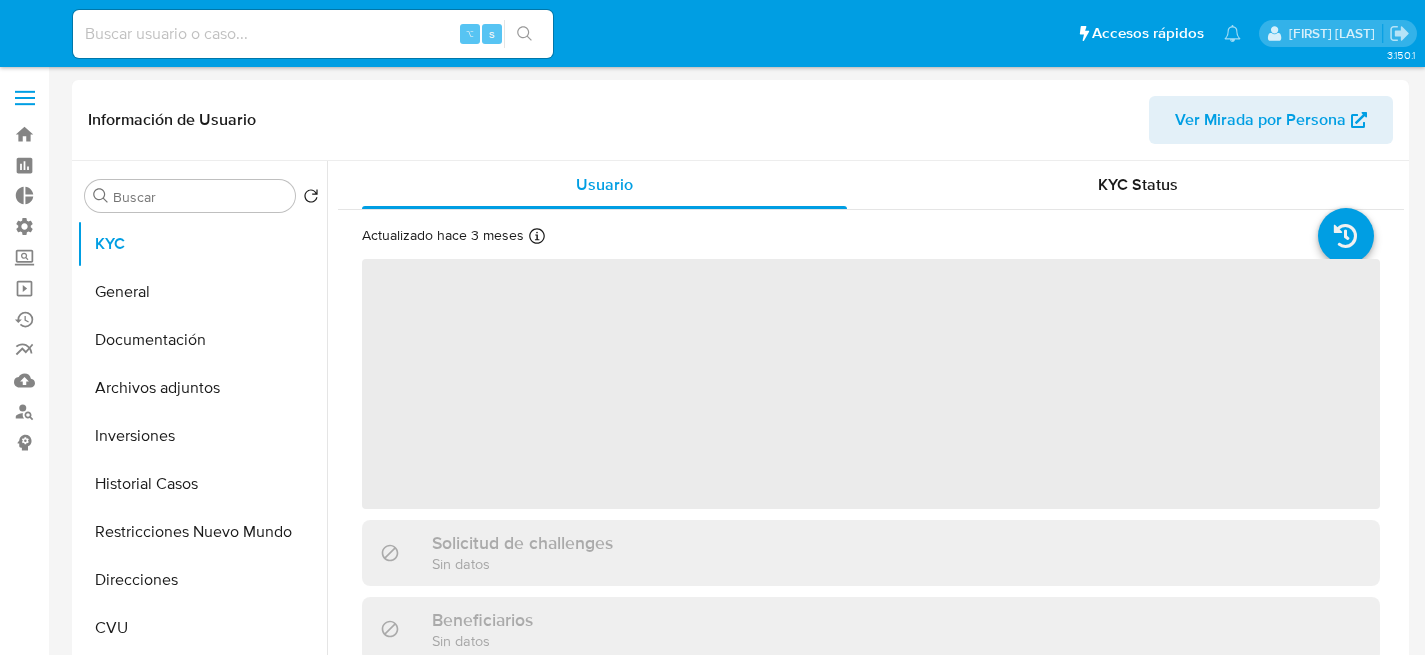 select on "10" 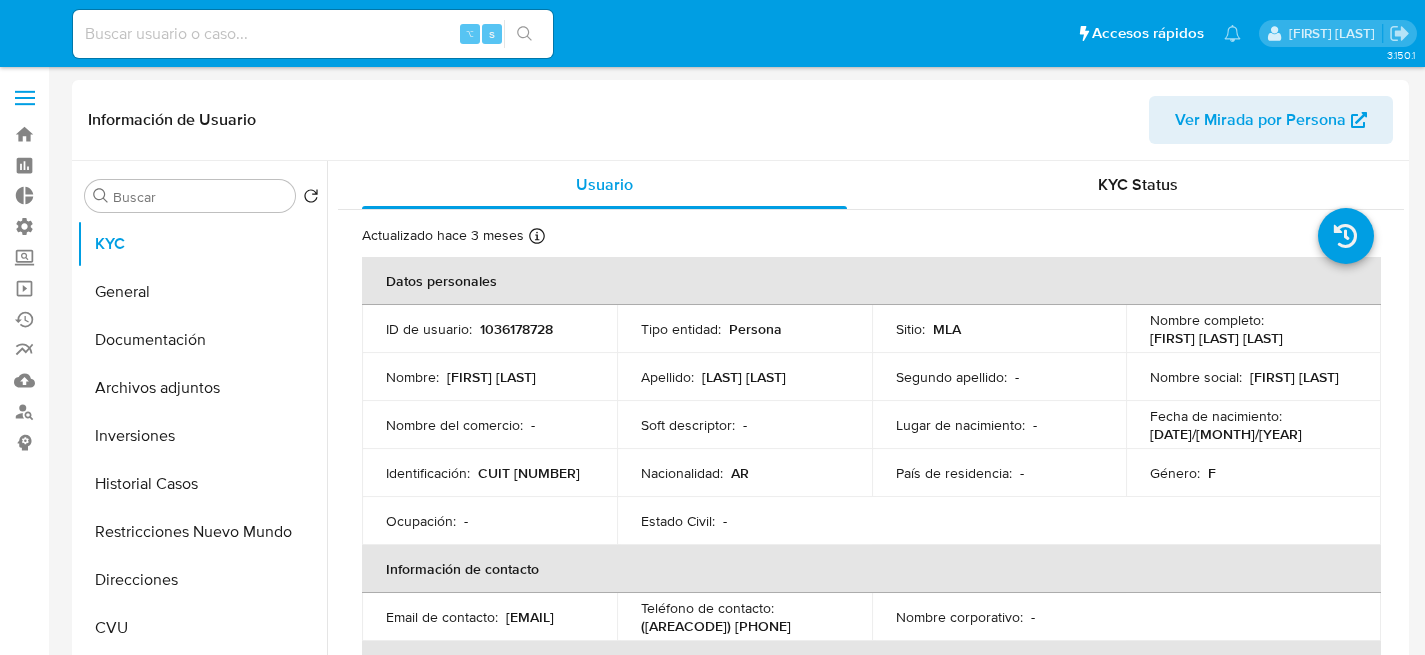 scroll, scrollTop: 0, scrollLeft: 0, axis: both 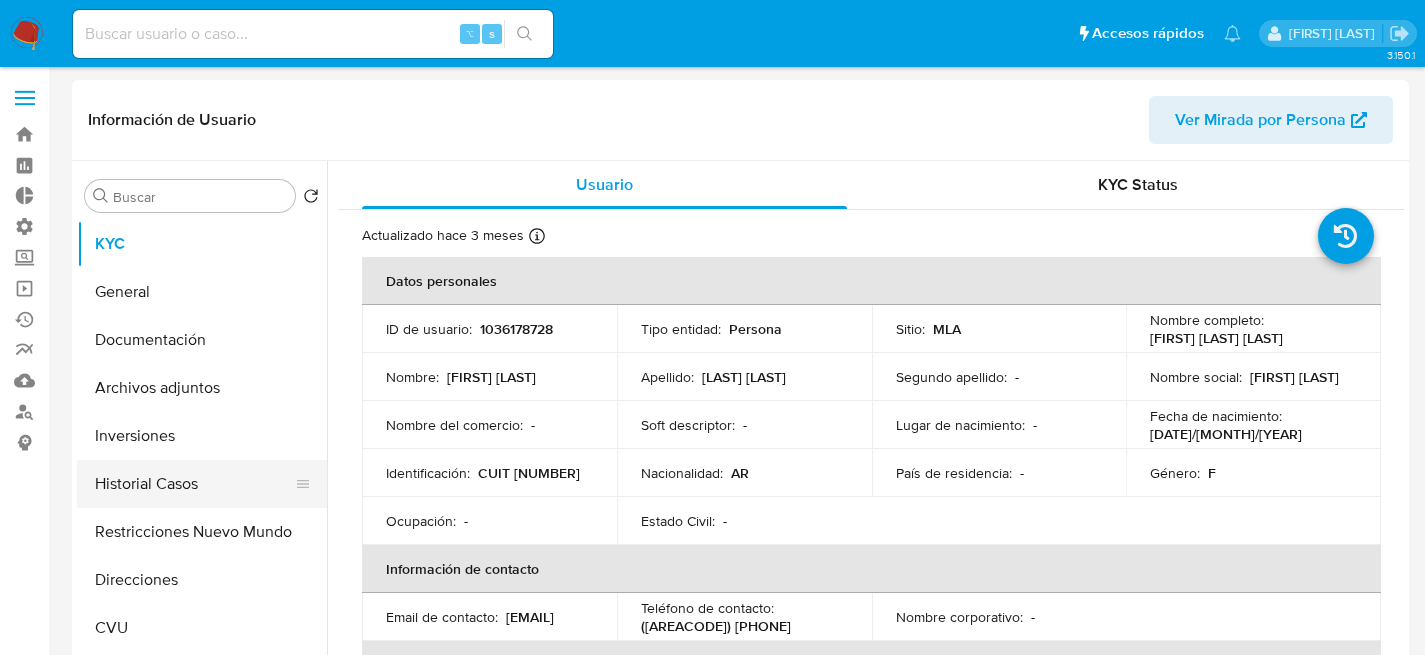 click on "Historial Casos" at bounding box center (194, 484) 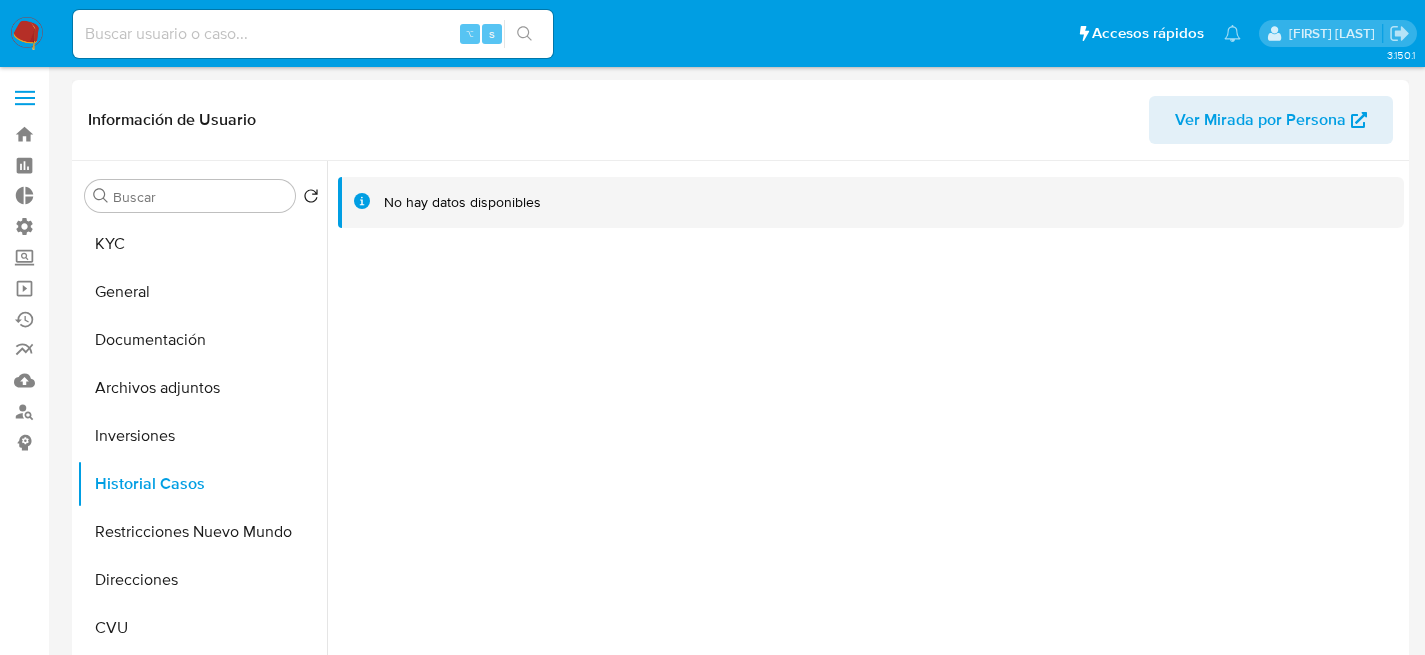 type 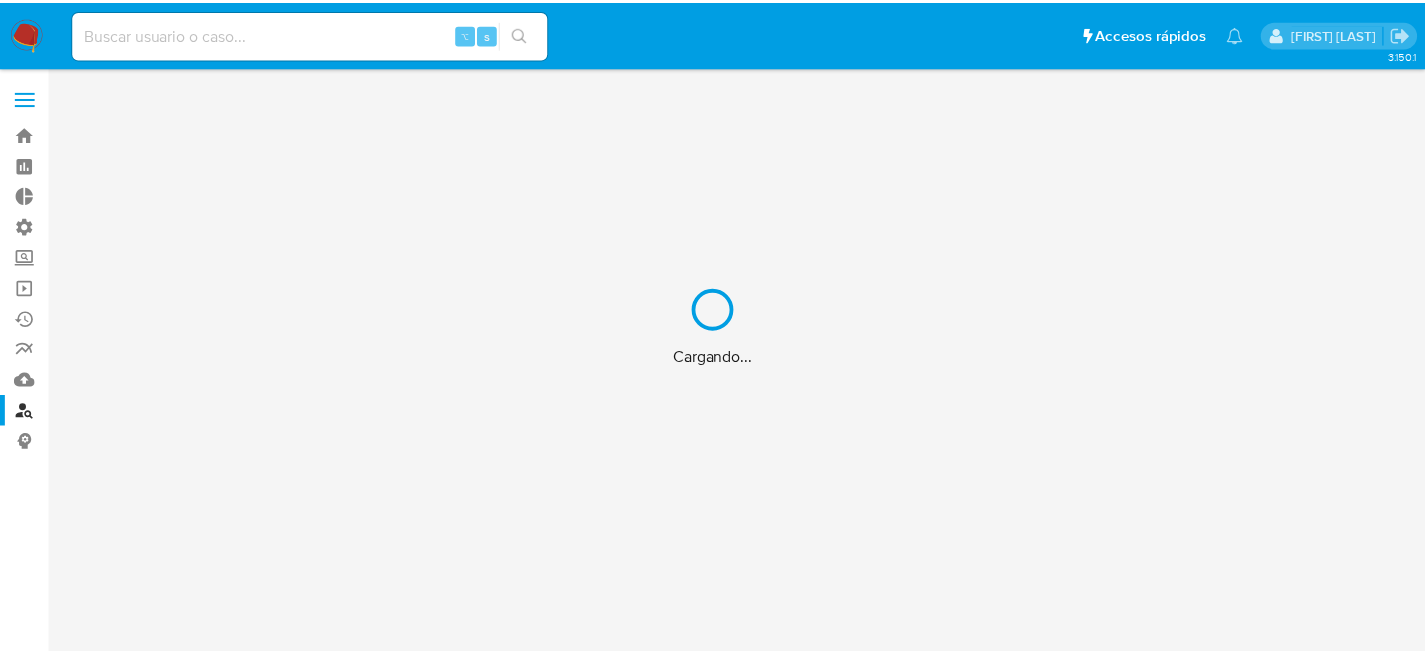 scroll, scrollTop: 0, scrollLeft: 0, axis: both 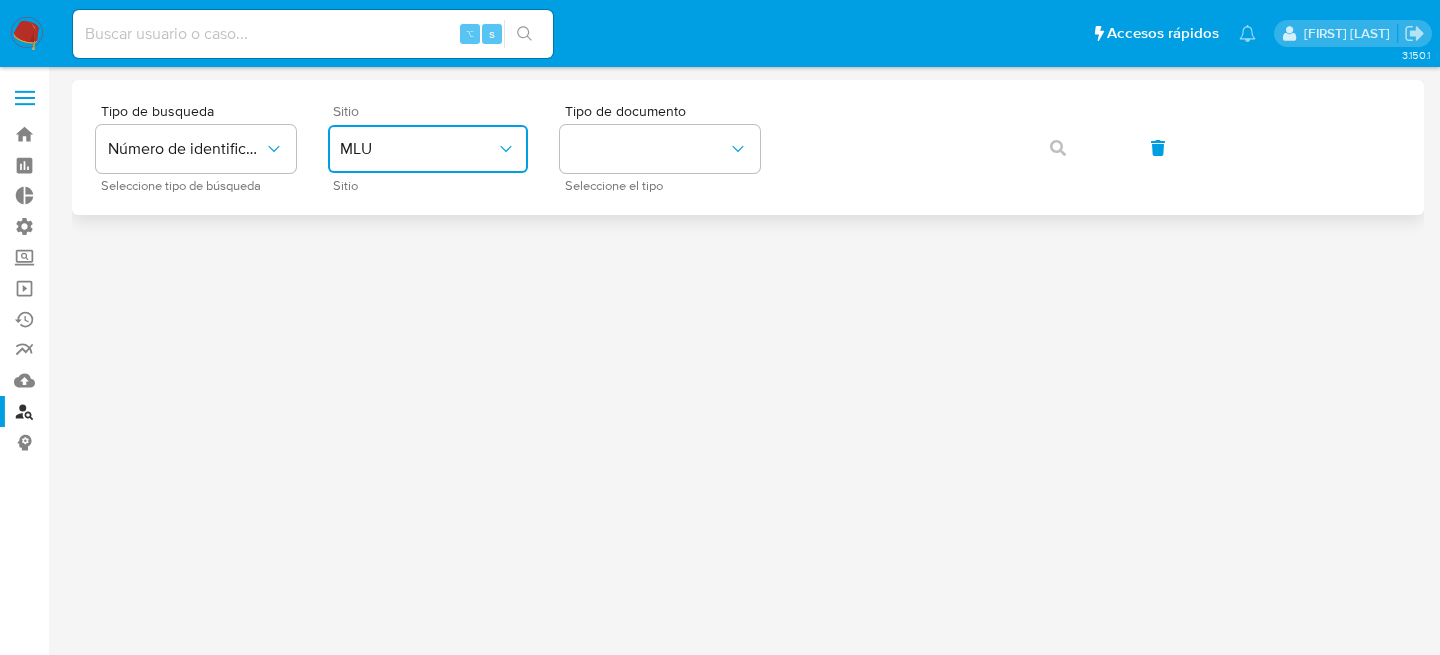 click on "MLU" at bounding box center [428, 149] 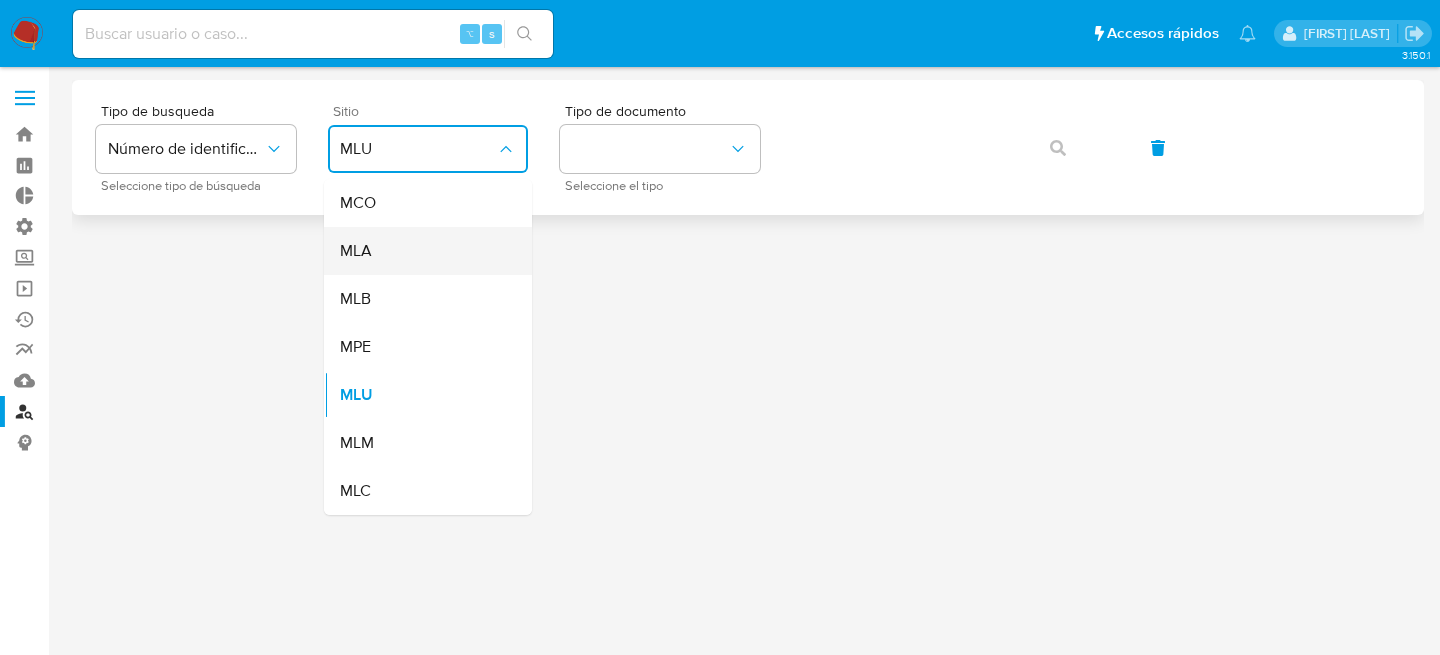 click on "MLA" at bounding box center (422, 251) 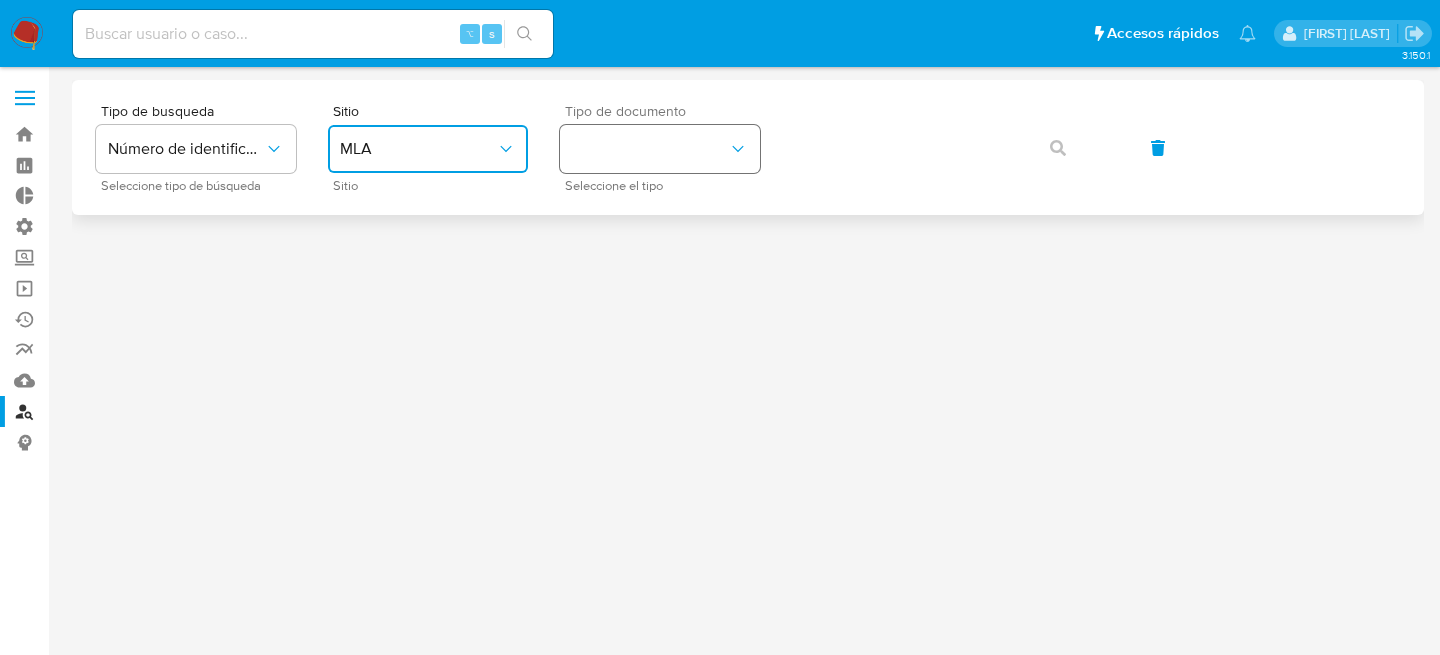 click at bounding box center (660, 149) 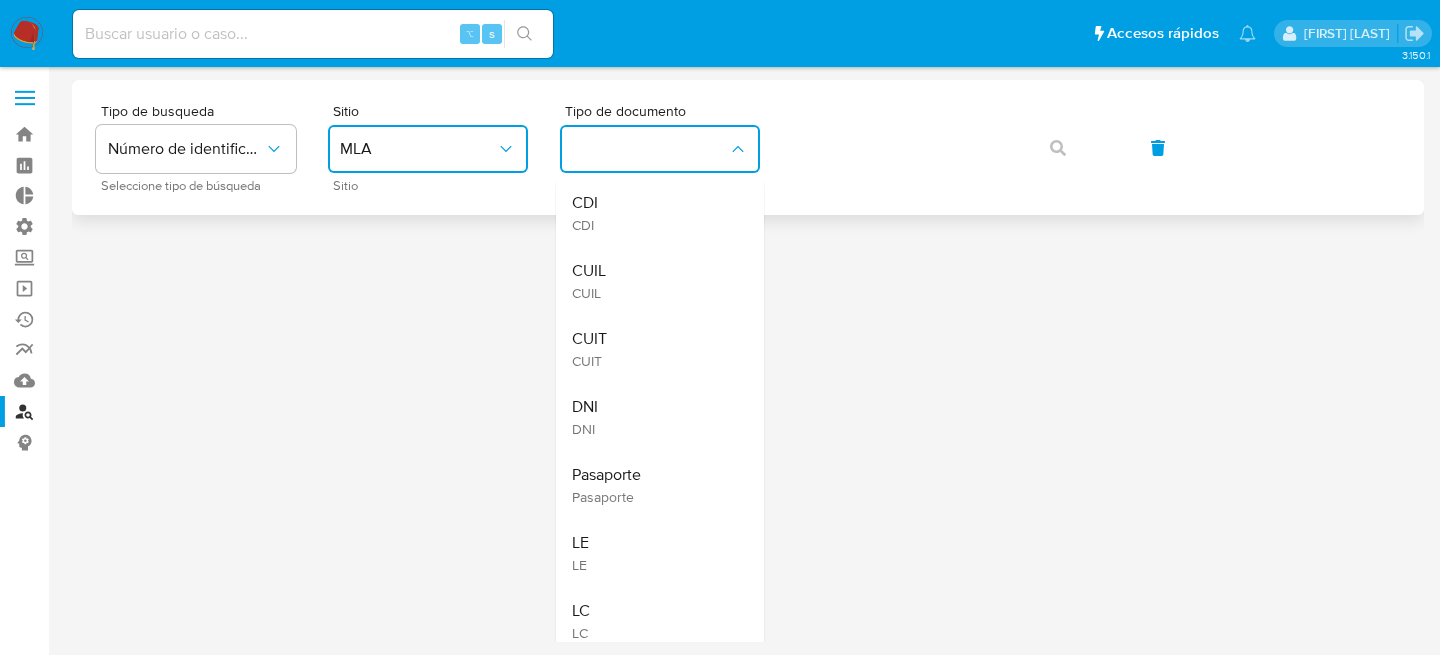 drag, startPoint x: 630, startPoint y: 273, endPoint x: 794, endPoint y: 206, distance: 177.15813 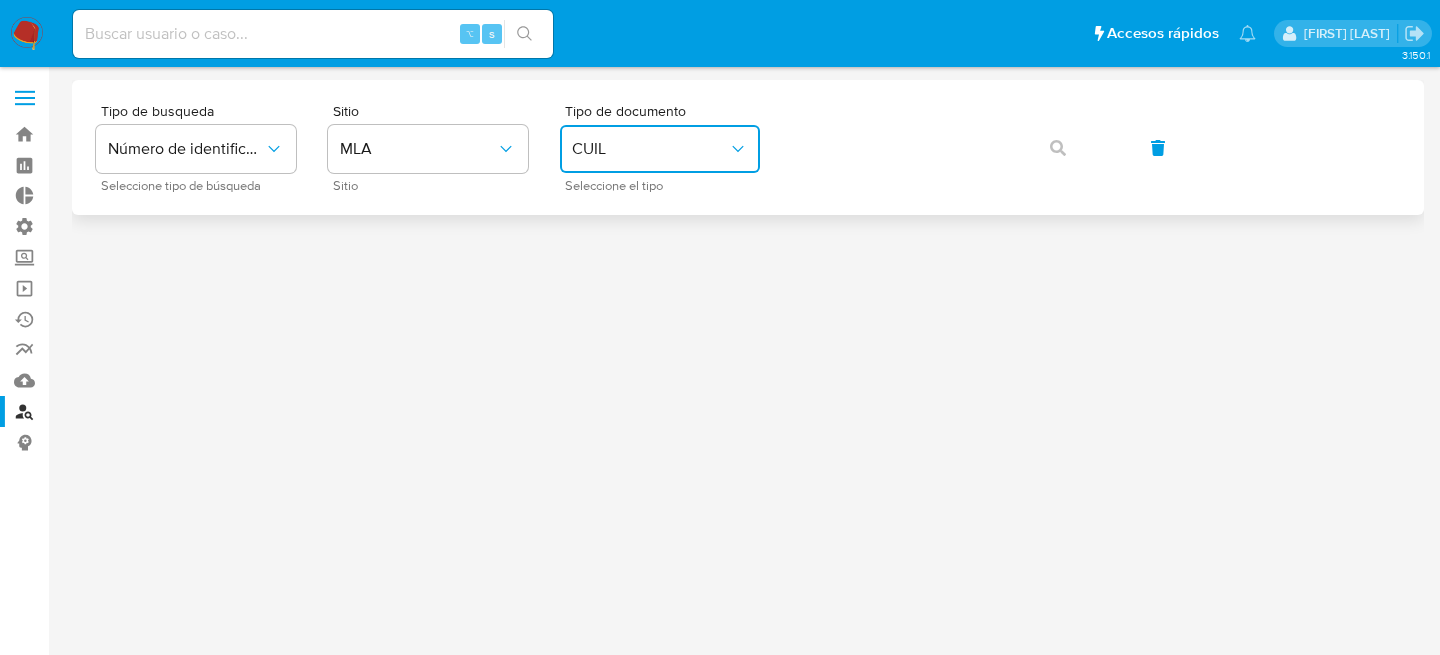 type 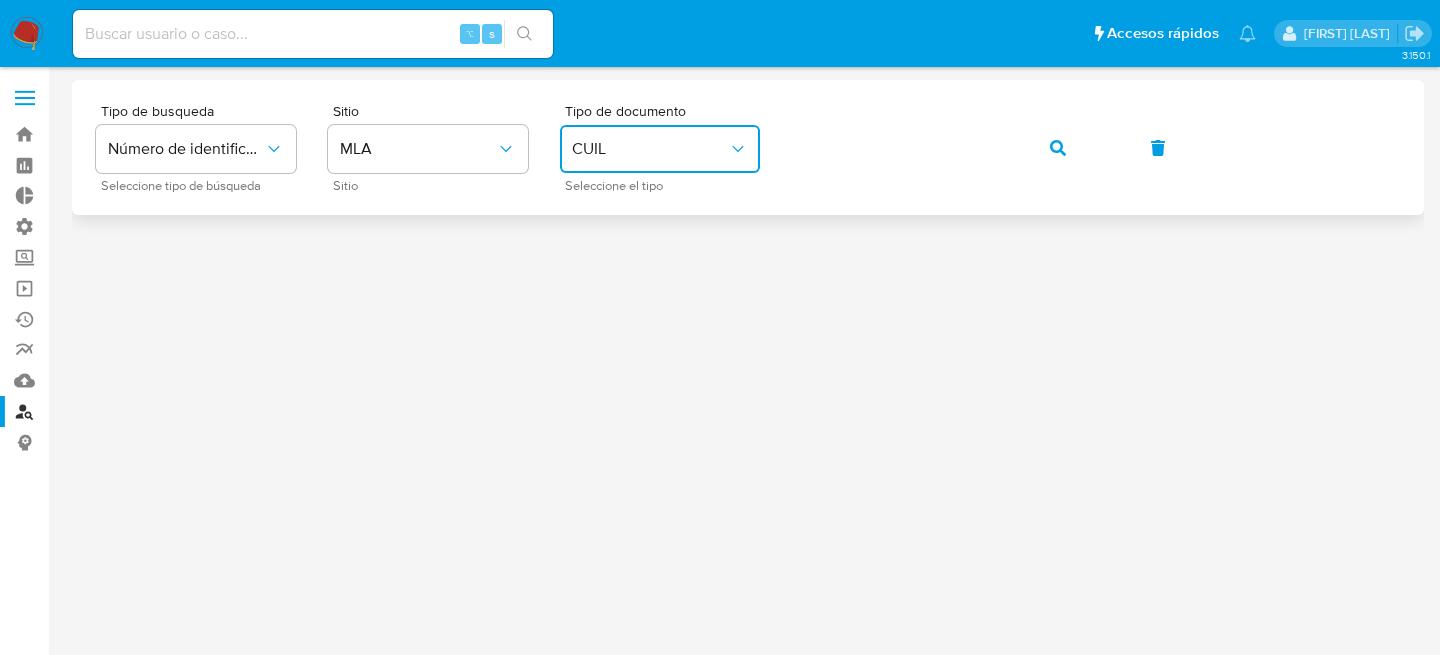 type 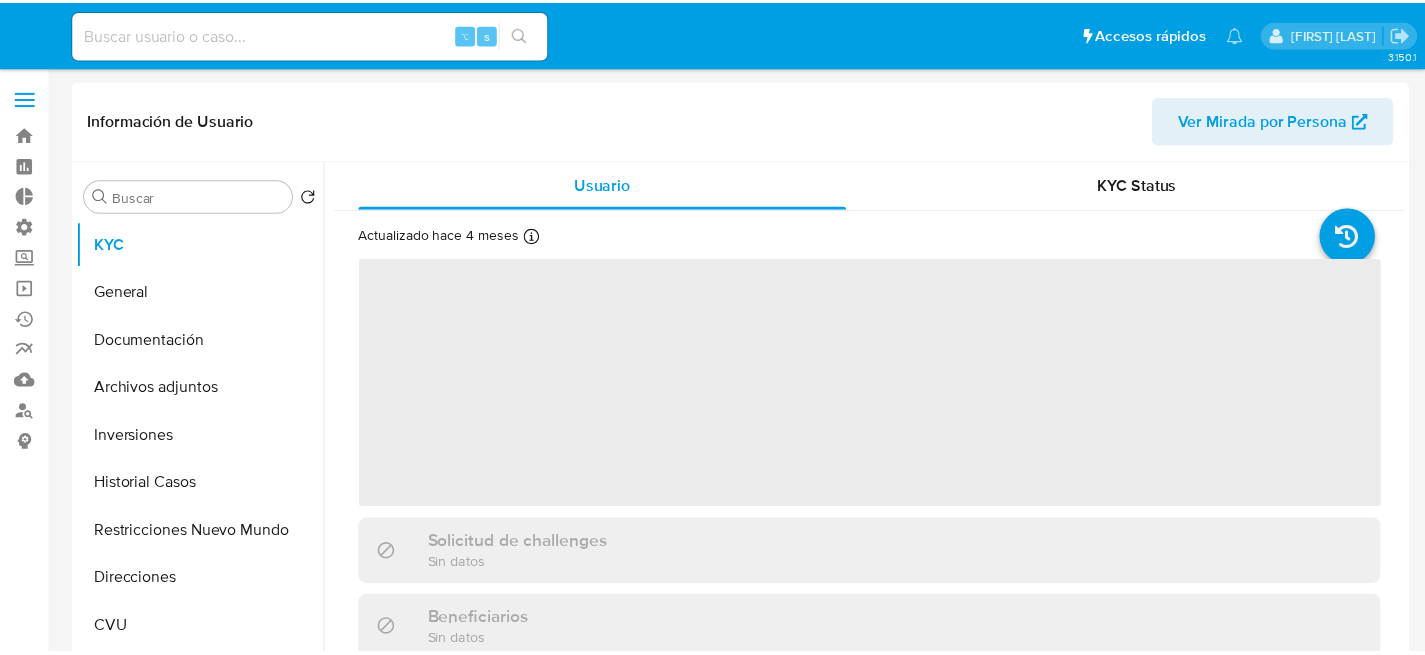 scroll, scrollTop: 0, scrollLeft: 0, axis: both 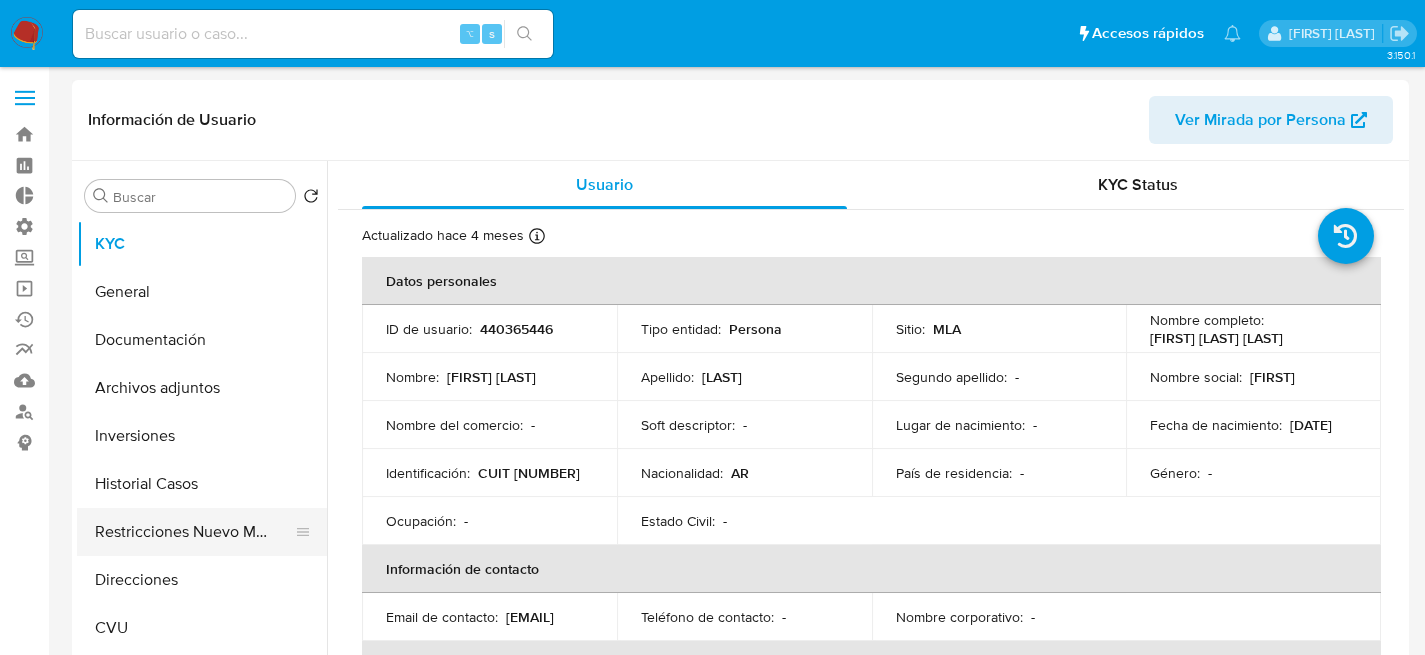 click on "Restricciones Nuevo Mundo" at bounding box center [194, 532] 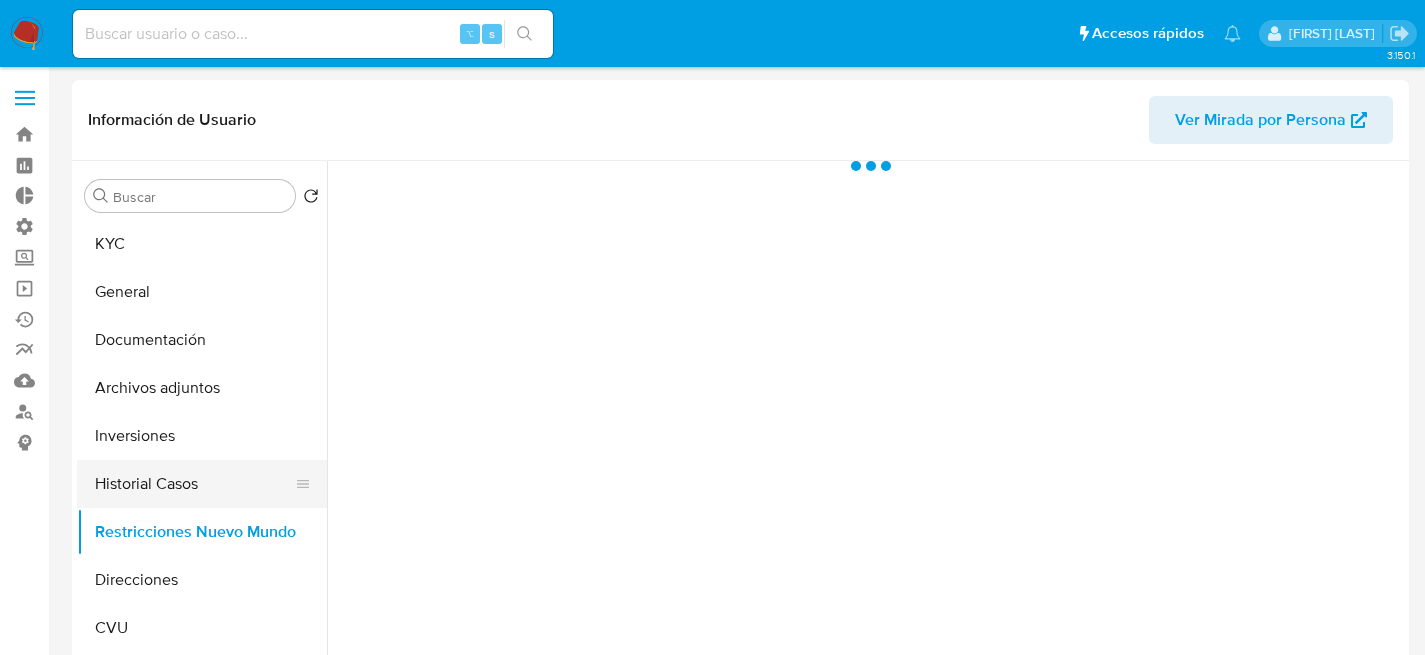 select on "10" 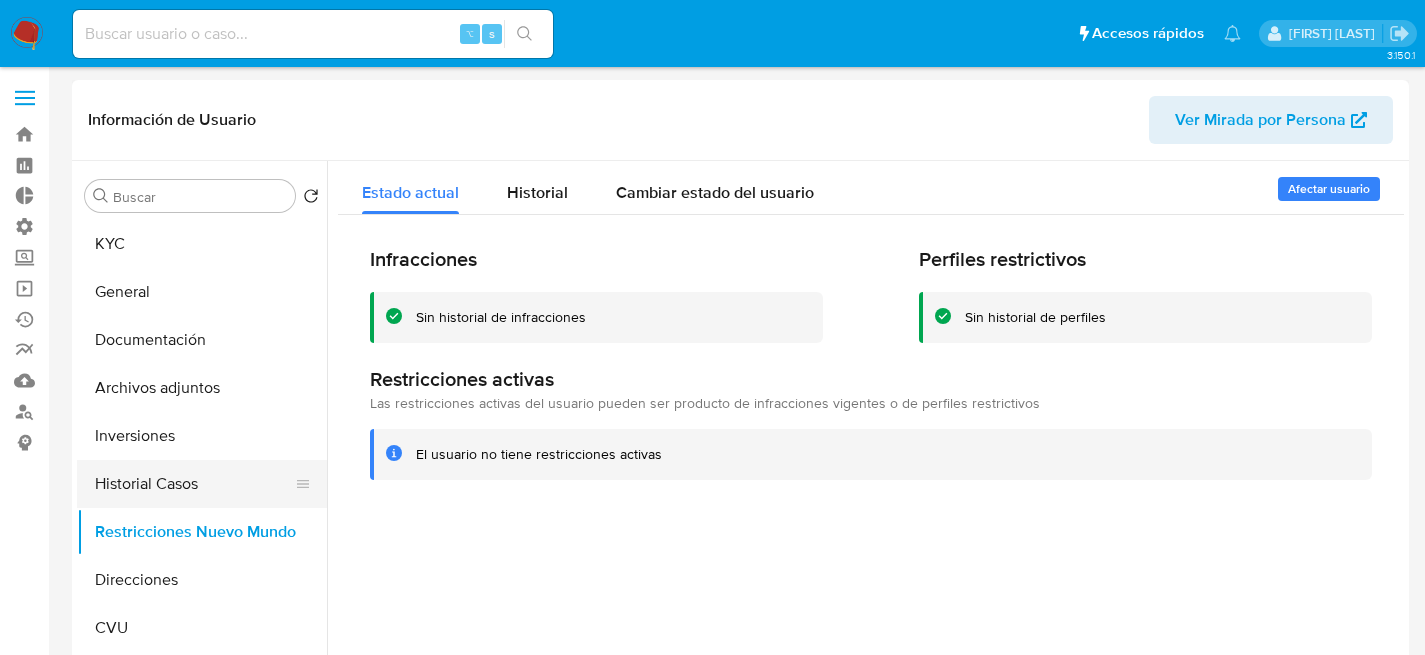 click on "Historial Casos" at bounding box center [194, 484] 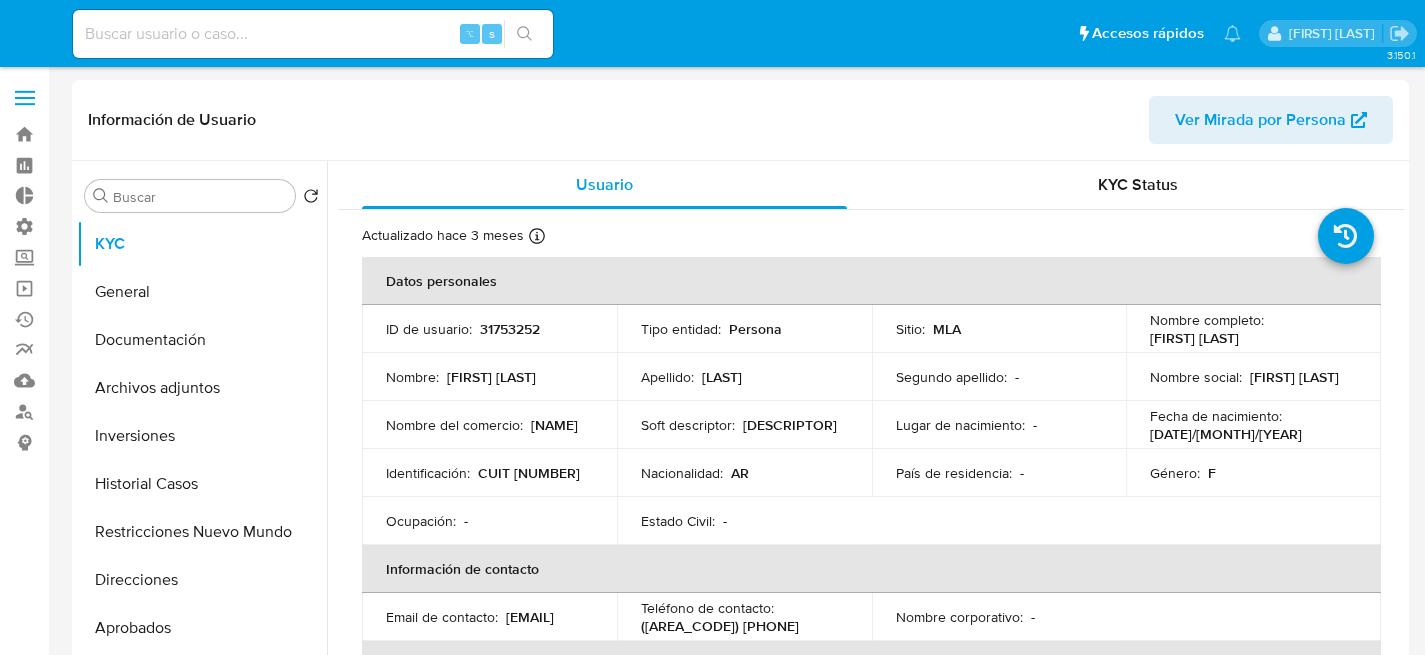 select on "10" 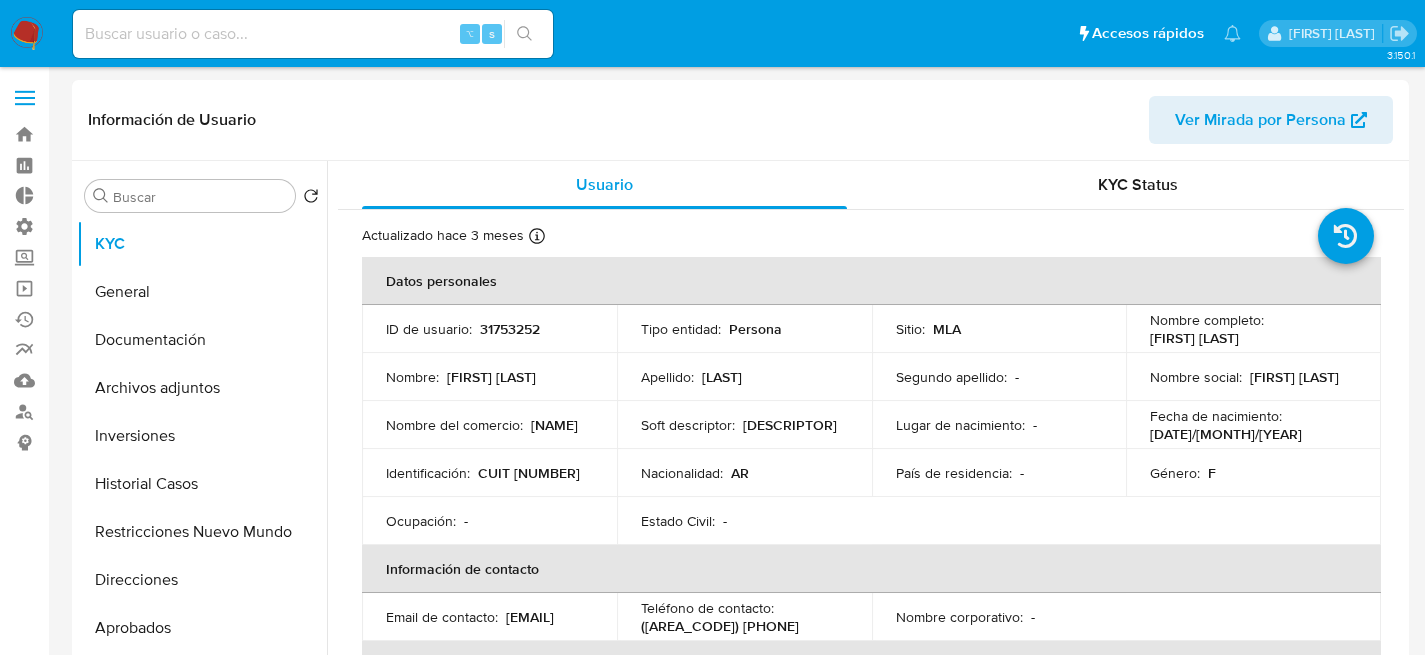 scroll, scrollTop: 0, scrollLeft: 0, axis: both 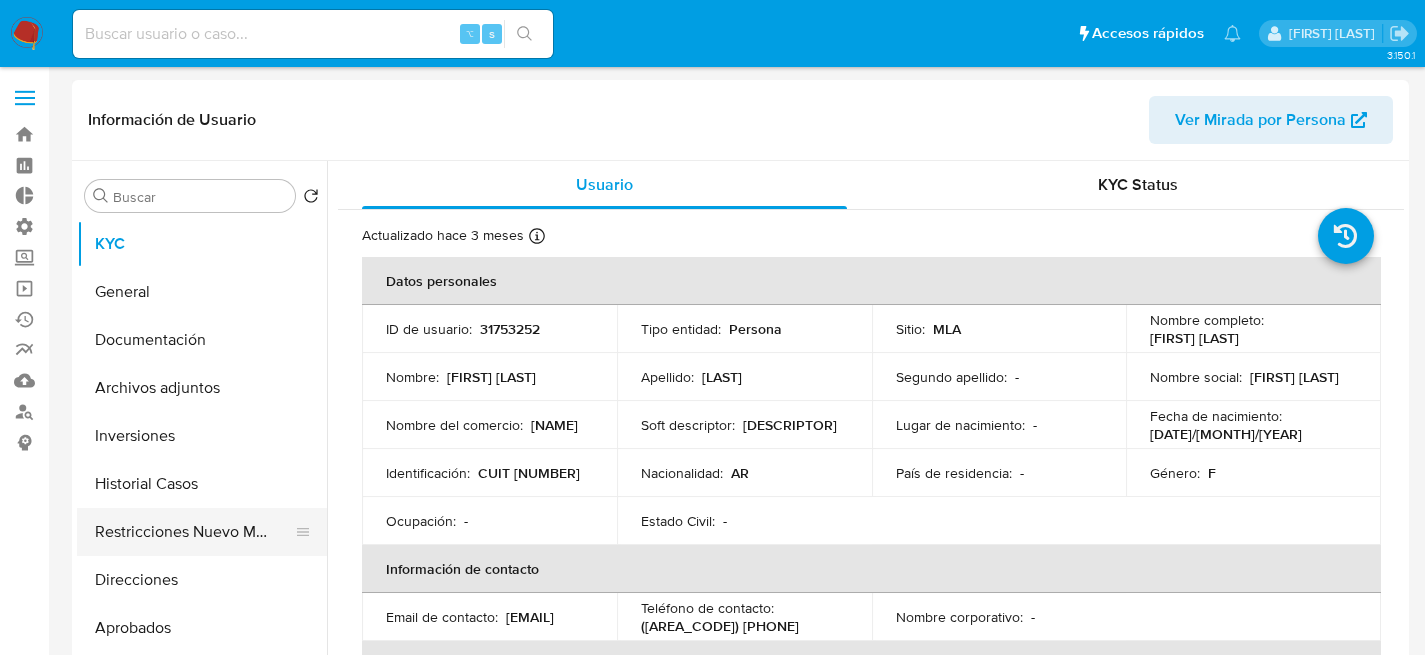 click on "Restricciones Nuevo Mundo" at bounding box center (194, 532) 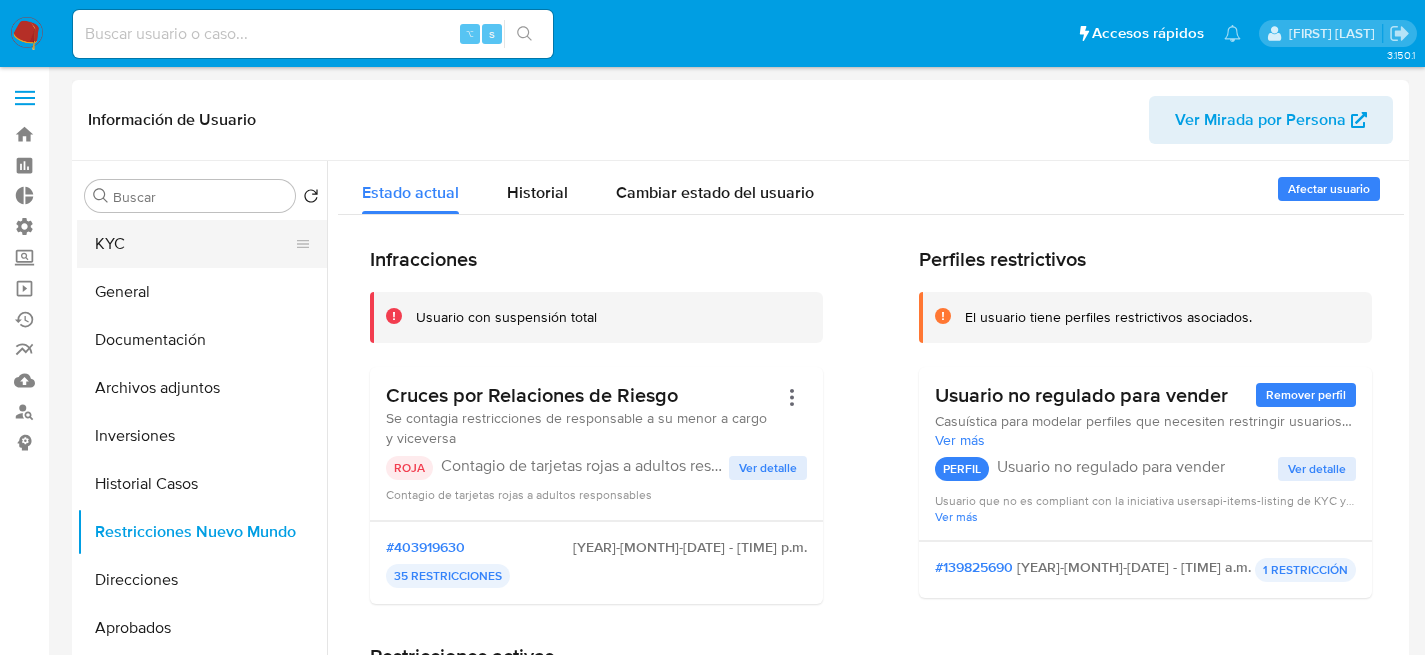 click on "KYC" at bounding box center (194, 244) 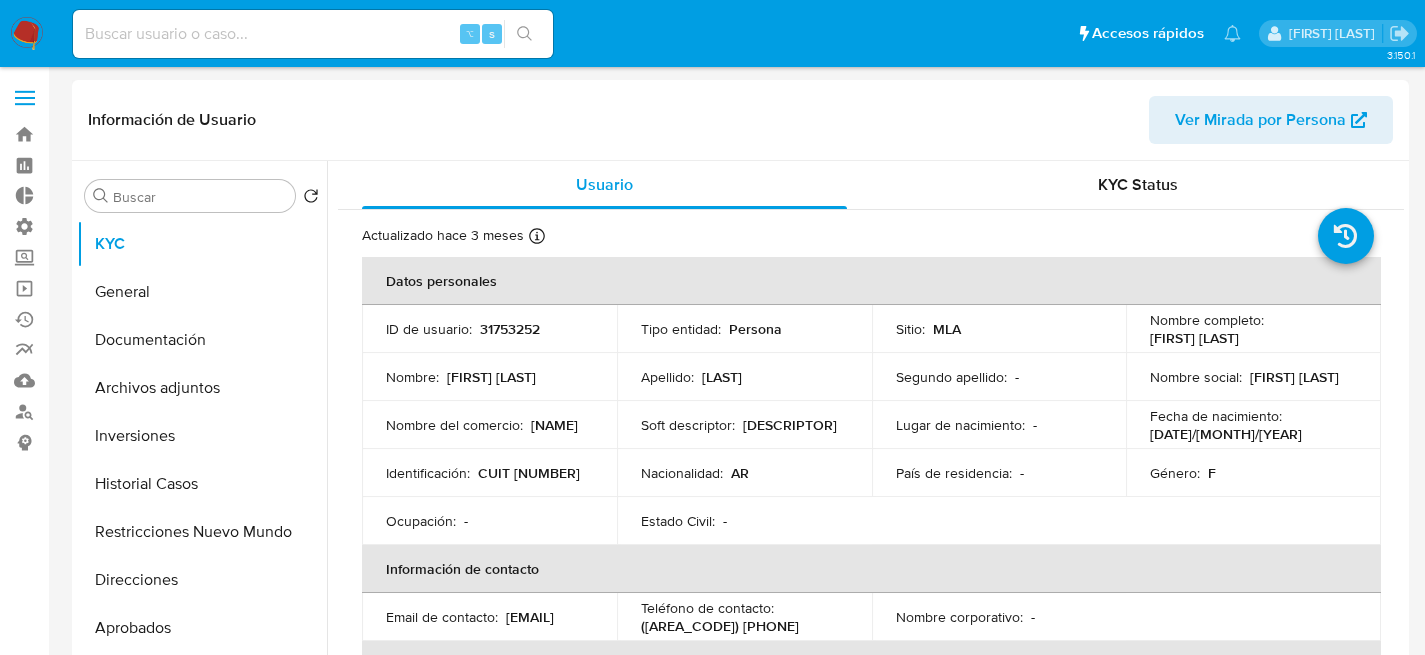 click on "31753252" at bounding box center (510, 329) 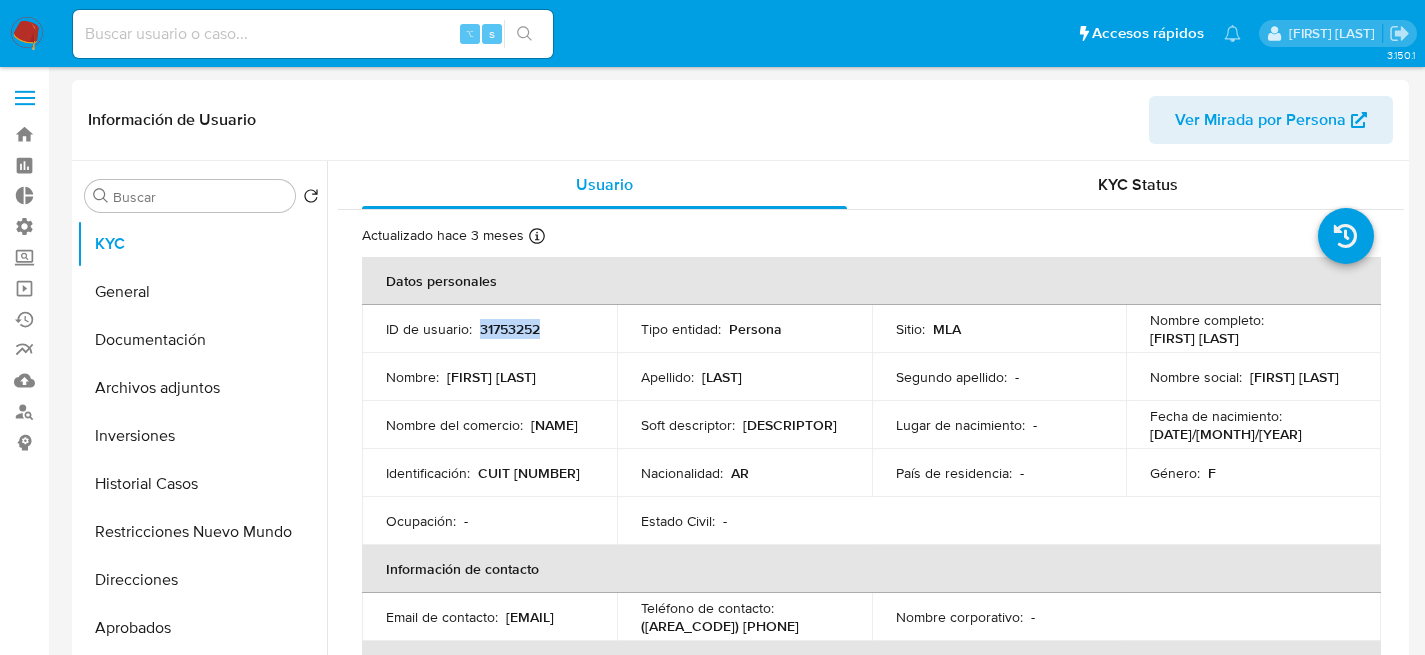 click on "31753252" at bounding box center (510, 329) 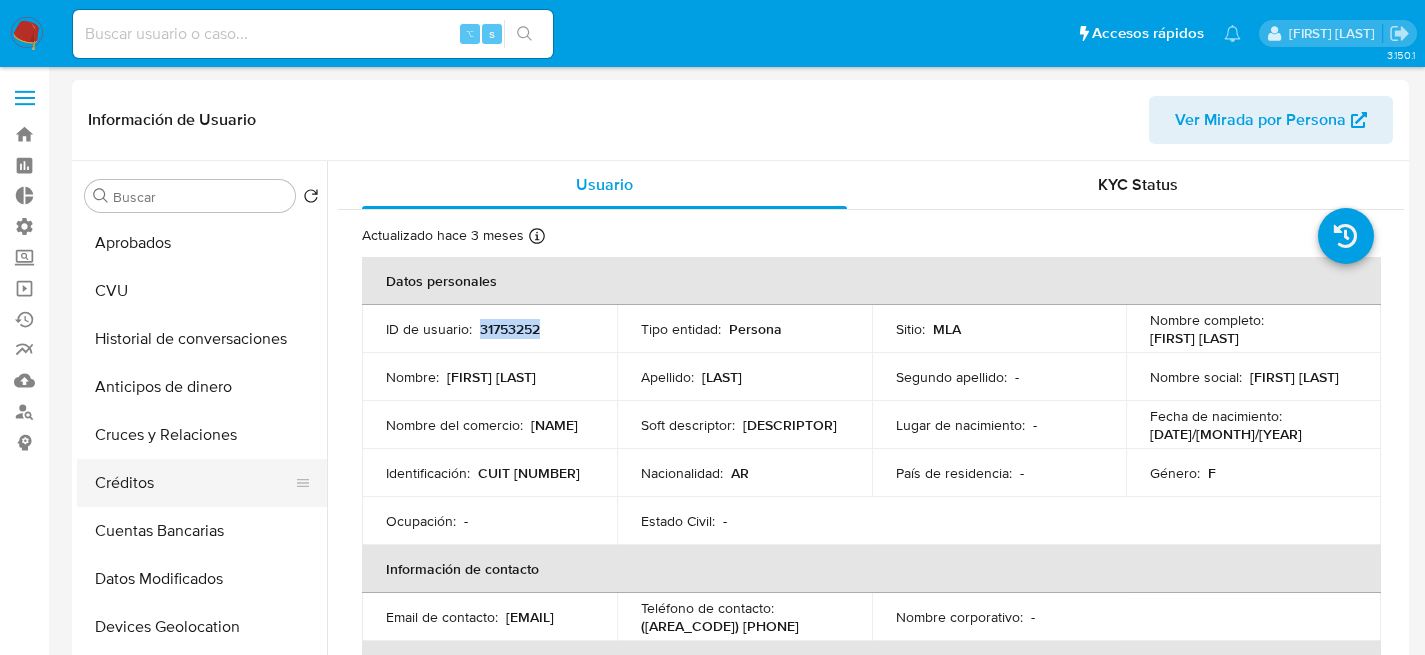 click on "Créditos" at bounding box center [194, 483] 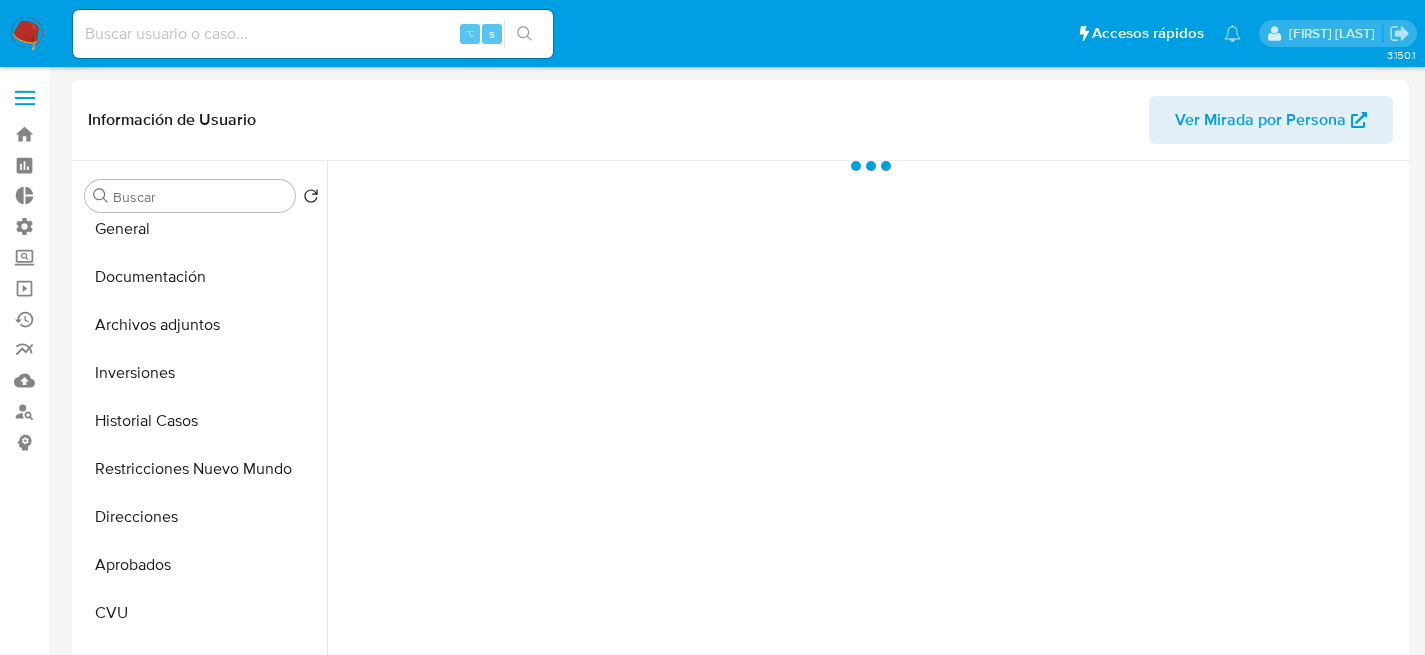 scroll, scrollTop: 0, scrollLeft: 0, axis: both 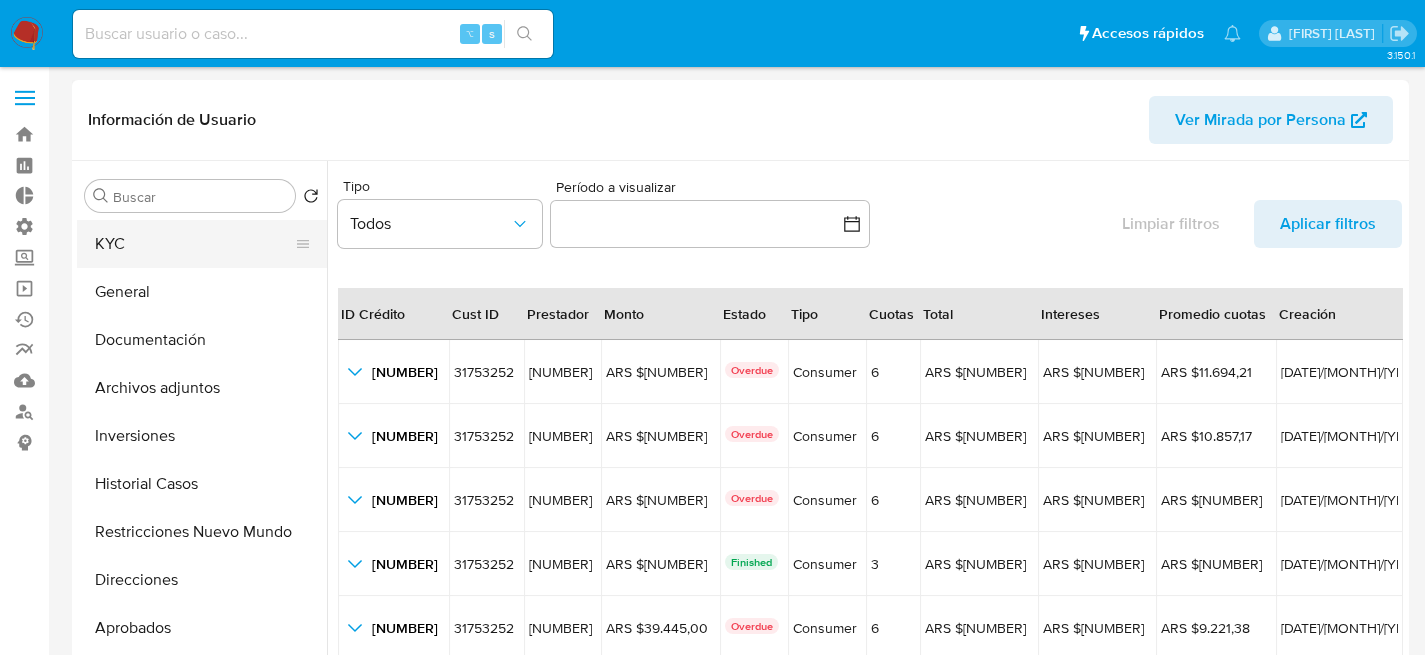 click on "KYC" at bounding box center [194, 244] 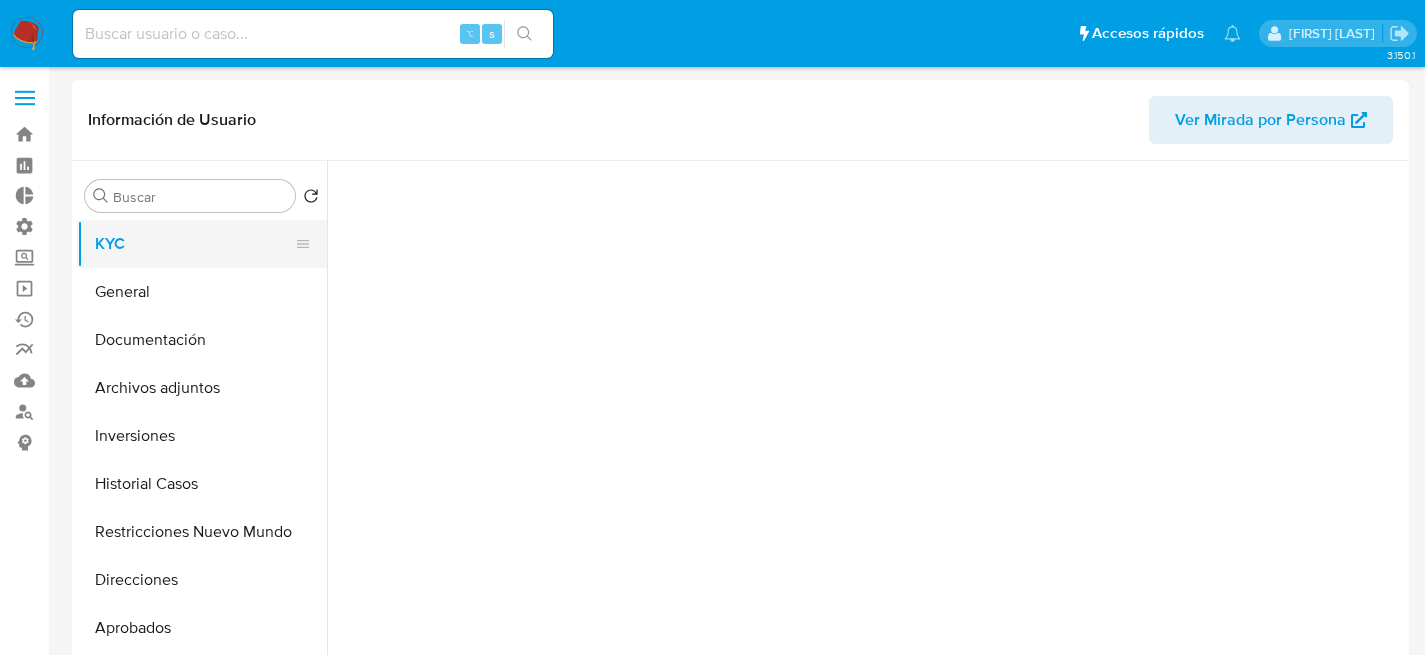 type 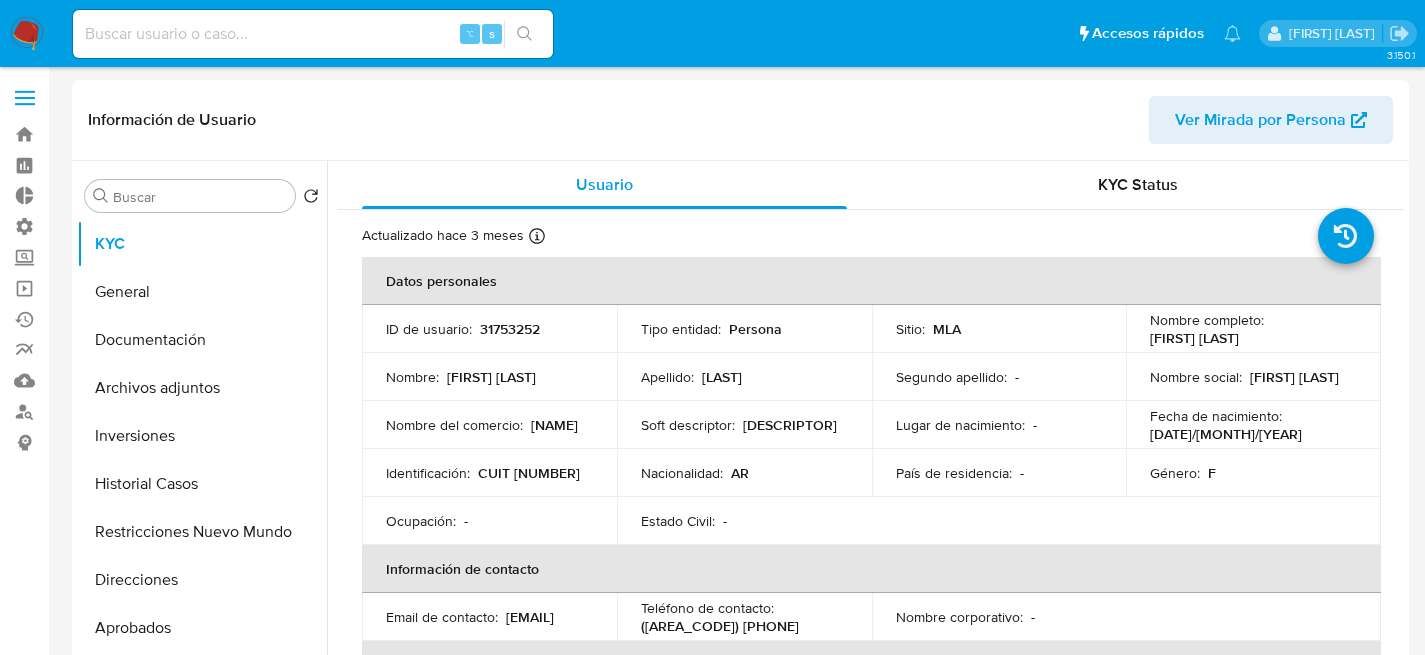 click at bounding box center [313, 34] 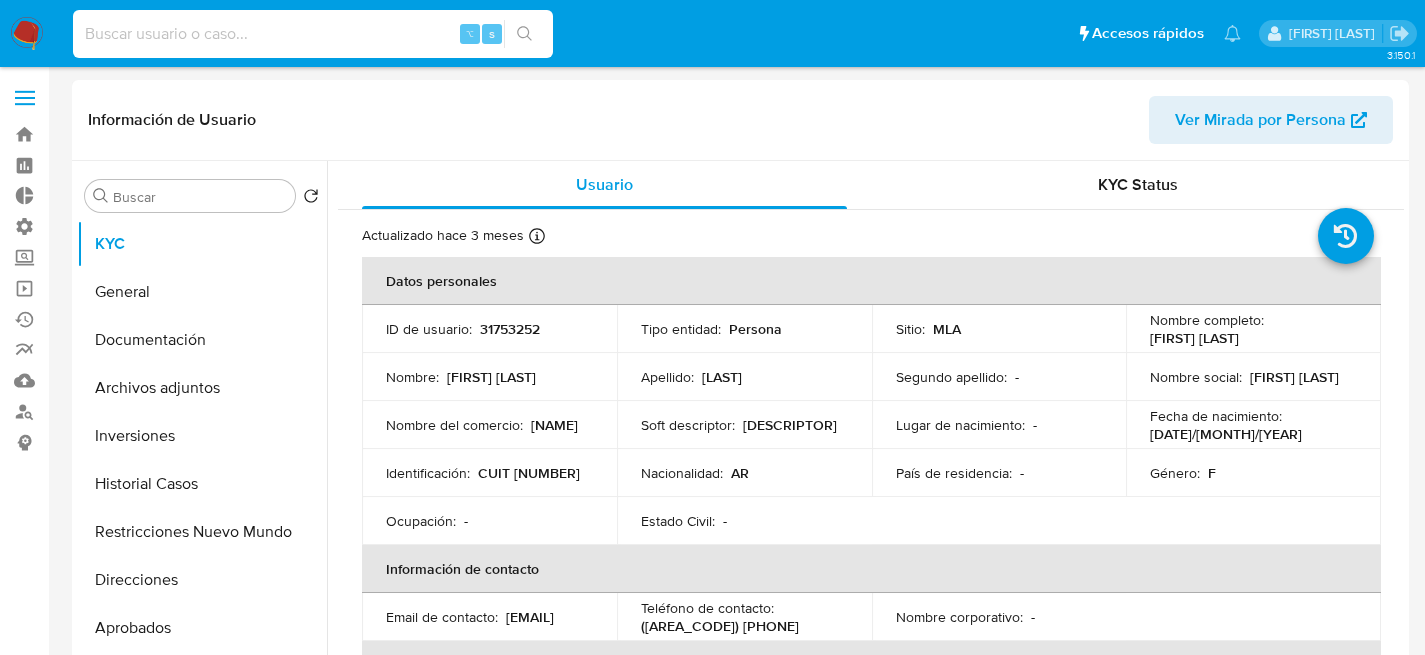 paste on "oOYenhrzP63PFTrbu4737gzc" 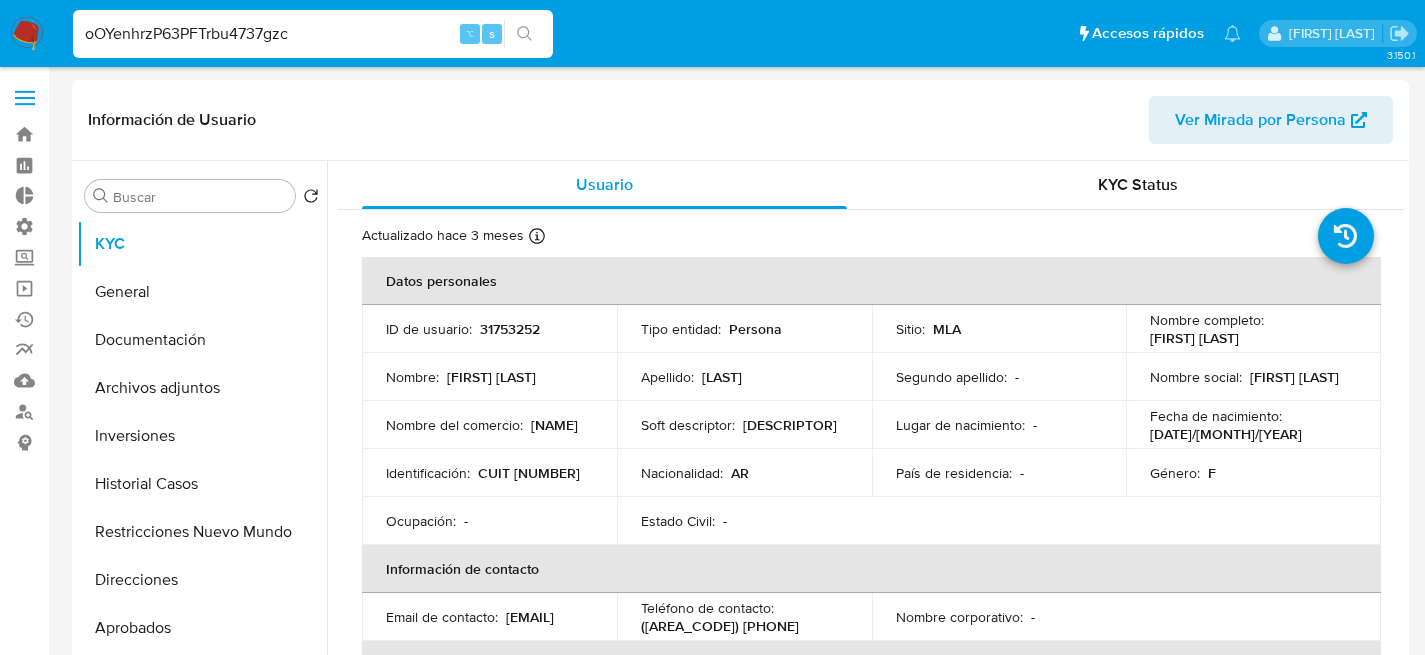 type on "oOYenhrzP63PFTrbu4737gzc" 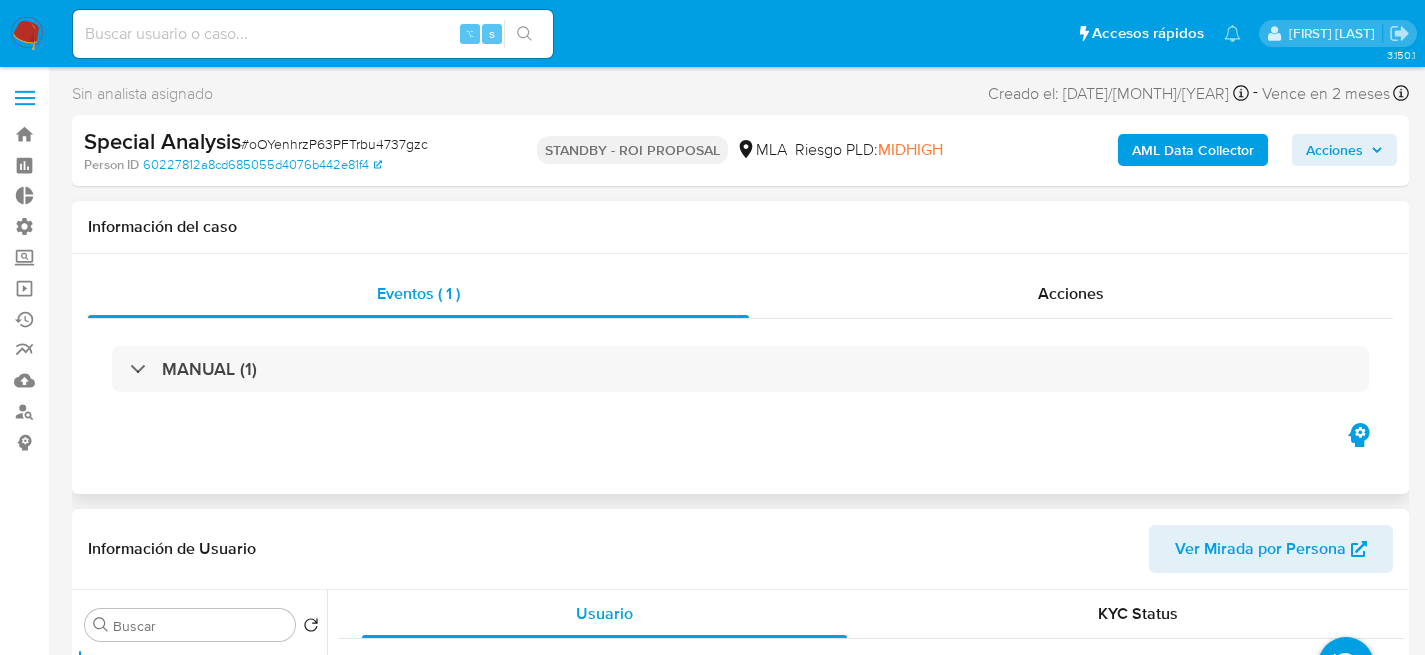 select on "10" 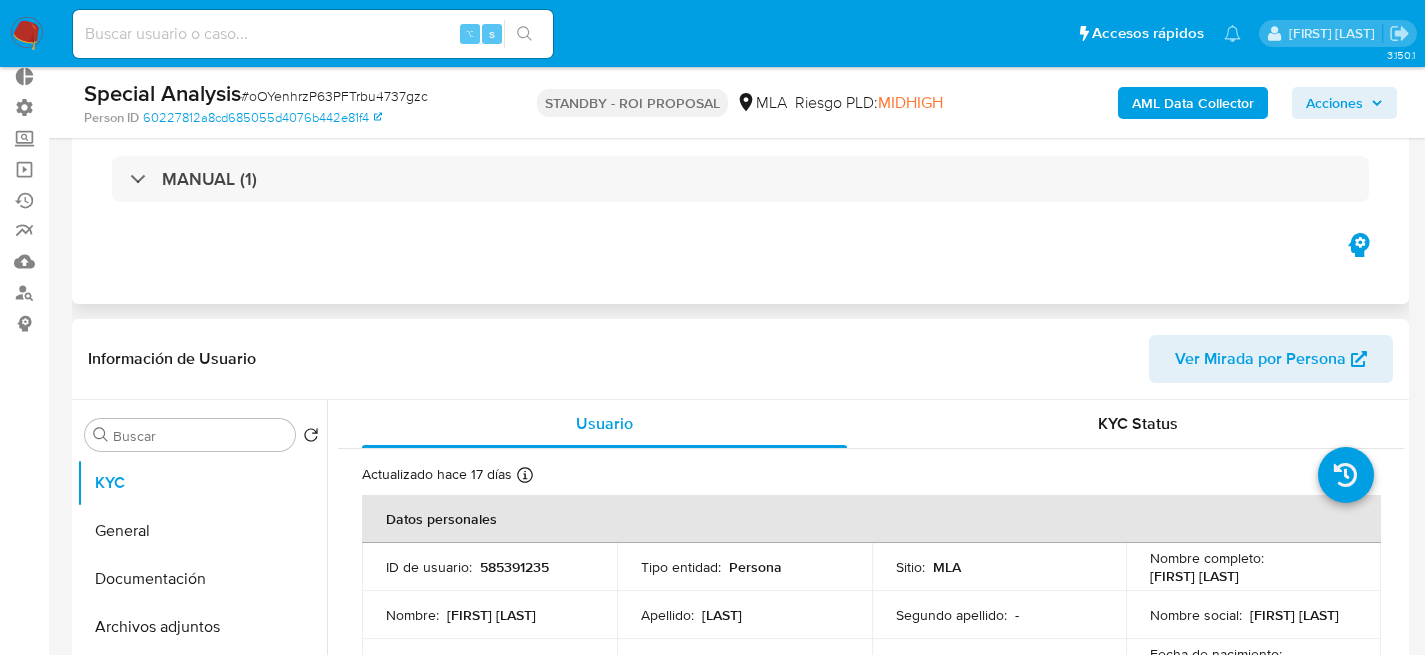 scroll, scrollTop: 0, scrollLeft: 0, axis: both 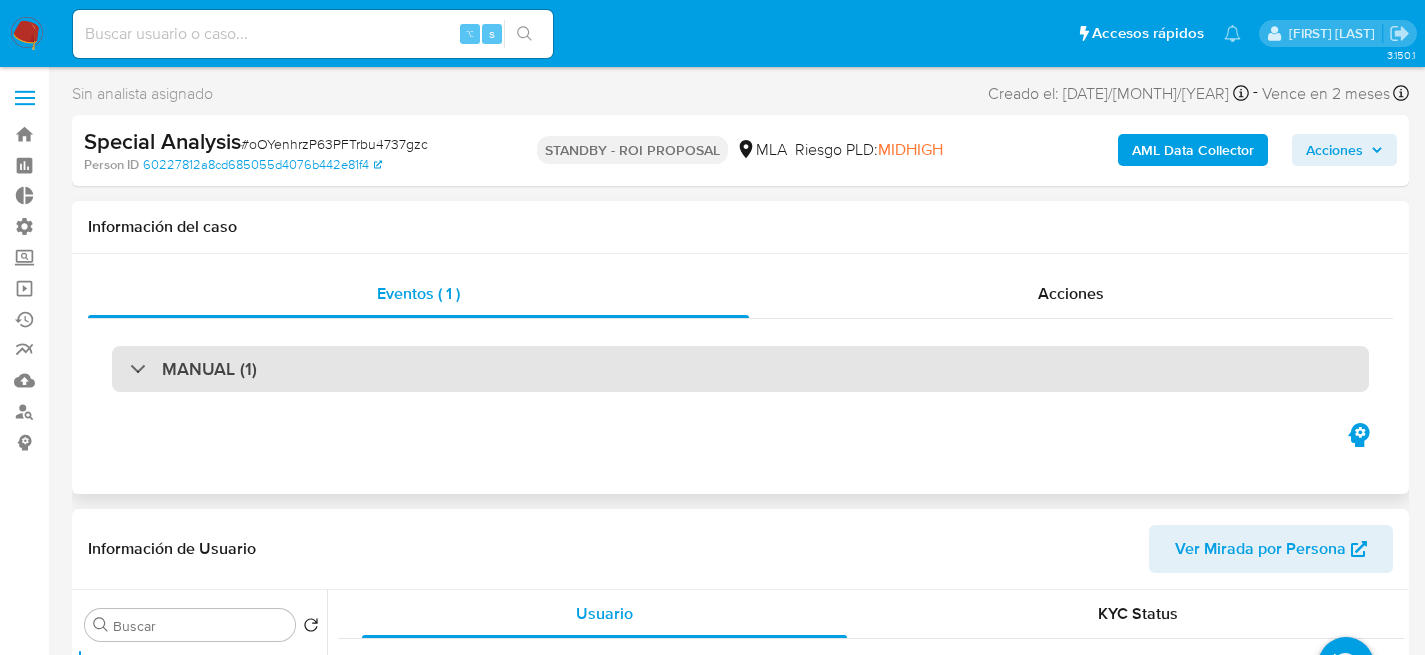 click on "MANUAL (1)" at bounding box center [209, 369] 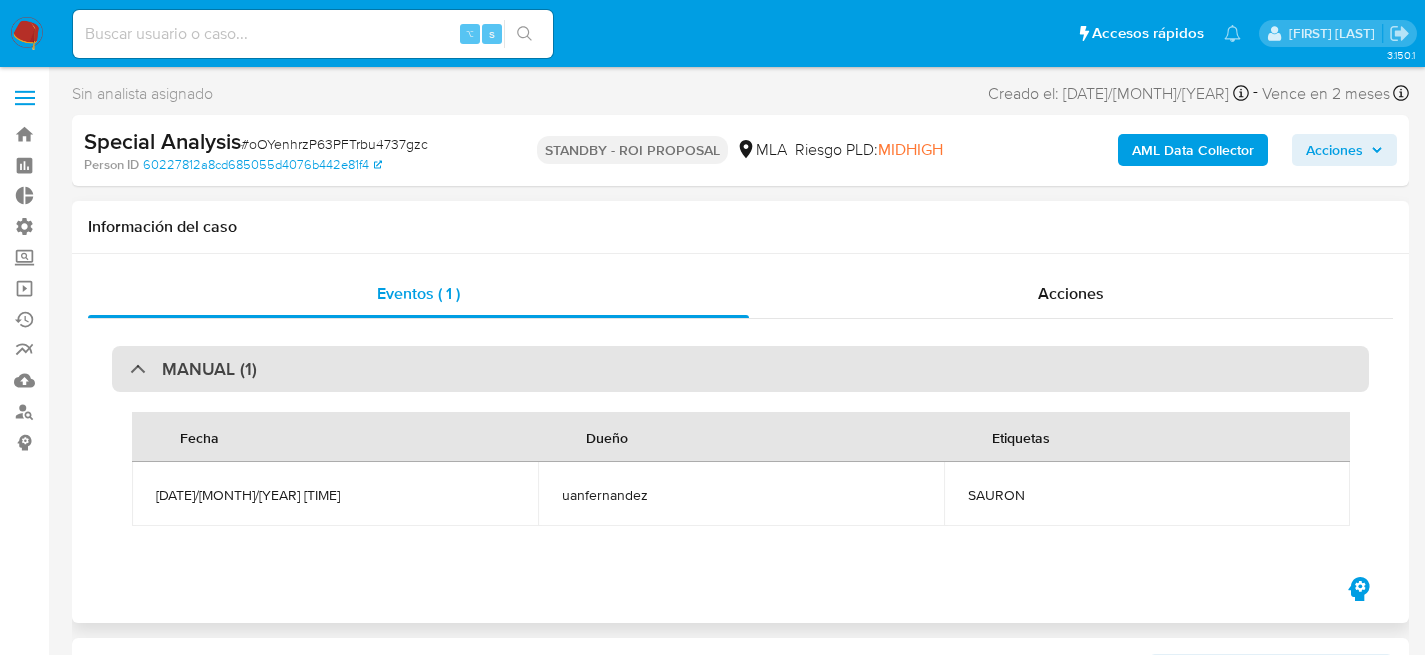 click on "MANUAL (1)" at bounding box center (209, 369) 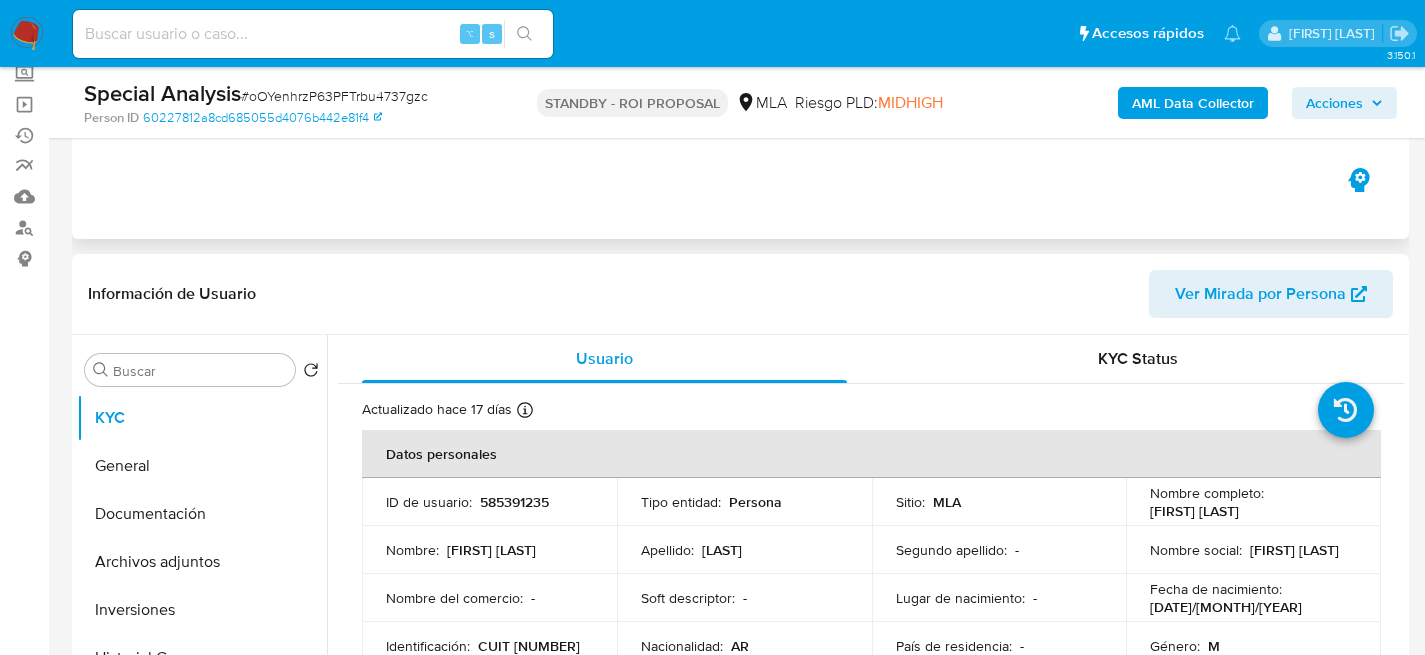 scroll, scrollTop: 188, scrollLeft: 0, axis: vertical 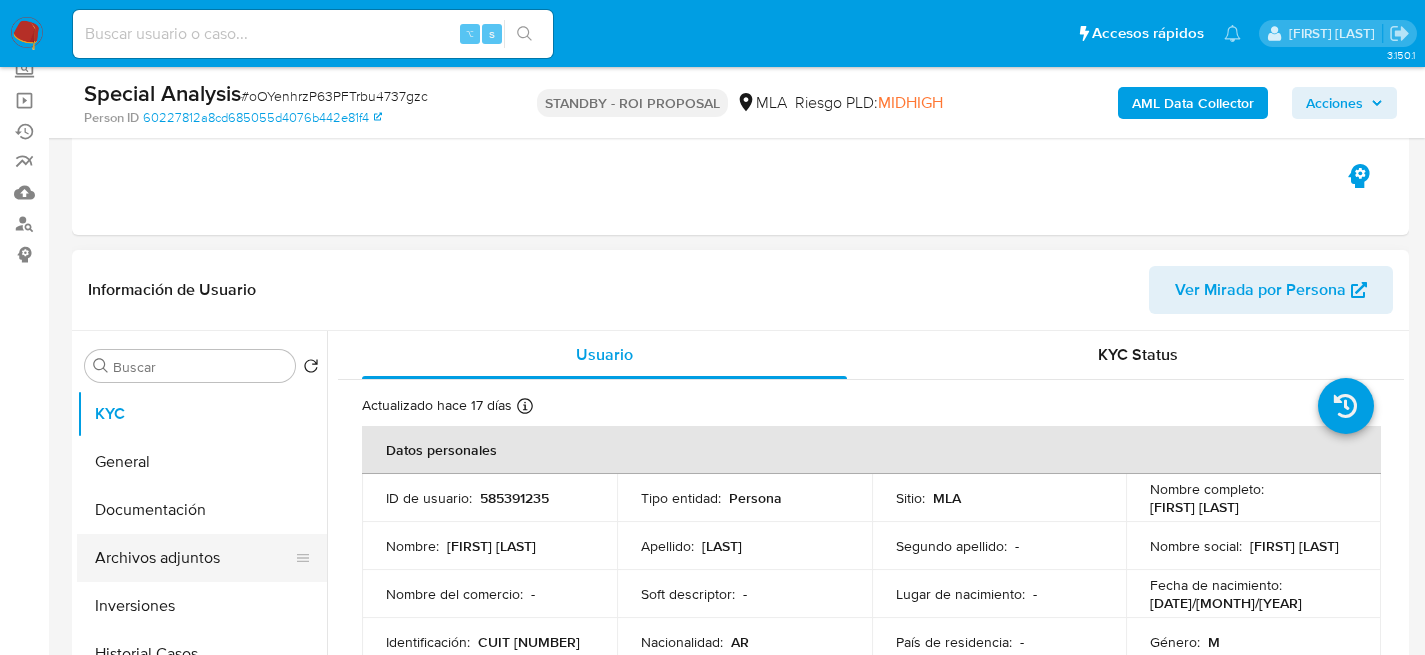 click on "Archivos adjuntos" at bounding box center [194, 558] 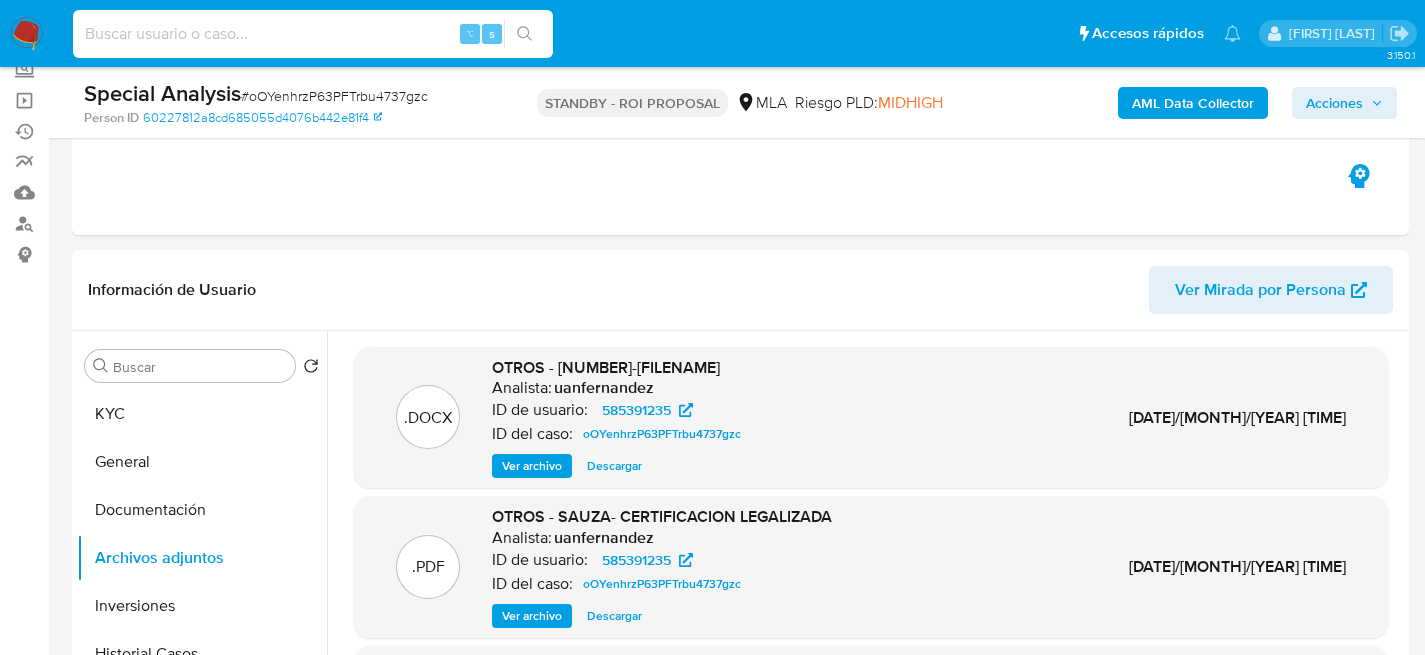 click at bounding box center [313, 34] 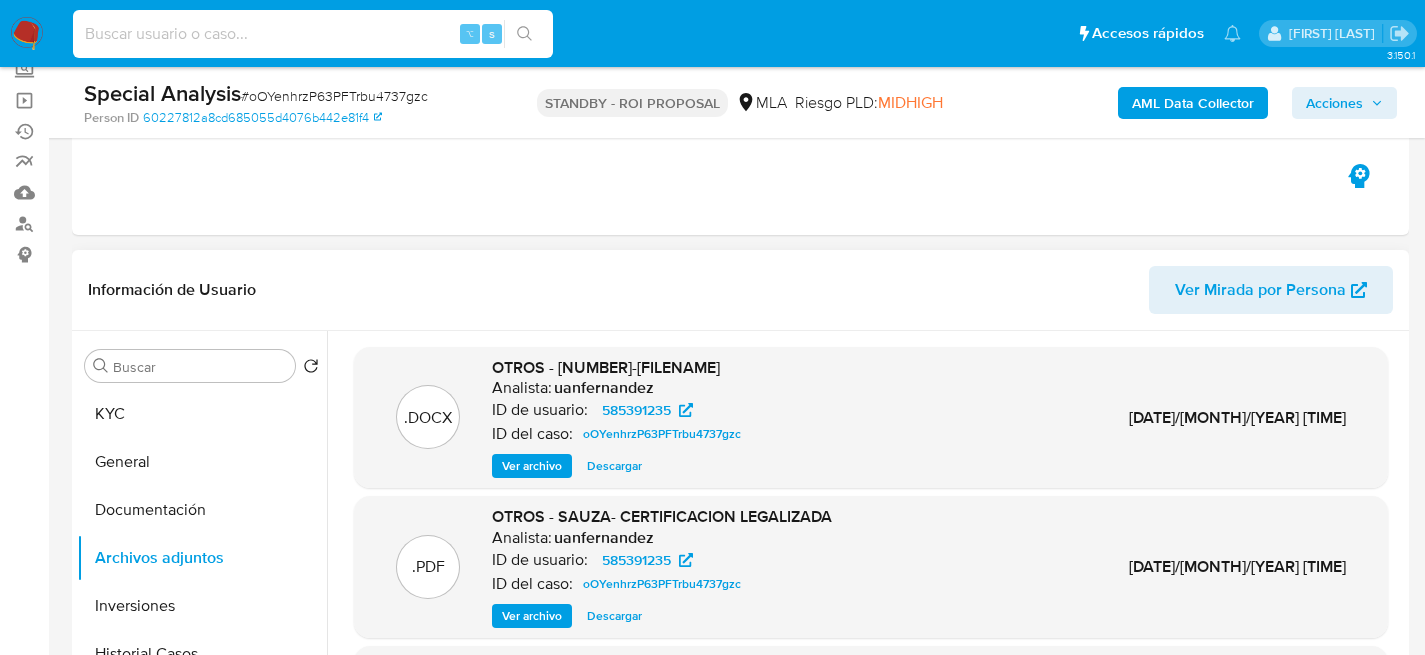 scroll, scrollTop: 192, scrollLeft: 0, axis: vertical 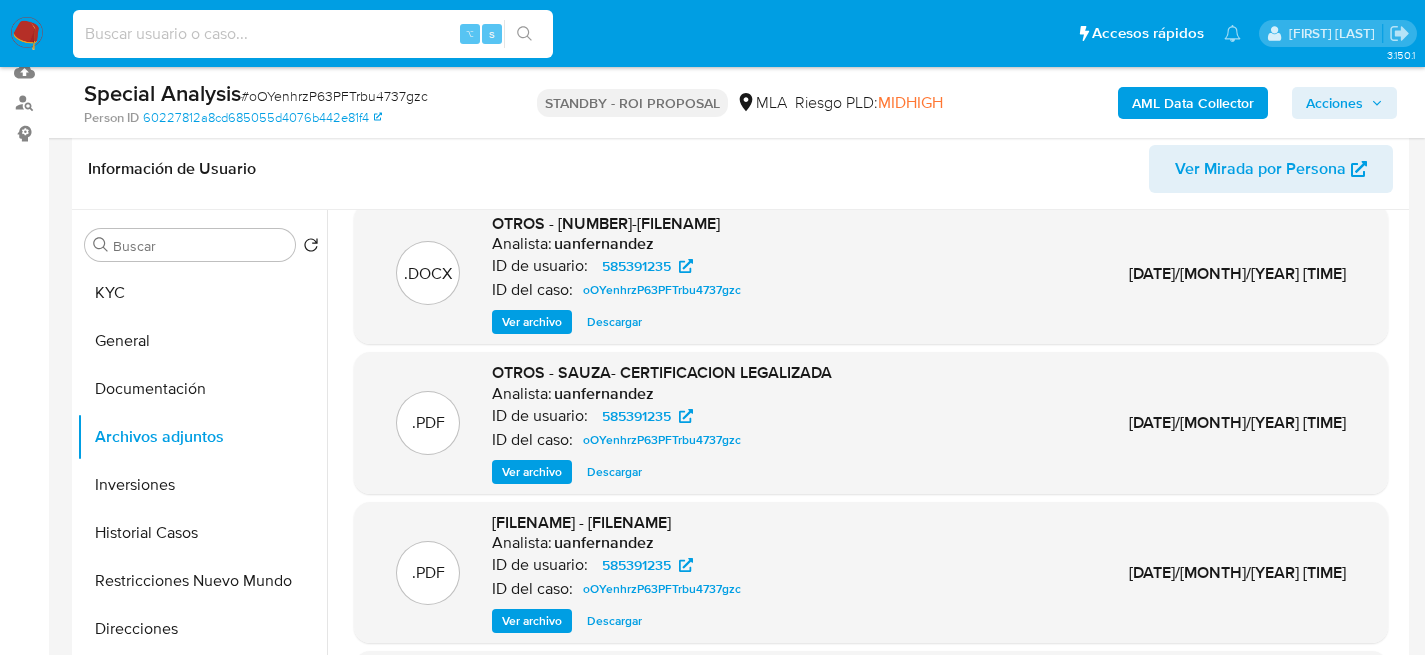 click on "Ver archivo" at bounding box center (532, 322) 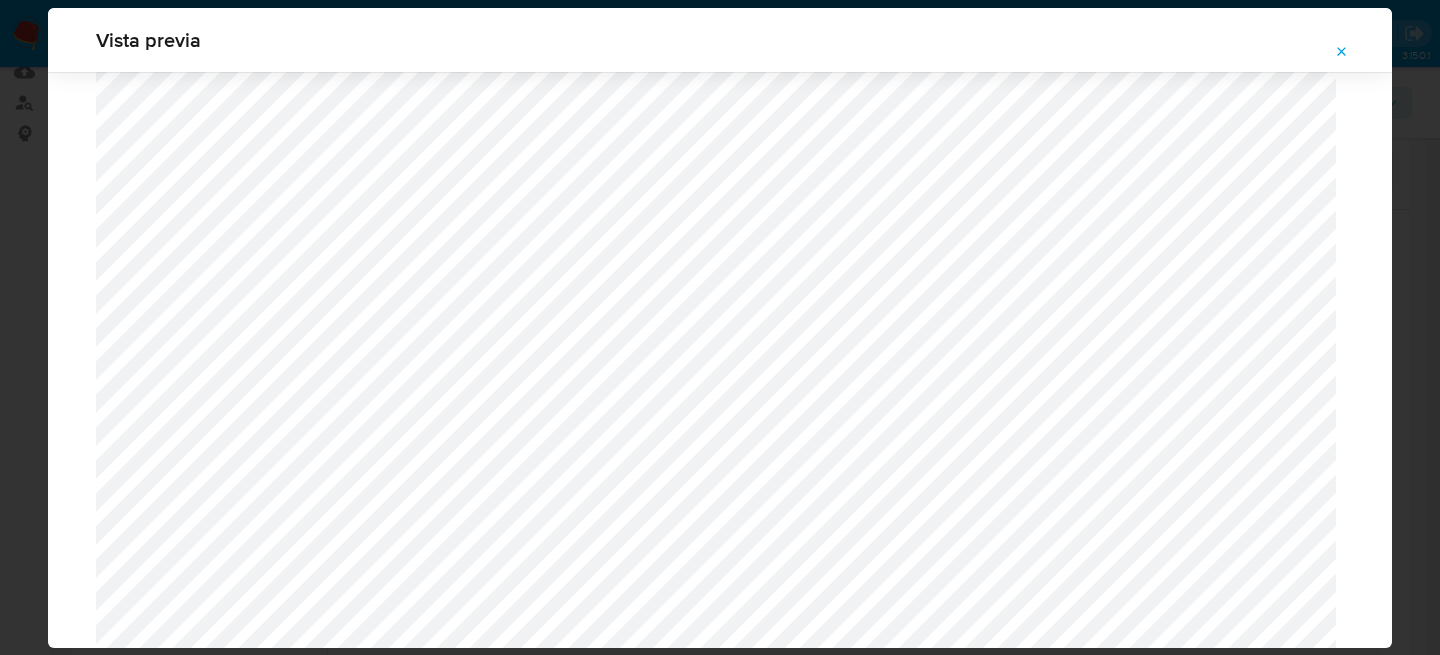 scroll, scrollTop: 1729, scrollLeft: 0, axis: vertical 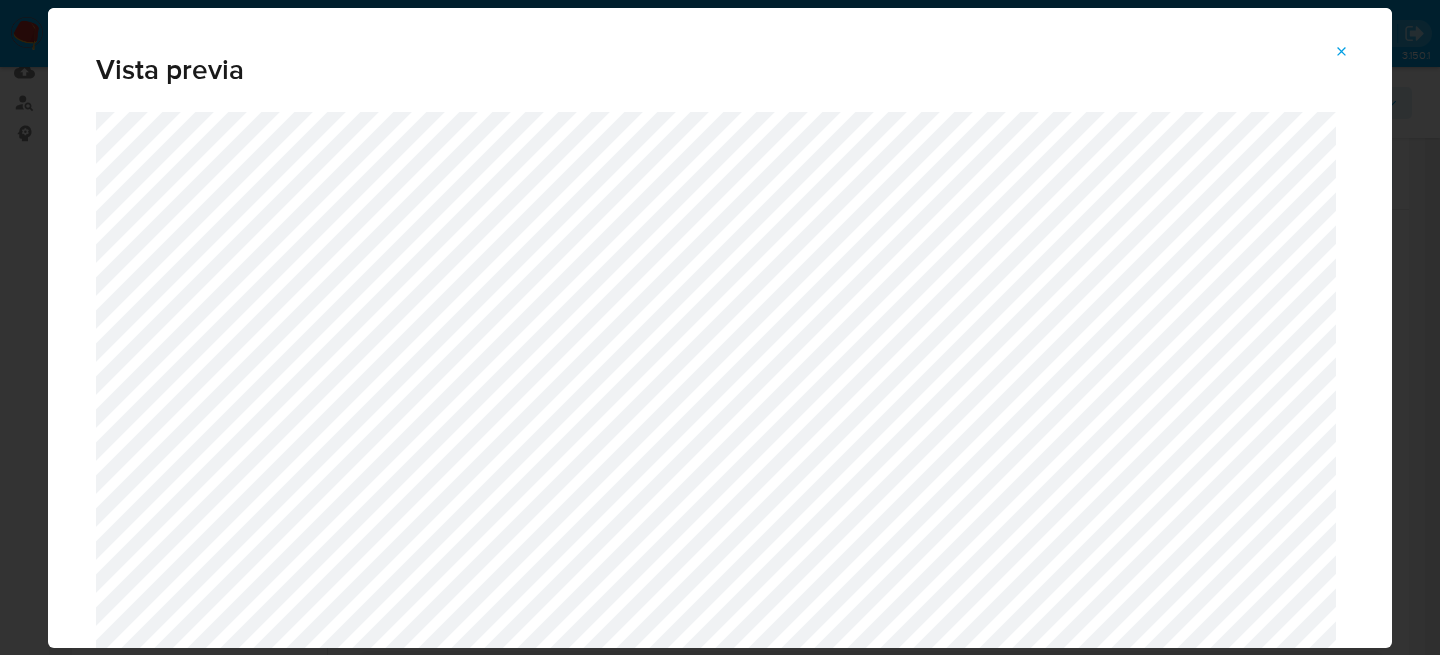 click on "Vista previa" at bounding box center [720, 327] 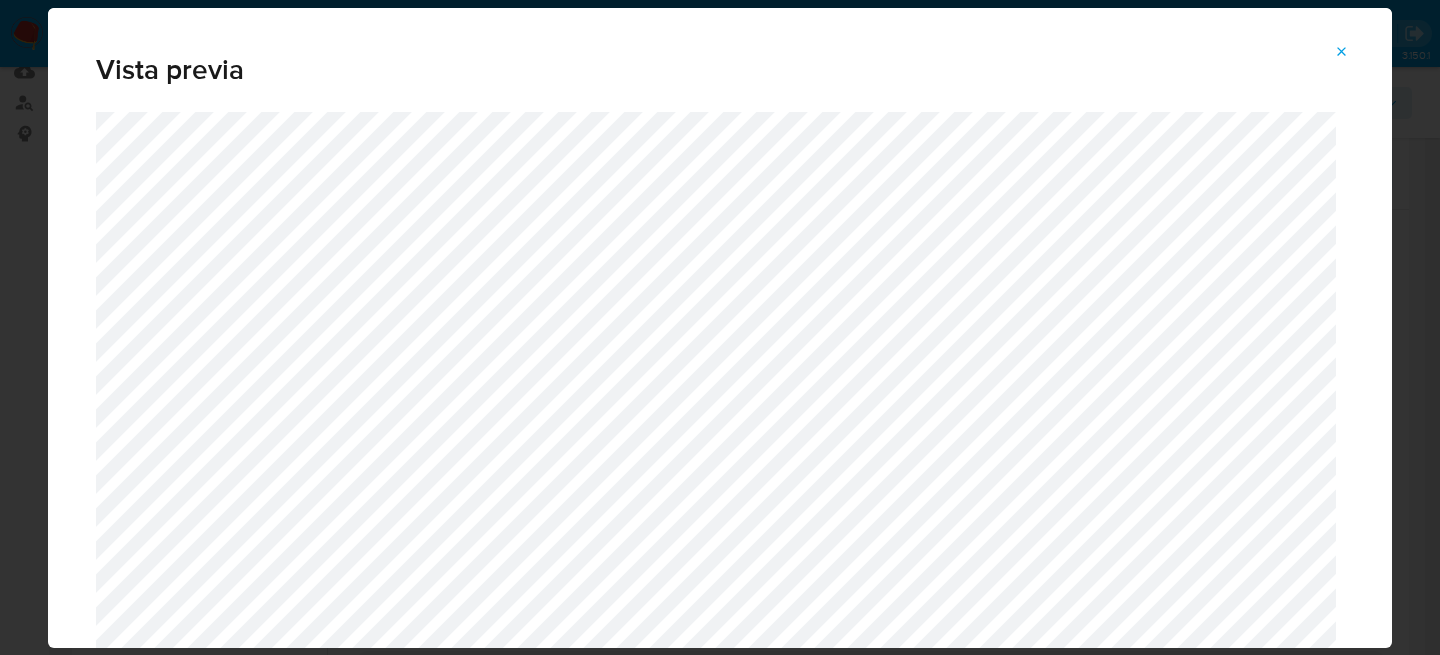 click at bounding box center (1342, 52) 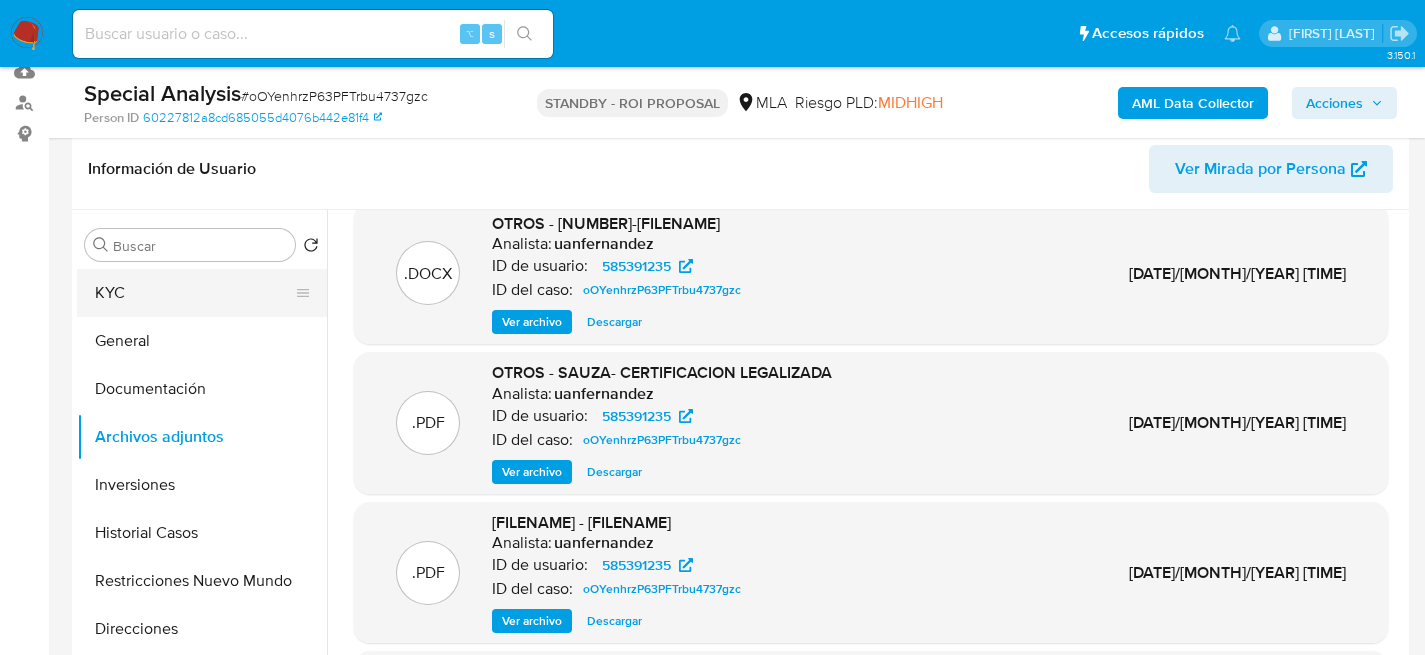 click on "KYC" at bounding box center (194, 293) 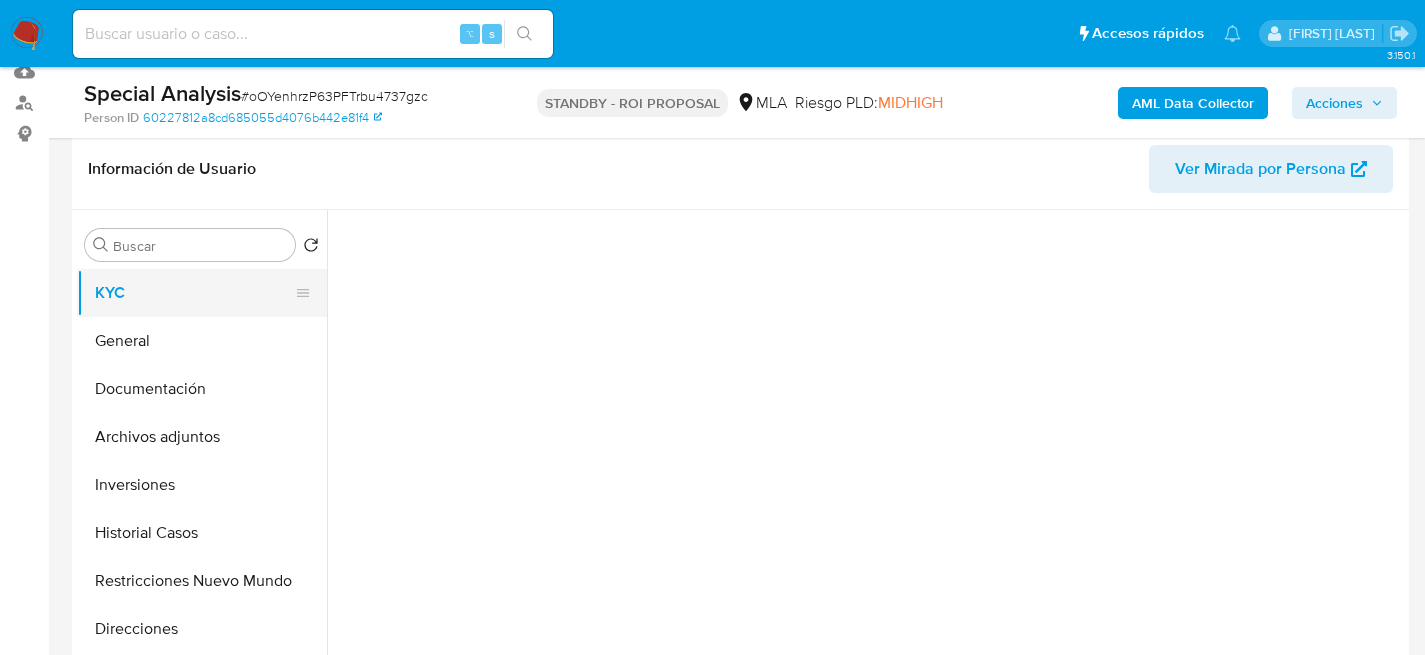scroll, scrollTop: 0, scrollLeft: 0, axis: both 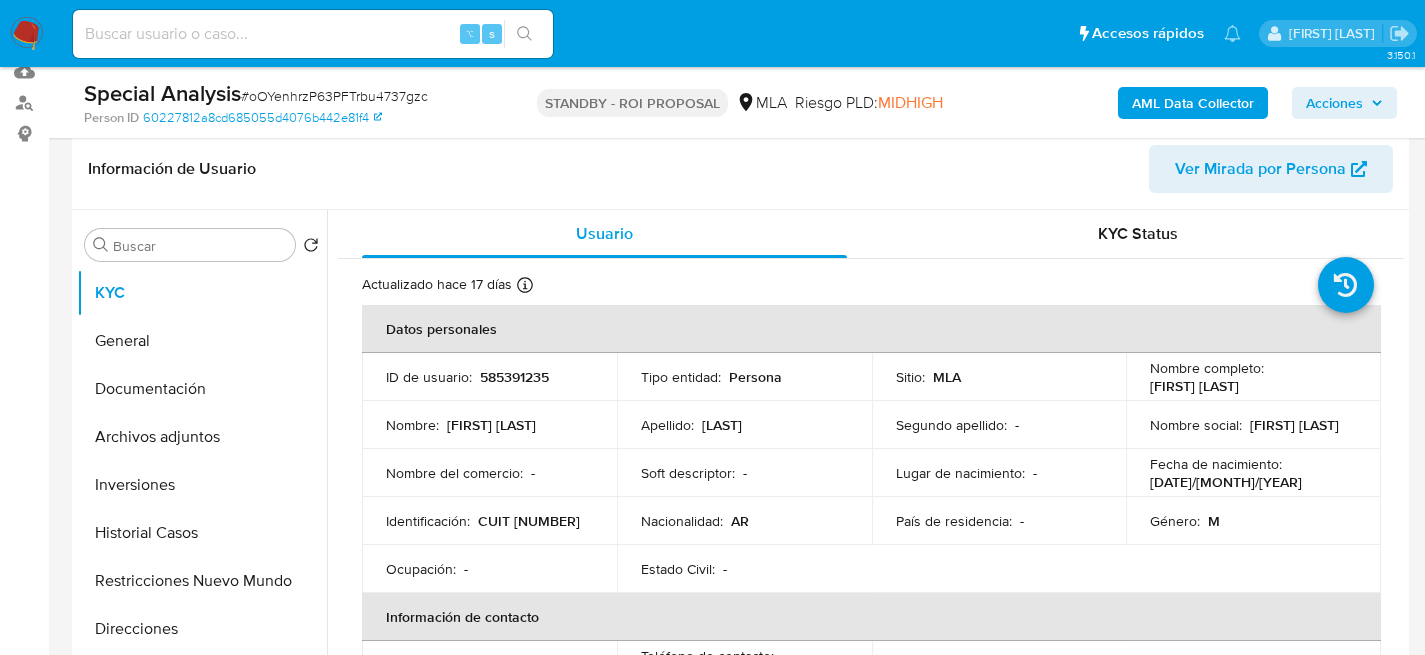 click on "585391235" at bounding box center (514, 377) 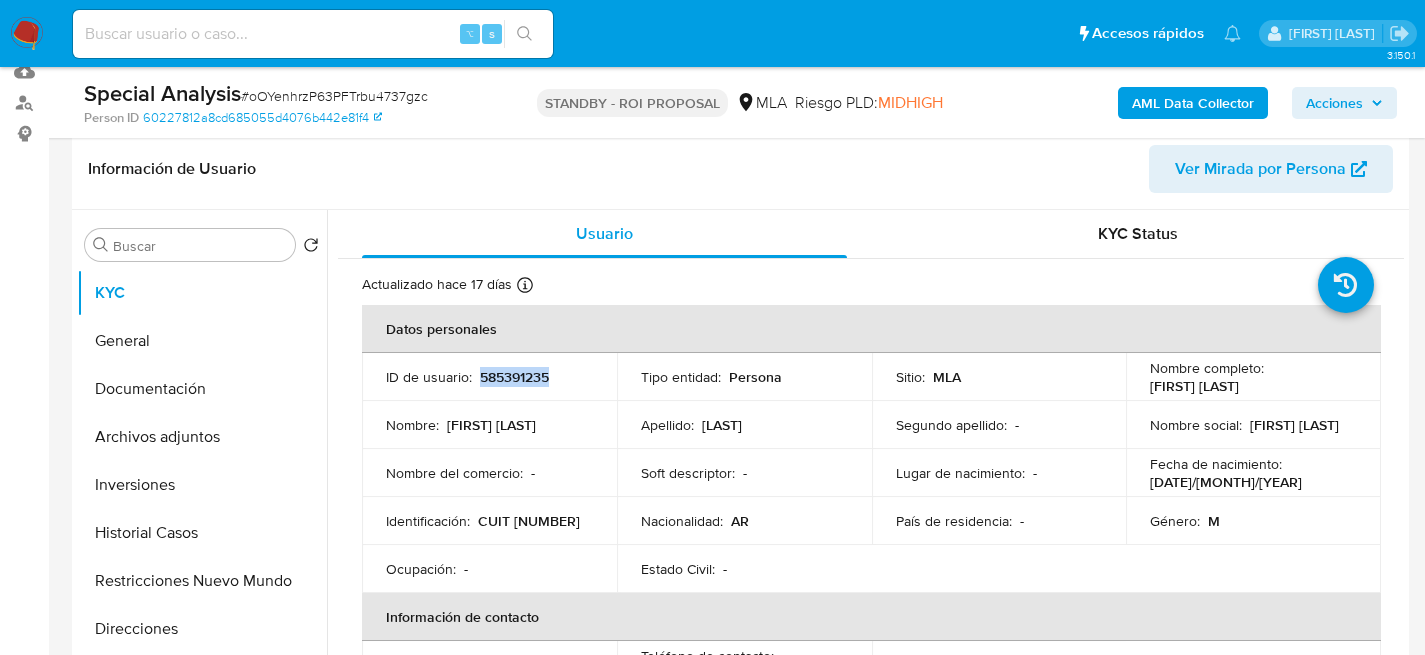click on "585391235" at bounding box center (514, 377) 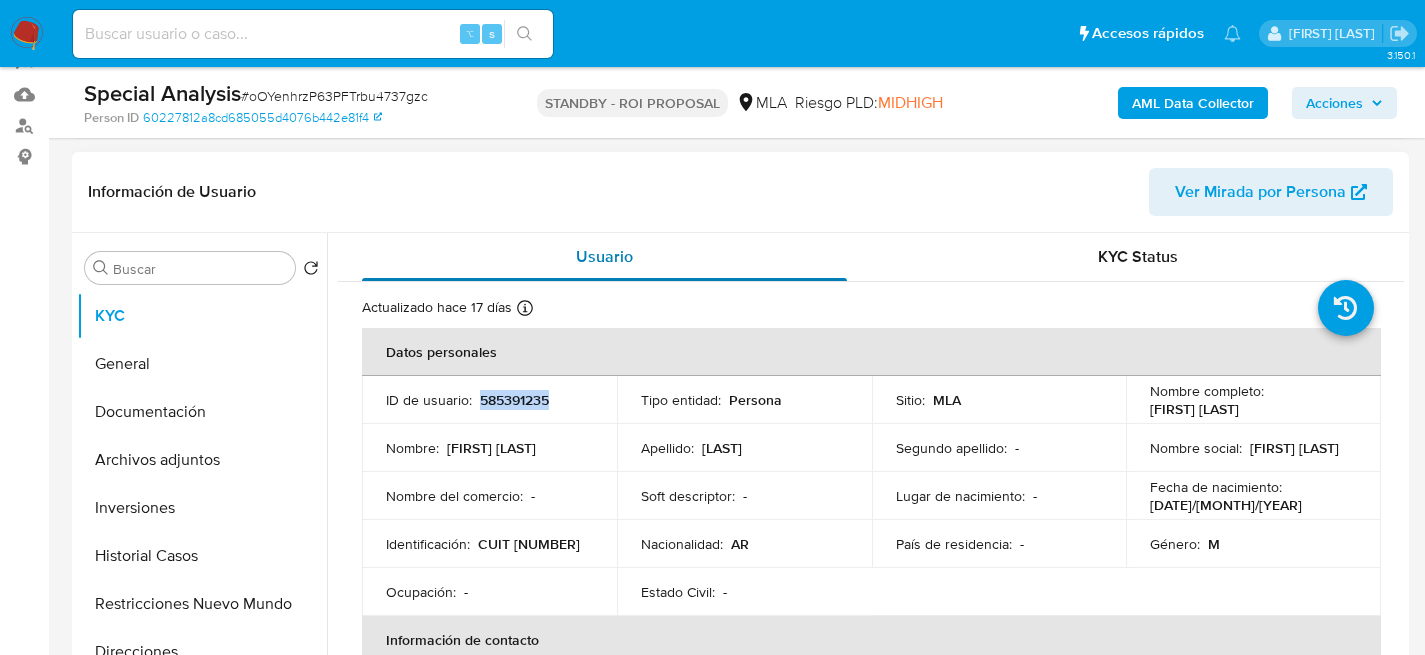 scroll, scrollTop: 286, scrollLeft: 0, axis: vertical 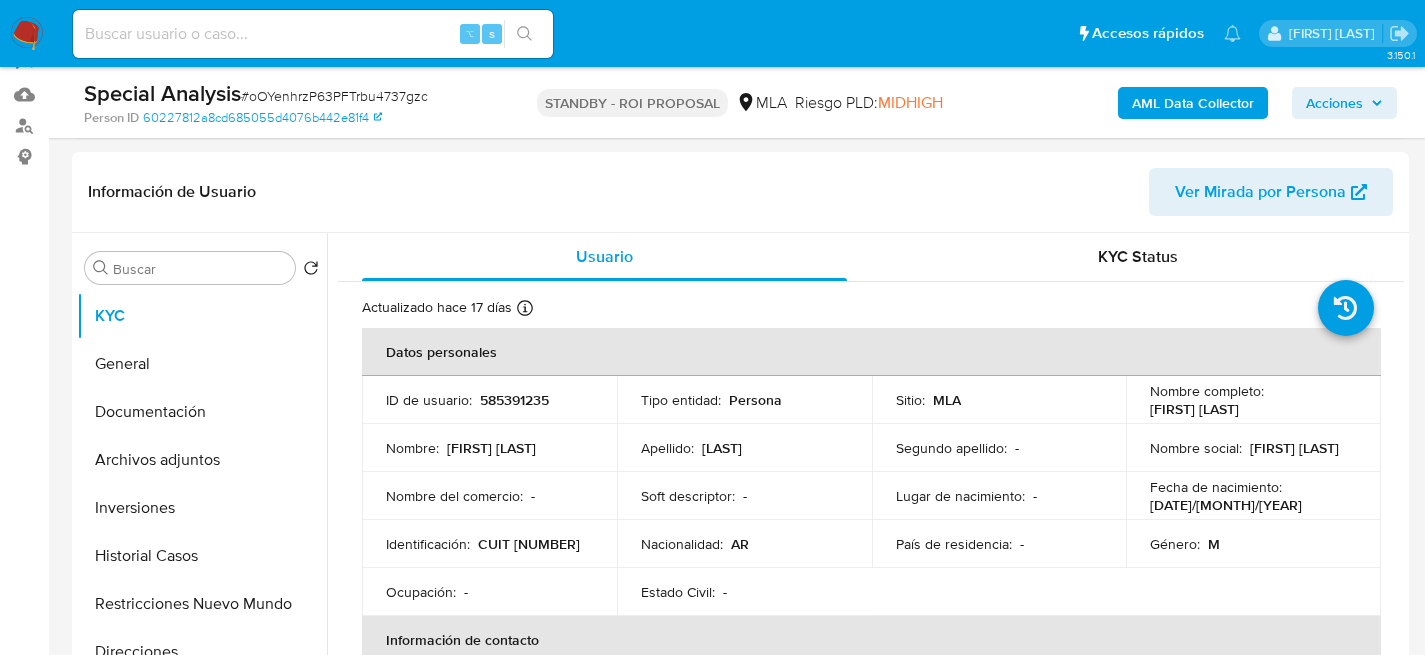 click on "# oOYenhrzP63PFTrbu4737gzc" at bounding box center [334, 96] 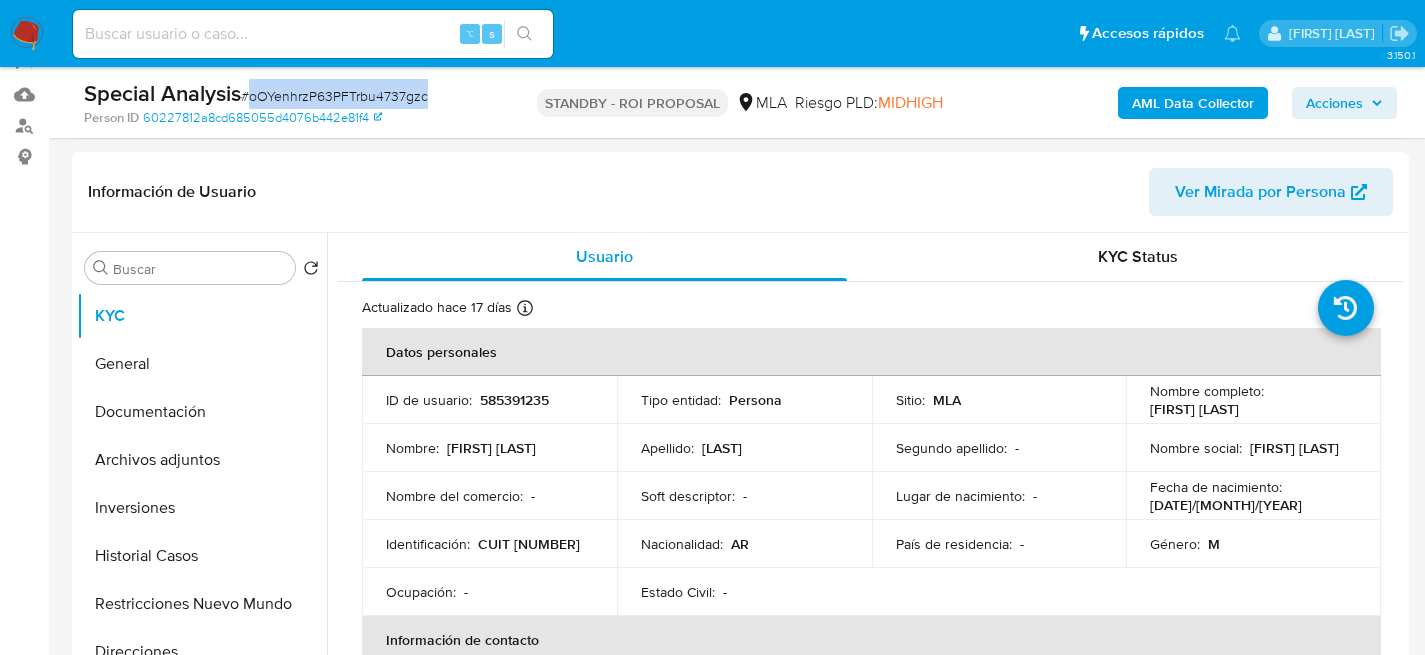 click on "# oOYenhrzP63PFTrbu4737gzc" at bounding box center (334, 96) 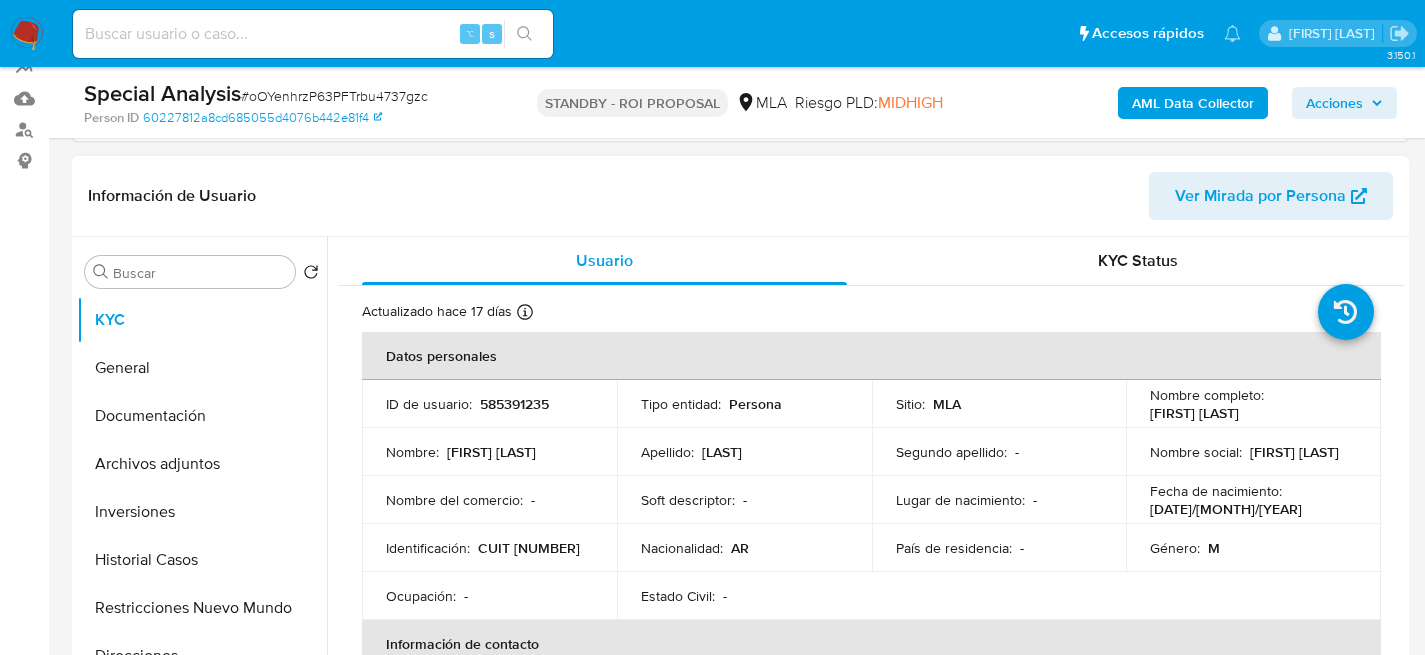drag, startPoint x: 373, startPoint y: 178, endPoint x: 405, endPoint y: 118, distance: 68 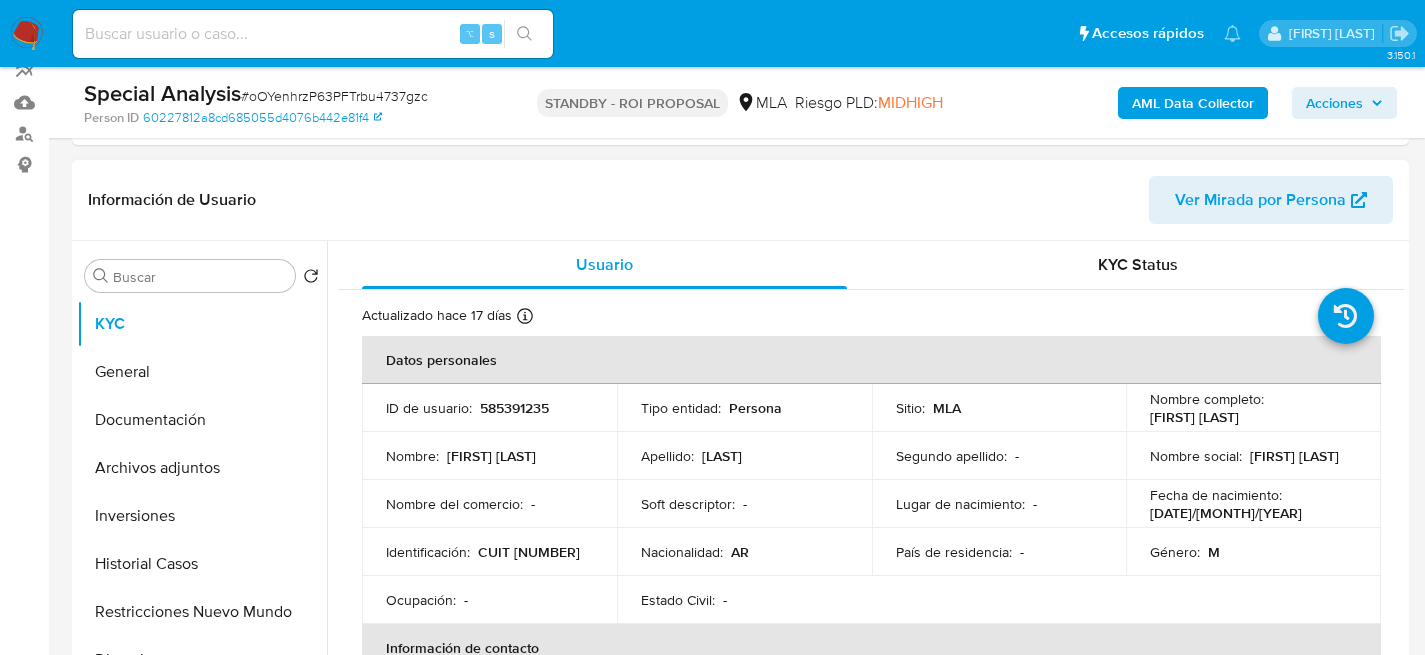 scroll, scrollTop: 278, scrollLeft: 0, axis: vertical 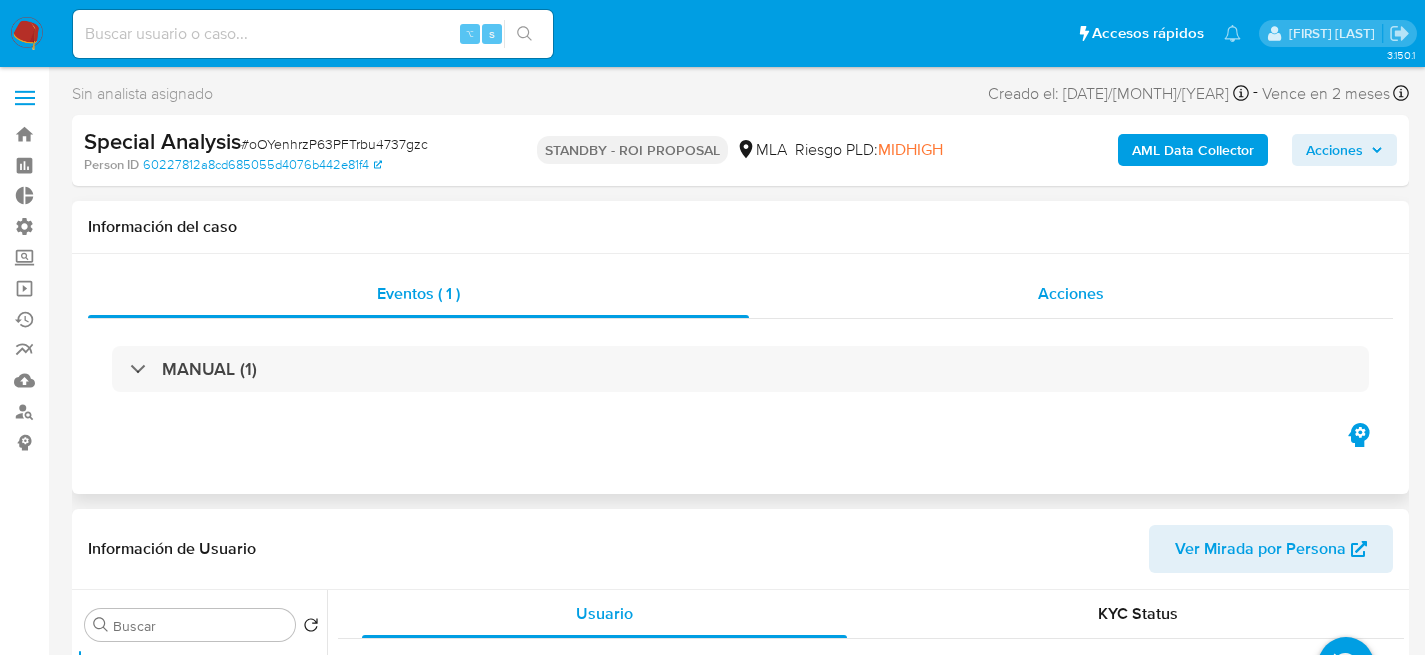 click on "Acciones" at bounding box center [1071, 293] 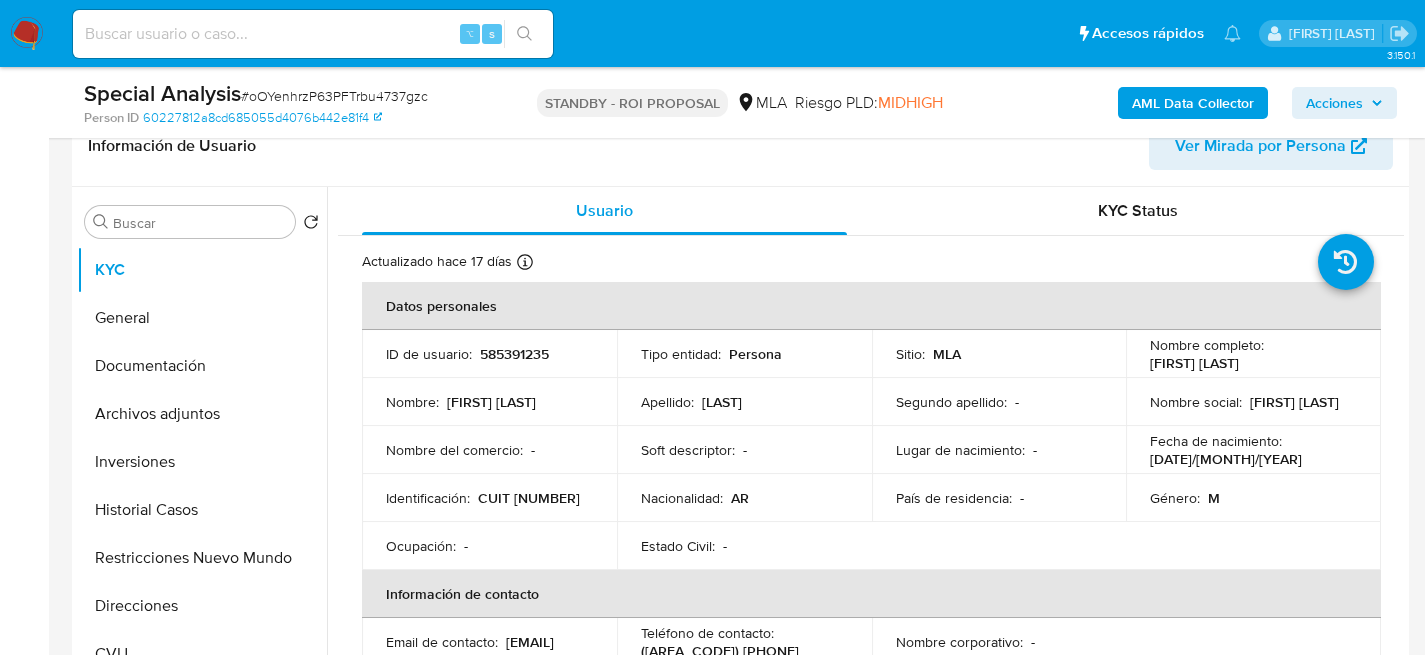 scroll, scrollTop: 487, scrollLeft: 0, axis: vertical 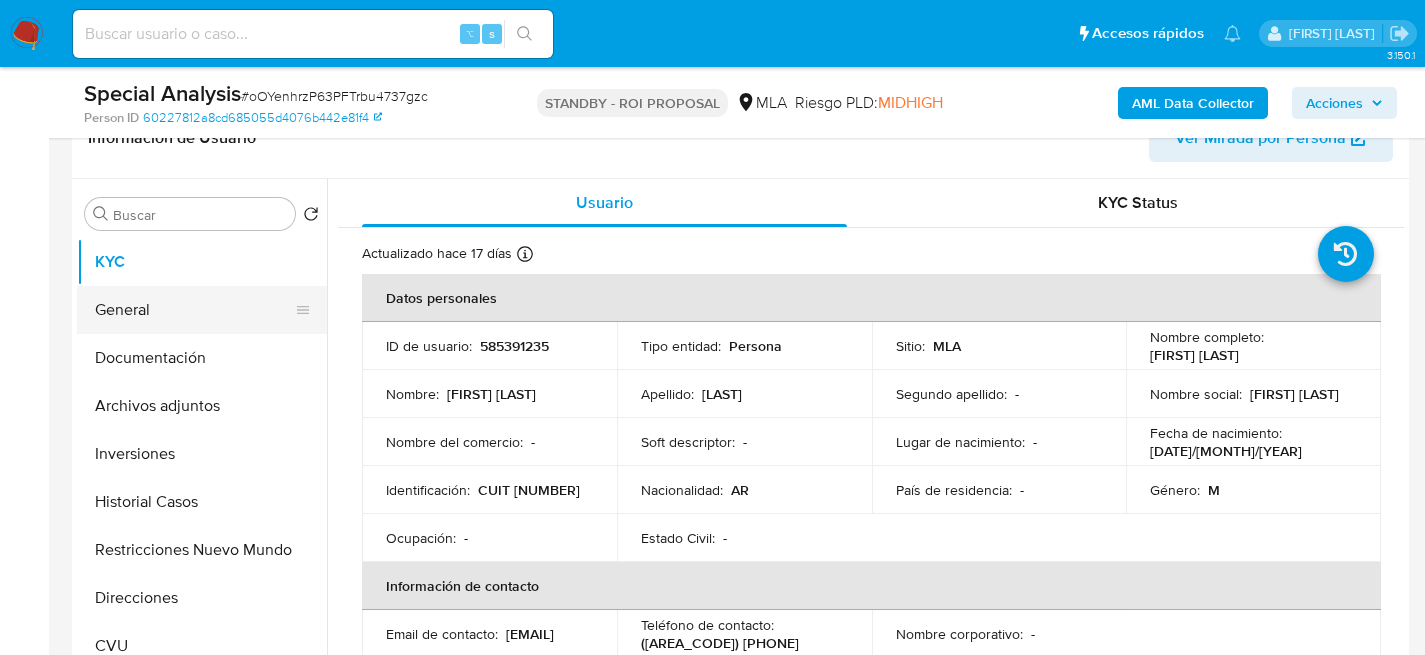 click on "General" at bounding box center [194, 310] 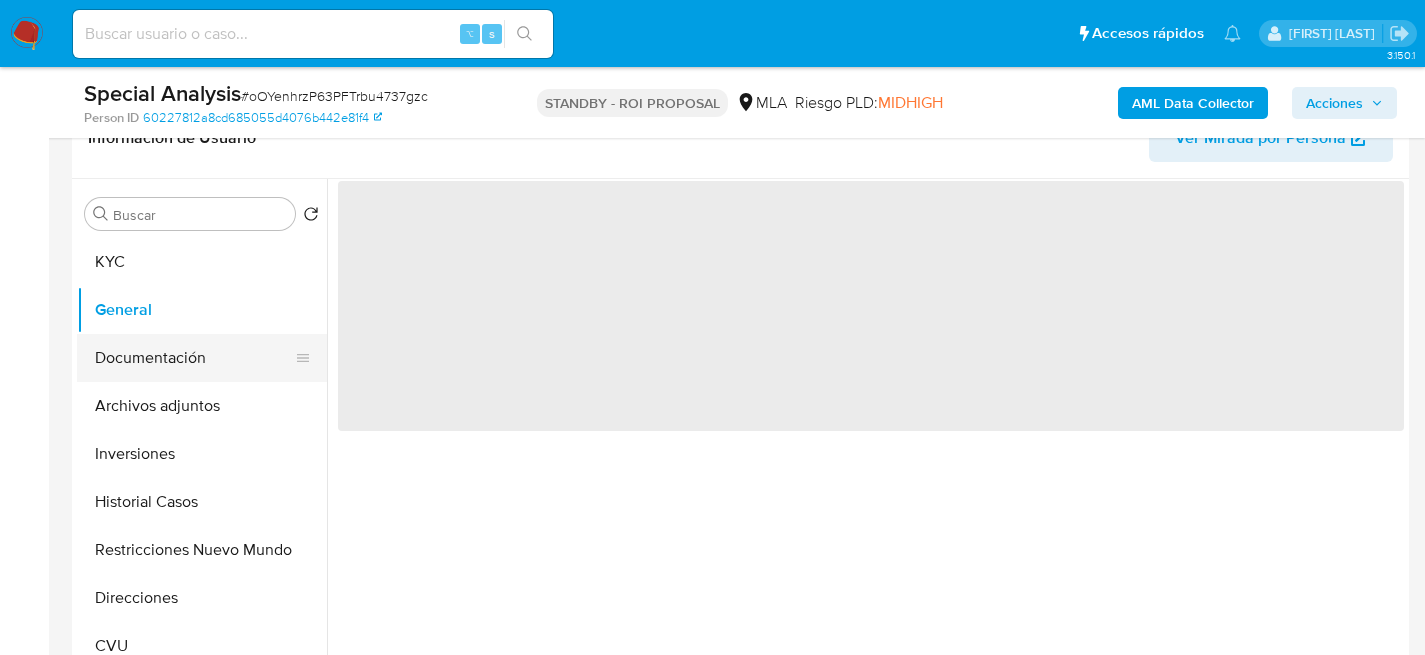 click on "Documentación" at bounding box center (194, 358) 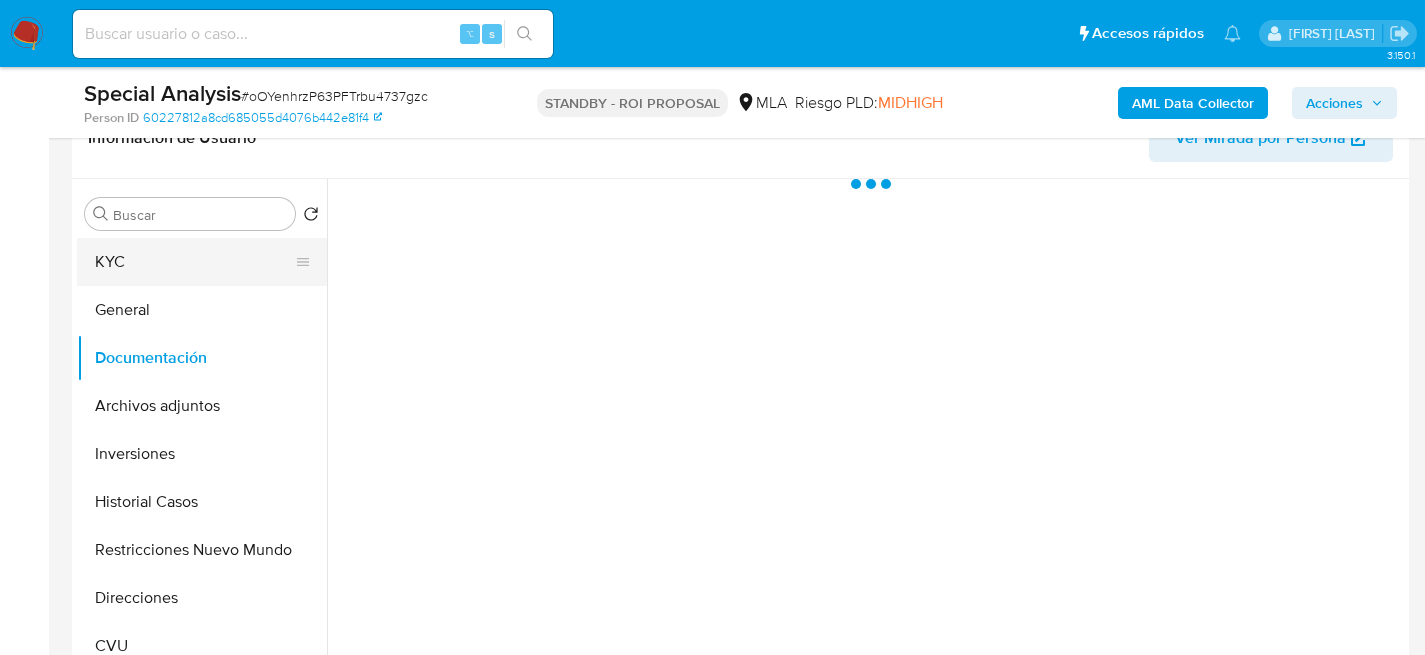 click on "KYC" at bounding box center (194, 262) 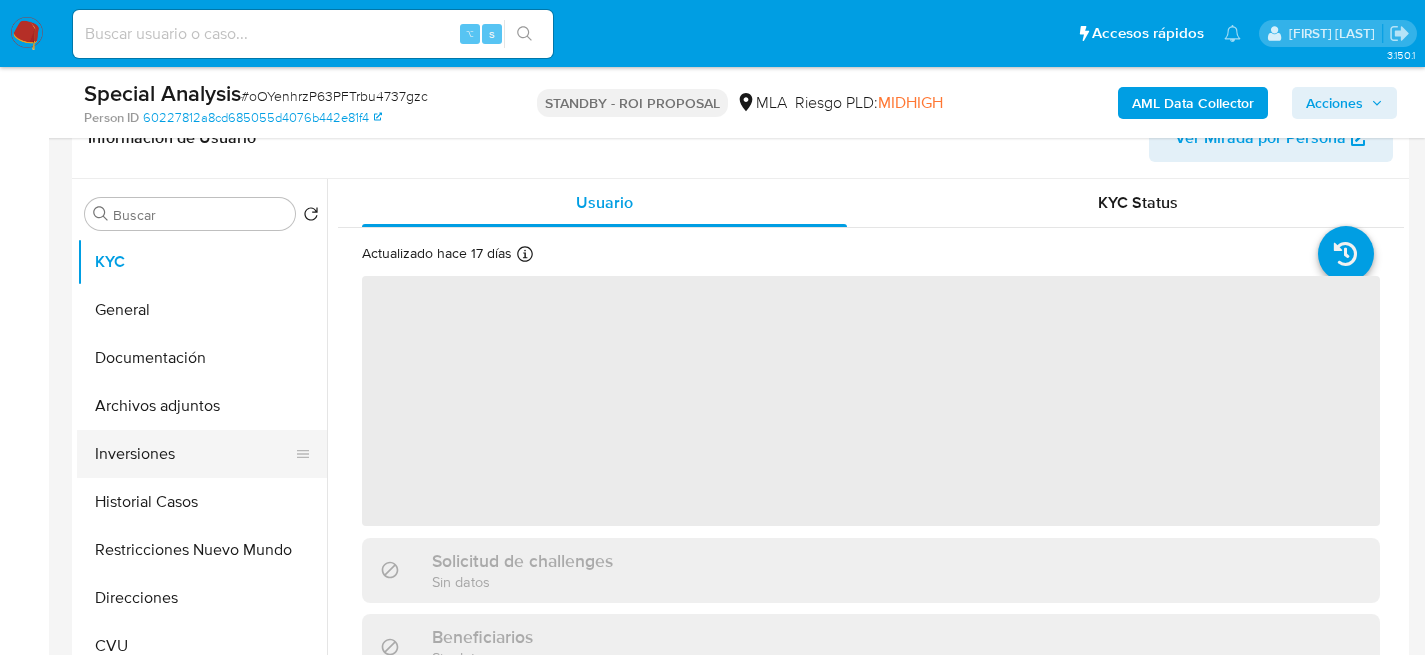 click on "Inversiones" at bounding box center [194, 454] 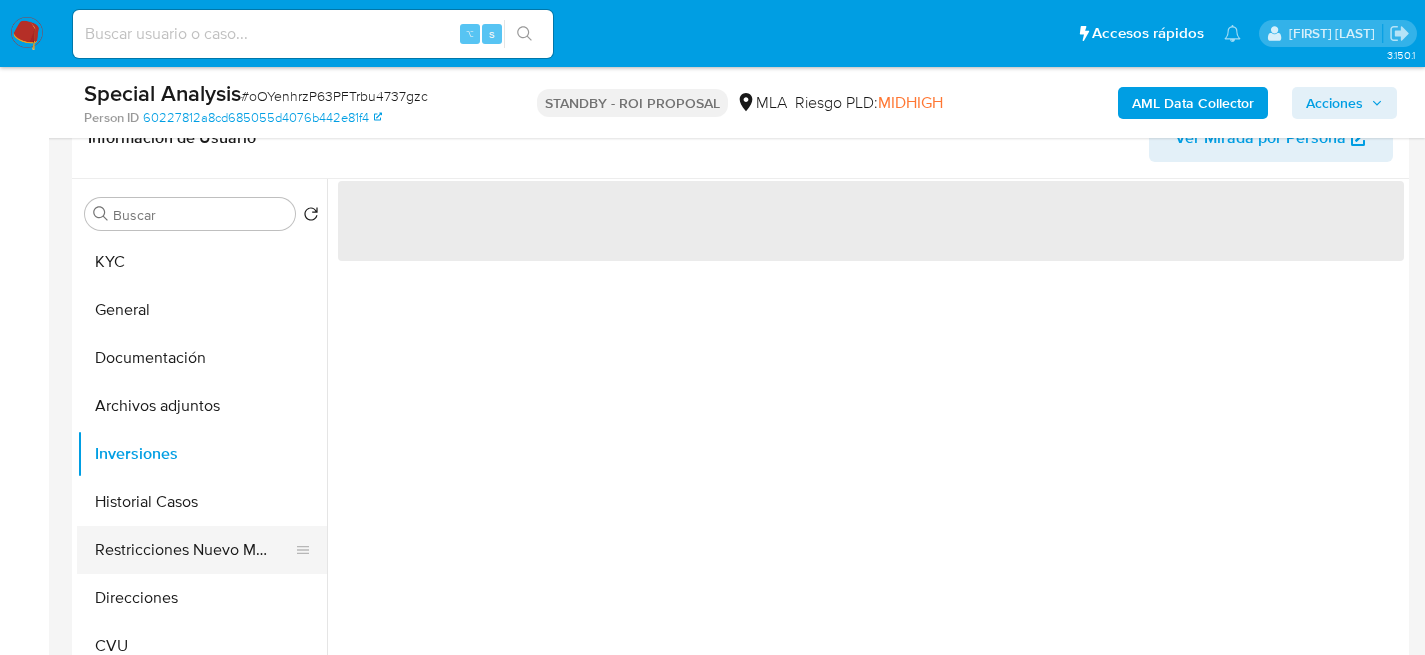 click on "Restricciones Nuevo Mundo" at bounding box center [194, 550] 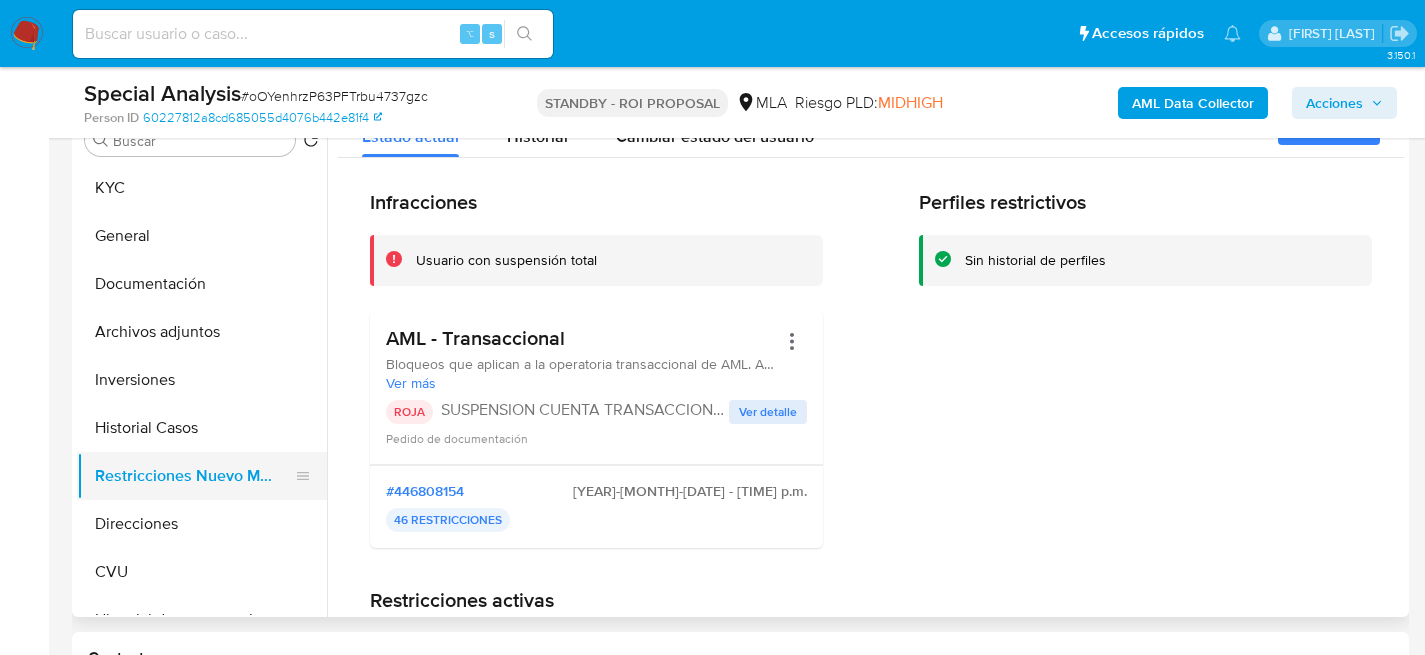 scroll, scrollTop: 560, scrollLeft: 0, axis: vertical 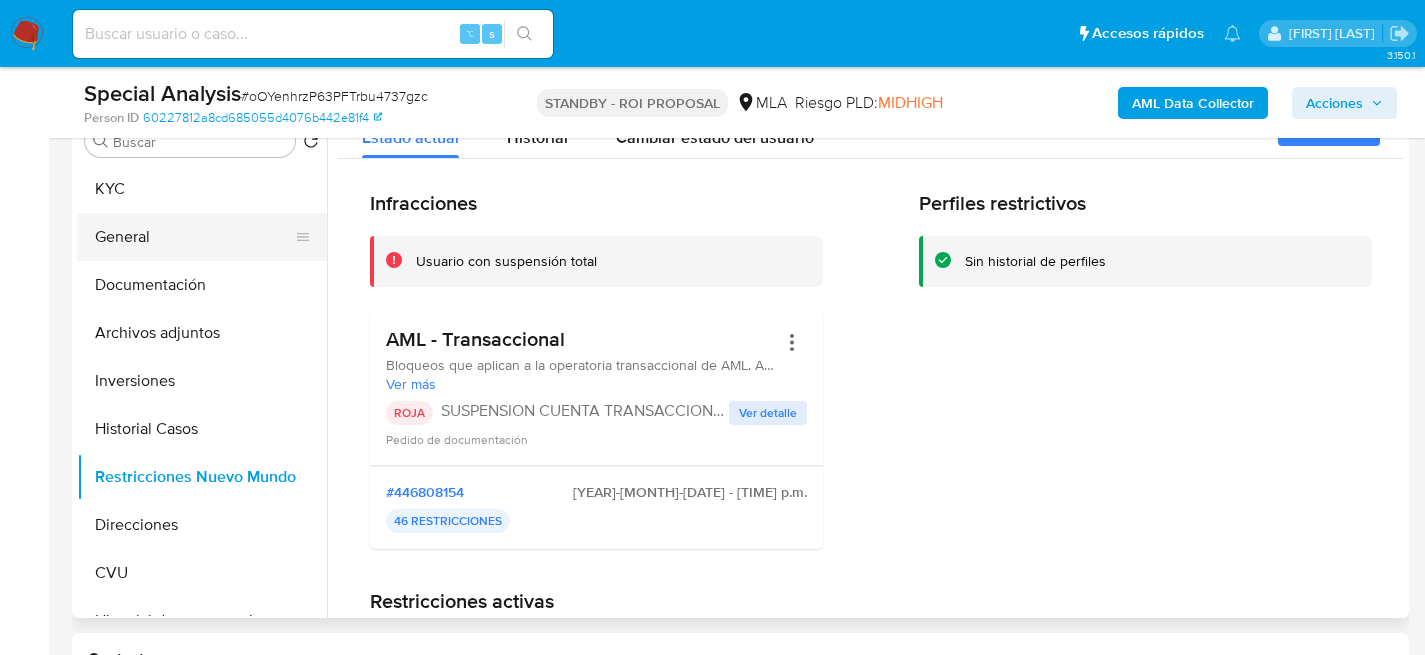 click on "General" at bounding box center (194, 237) 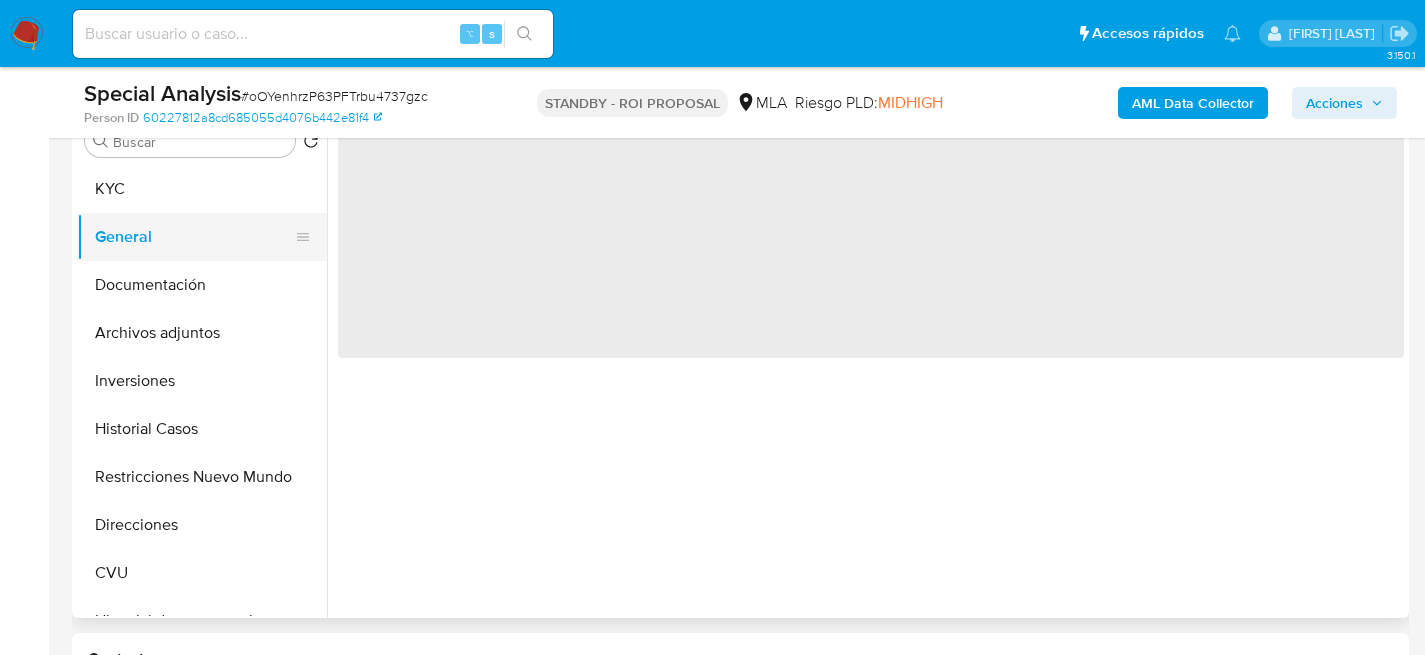 click on "General" at bounding box center [194, 237] 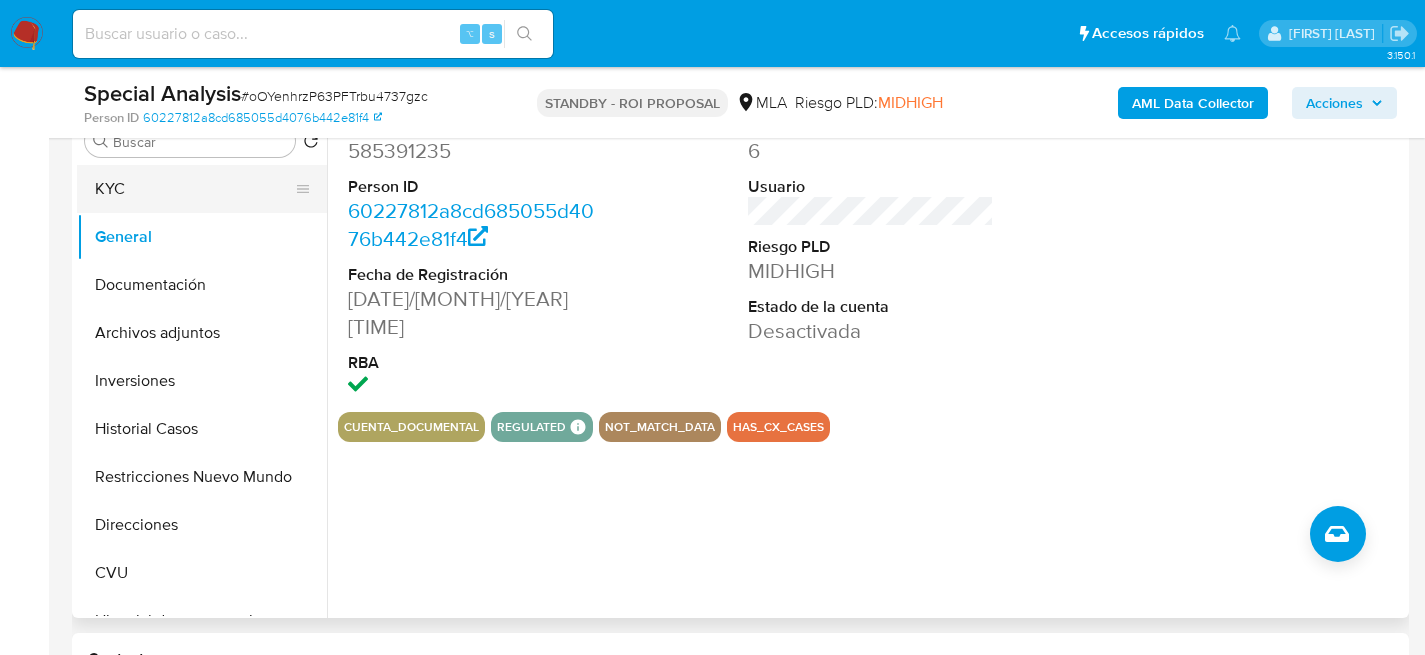 click on "KYC" at bounding box center [194, 189] 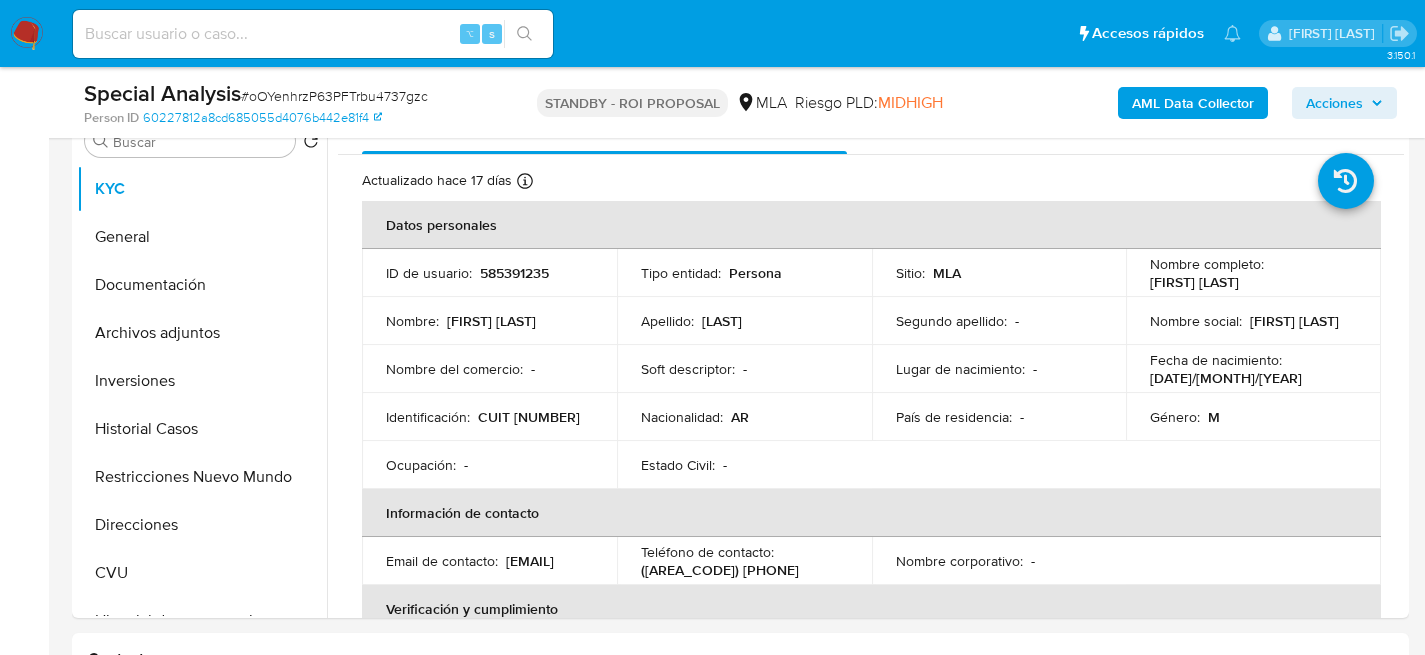 click on "# oOYenhrzP63PFTrbu4737gzc" at bounding box center (334, 96) 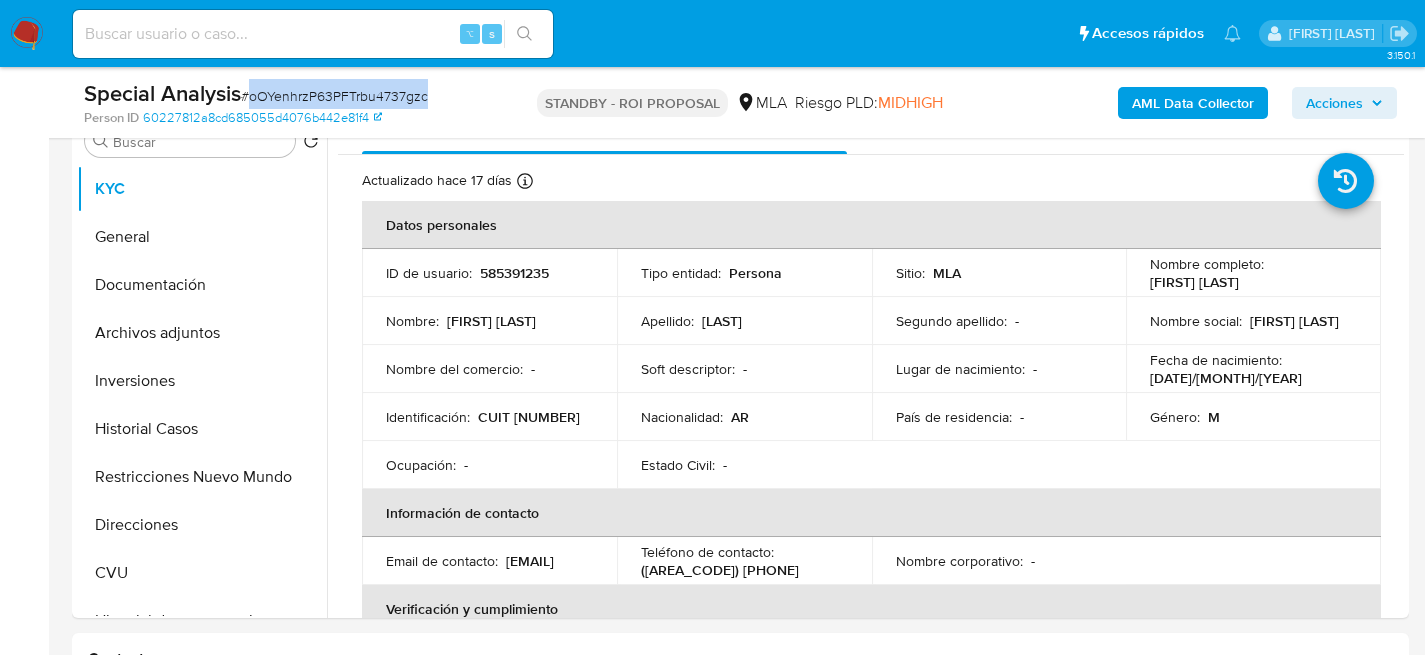 click on "# oOYenhrzP63PFTrbu4737gzc" at bounding box center (334, 96) 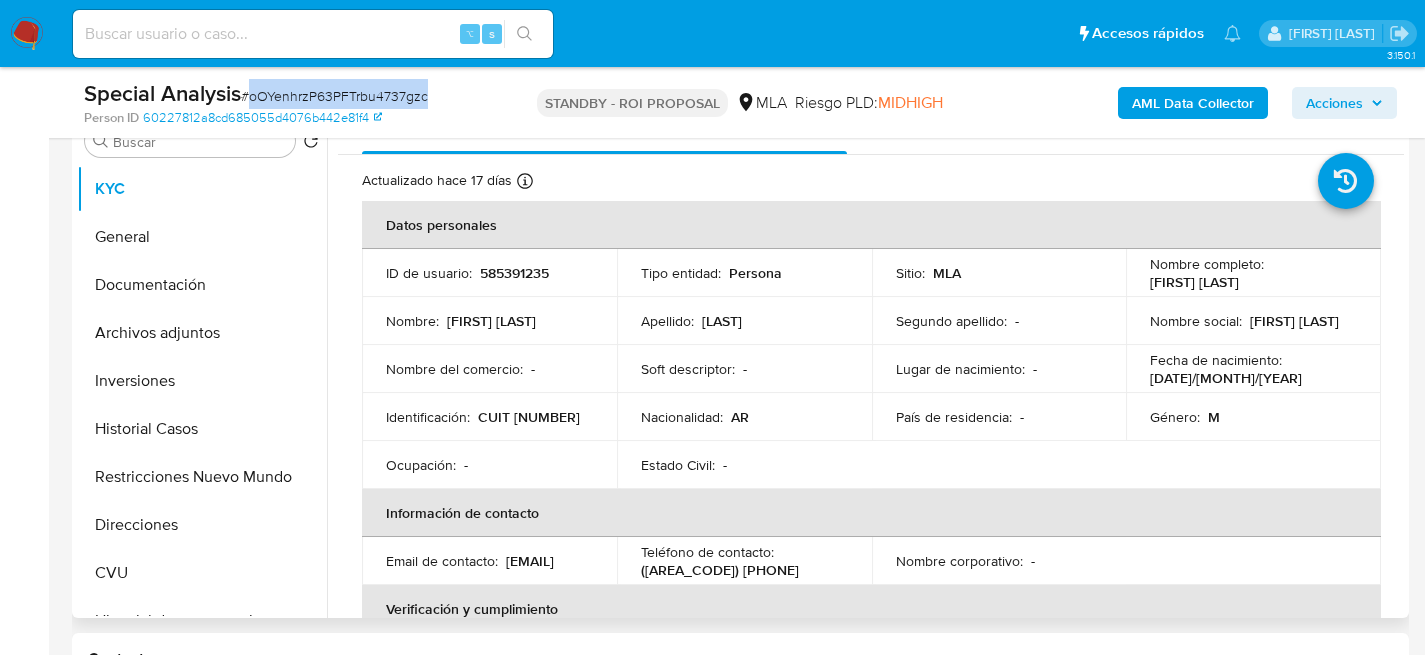 copy on "oOYenhrzP63PFTrbu4737gzc" 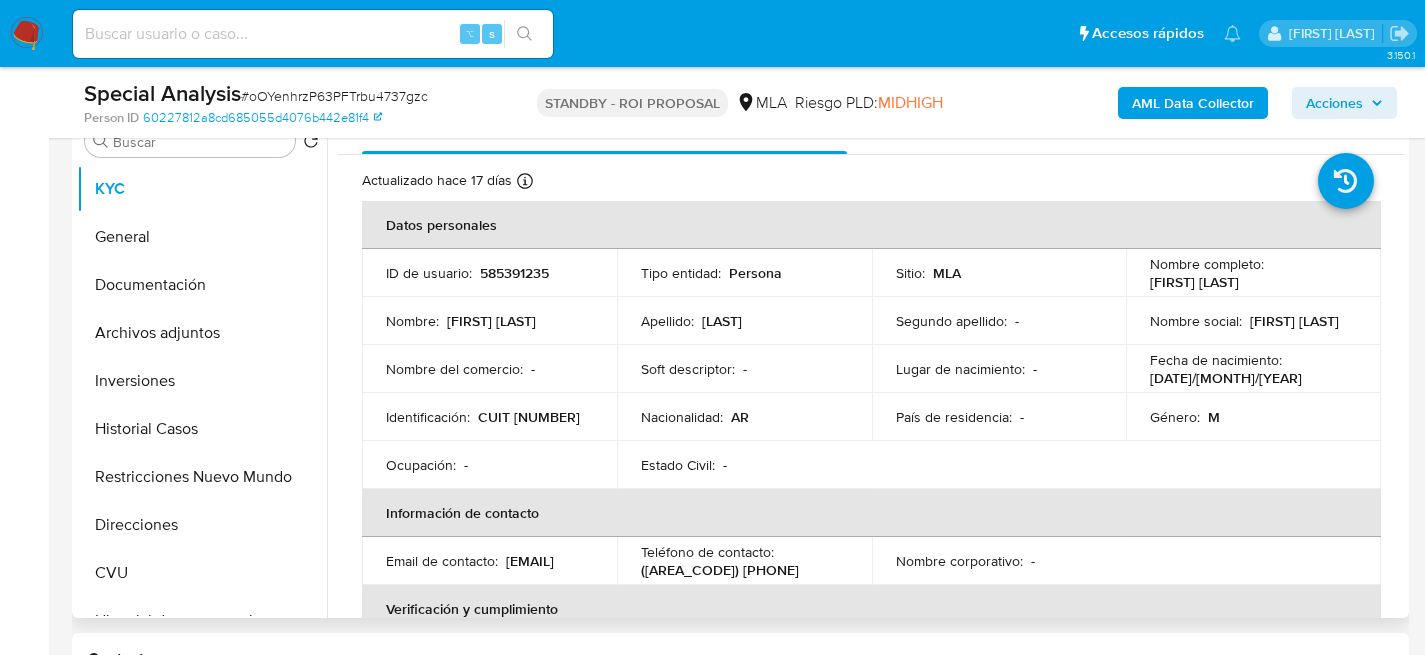click on "ID de usuario :    585391235" at bounding box center [489, 273] 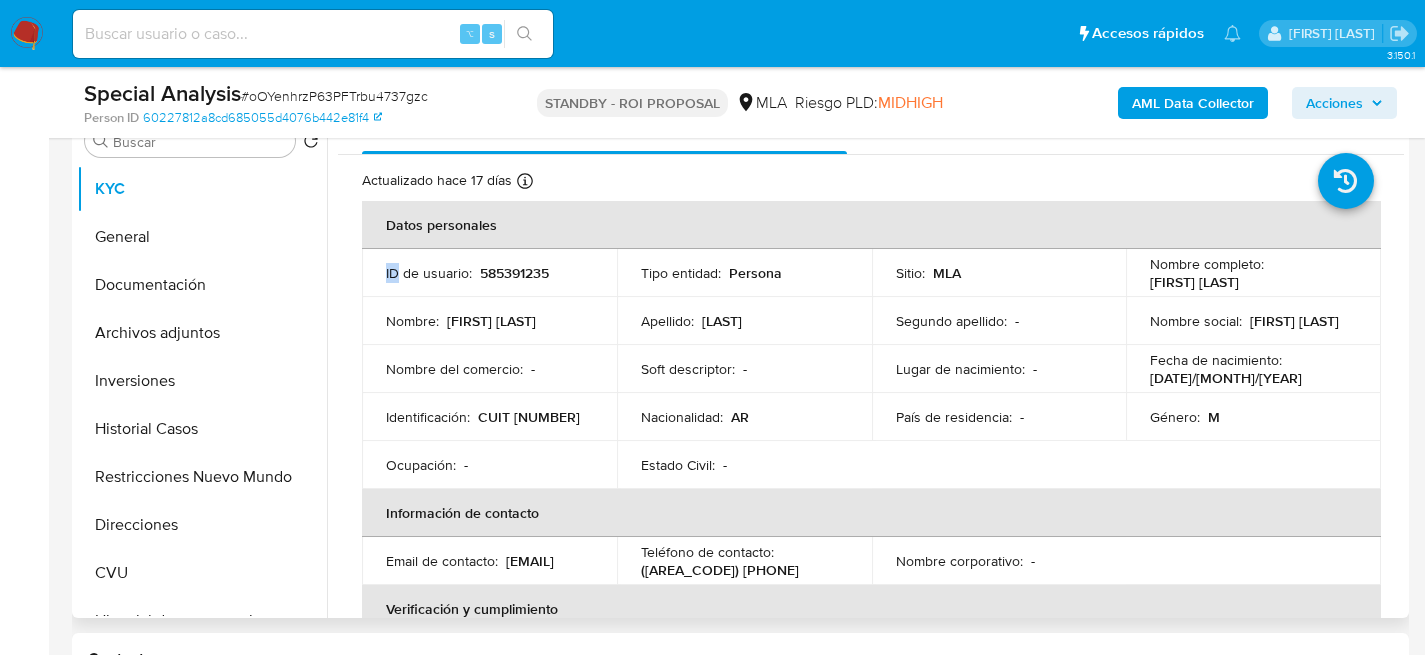click on "ID de usuario :    585391235" at bounding box center (489, 273) 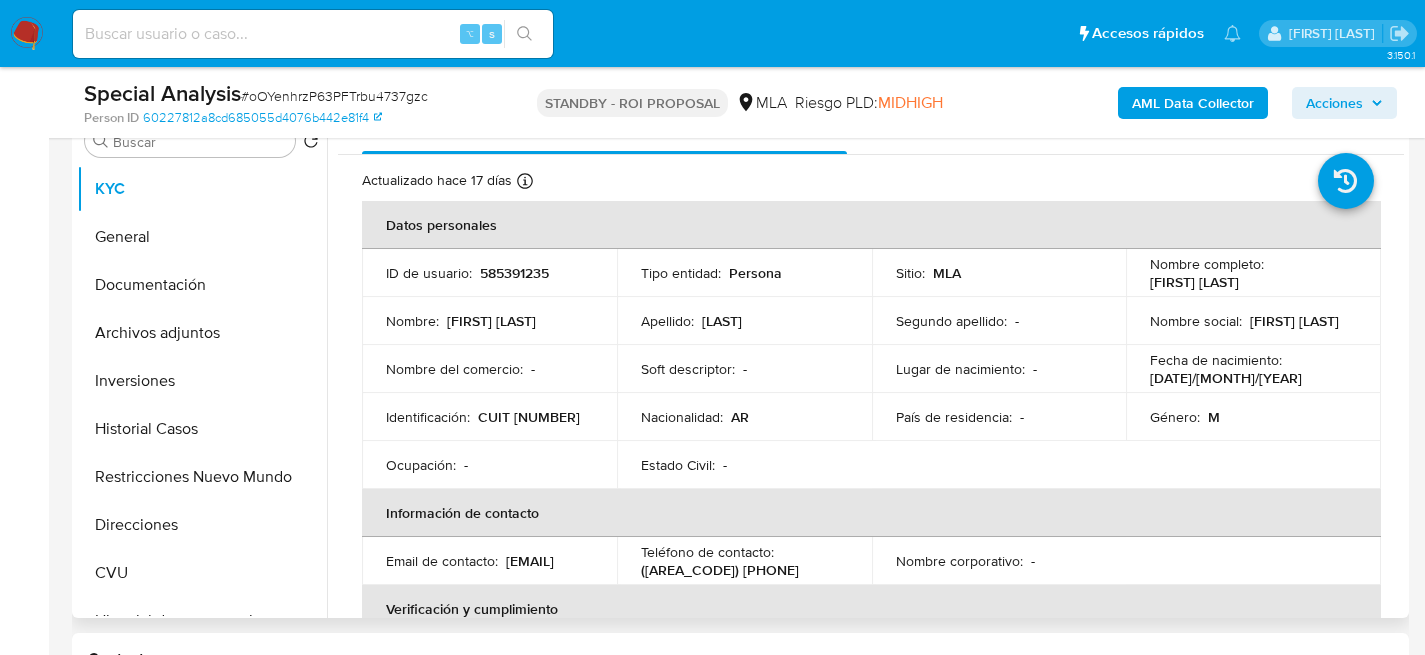 click on "585391235" at bounding box center (514, 273) 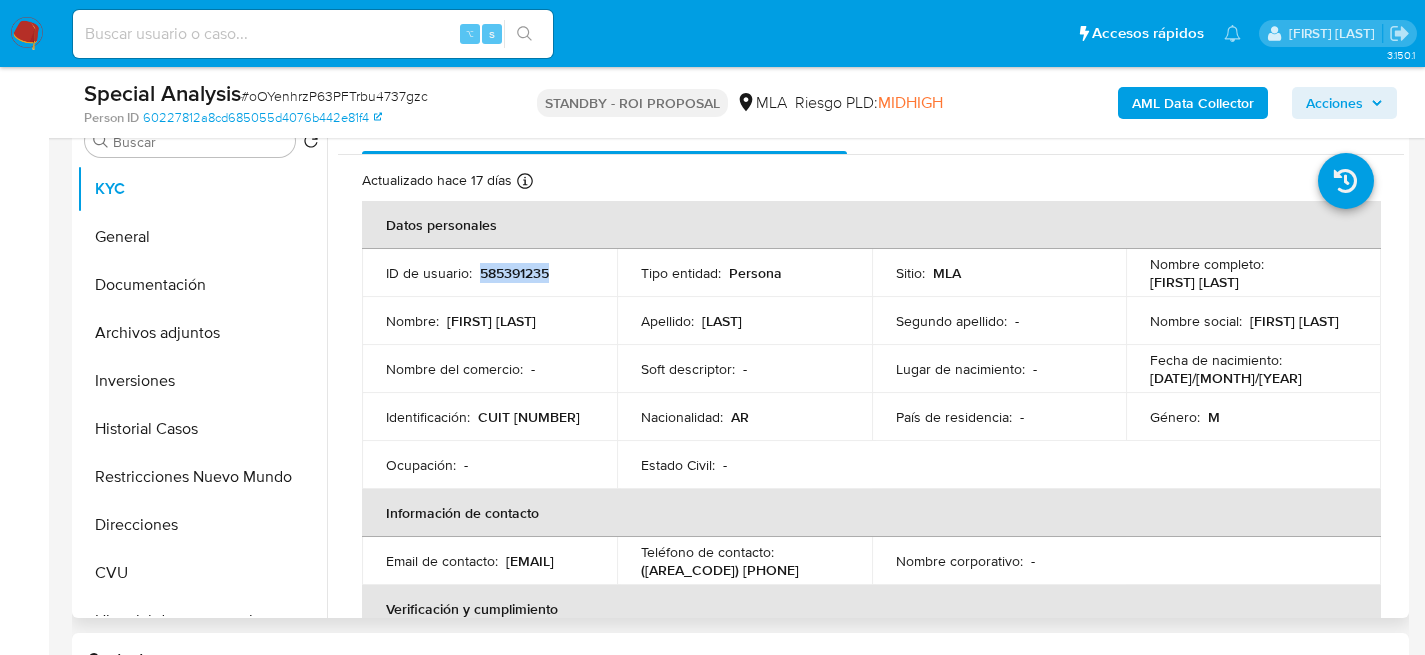 click on "585391235" at bounding box center [514, 273] 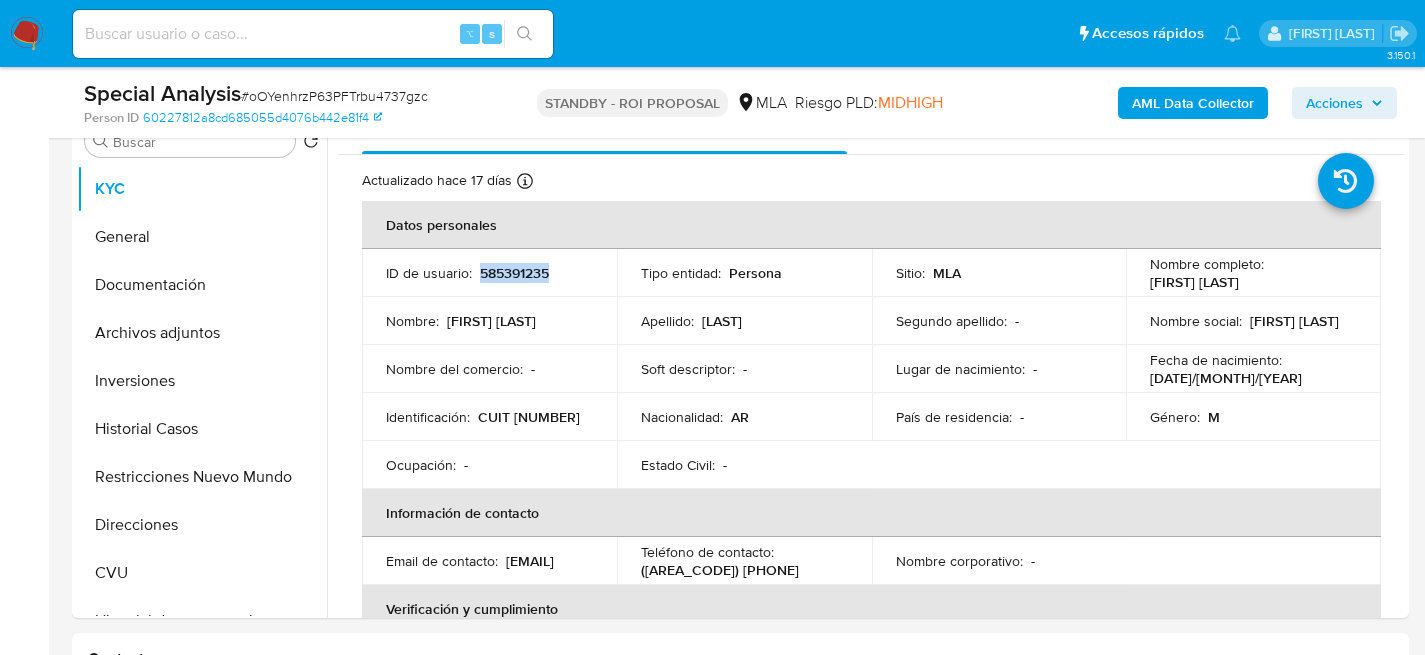 copy on "585391235" 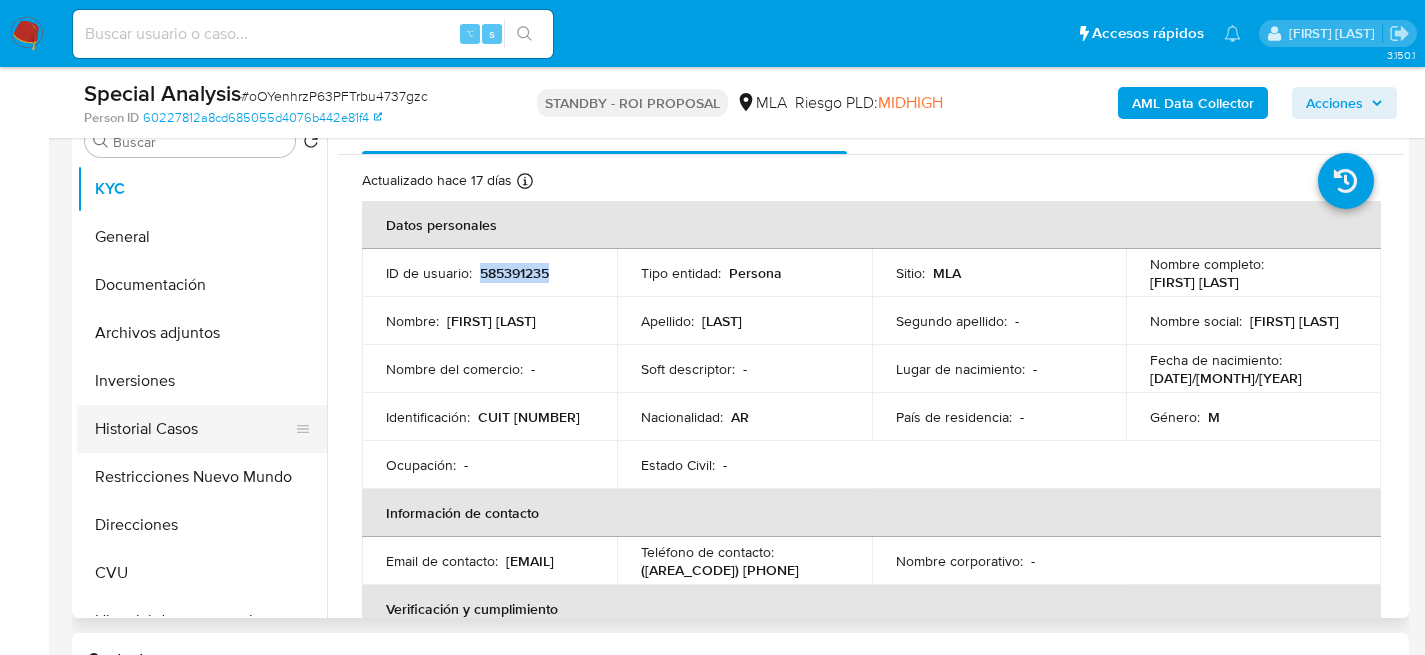 click on "Historial Casos" at bounding box center (194, 429) 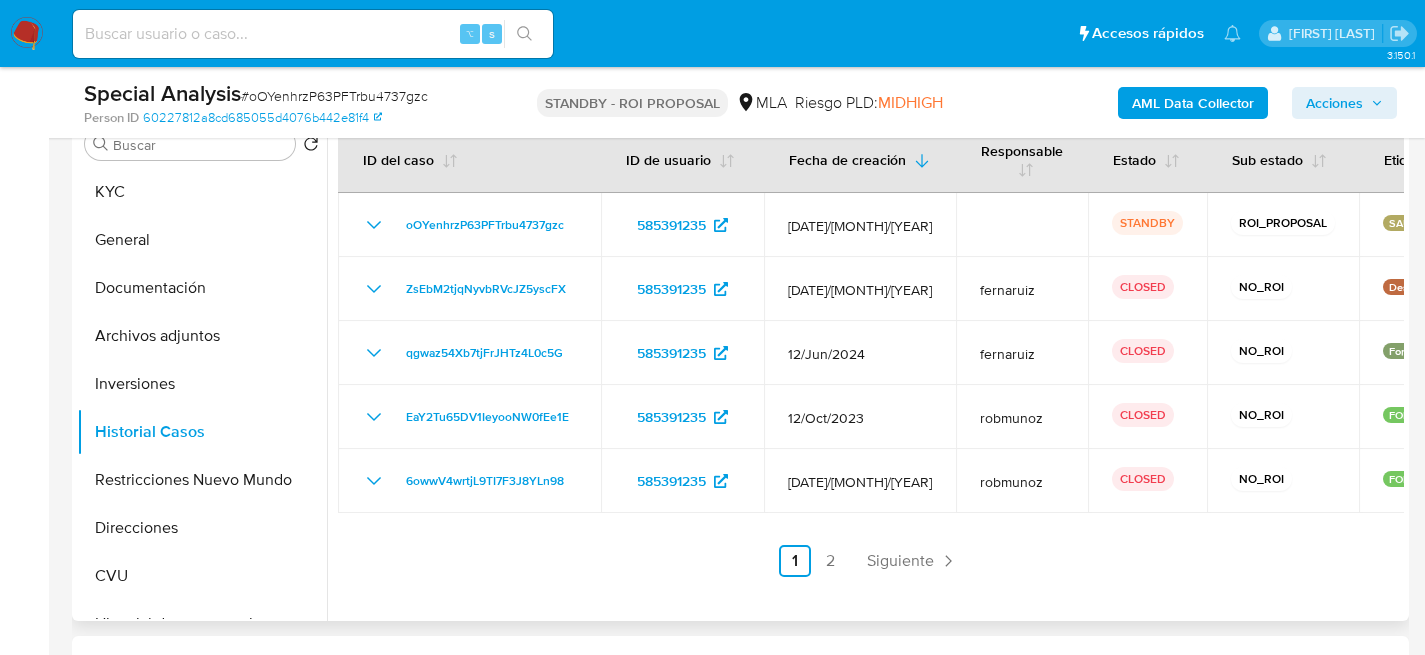 scroll, scrollTop: 556, scrollLeft: 0, axis: vertical 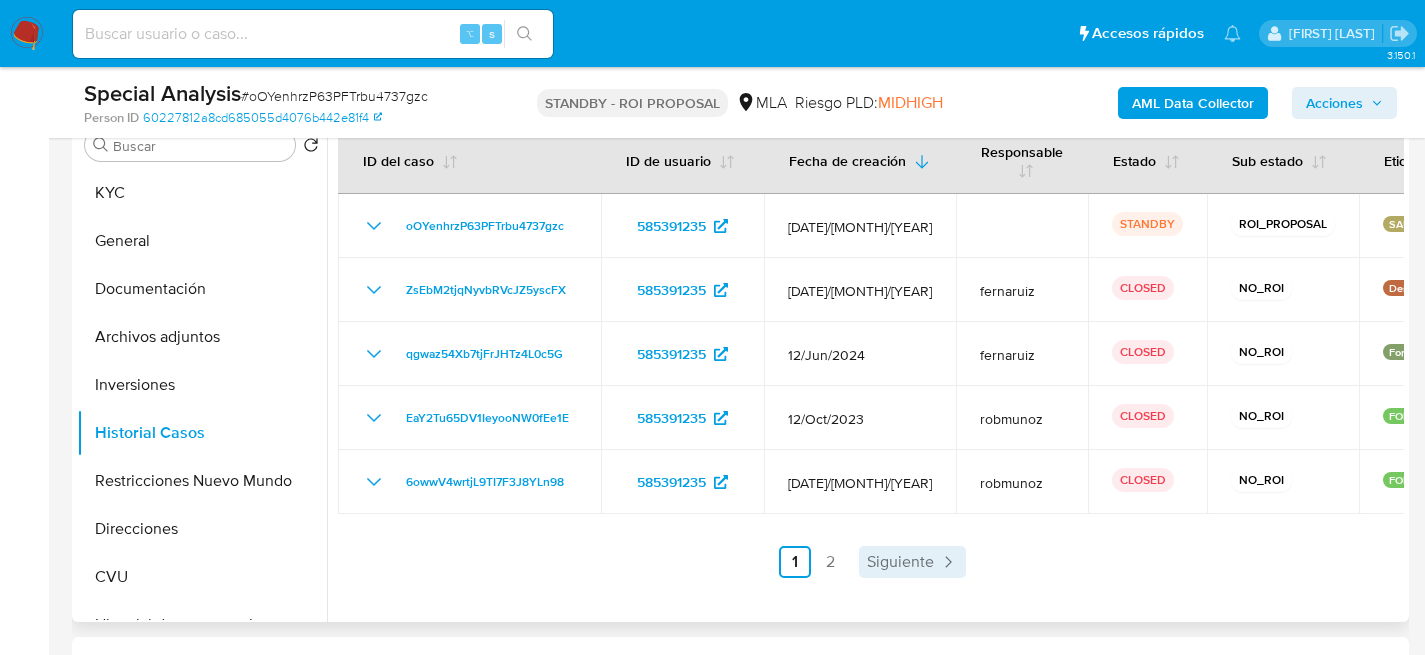 click on "Siguiente" at bounding box center (900, 562) 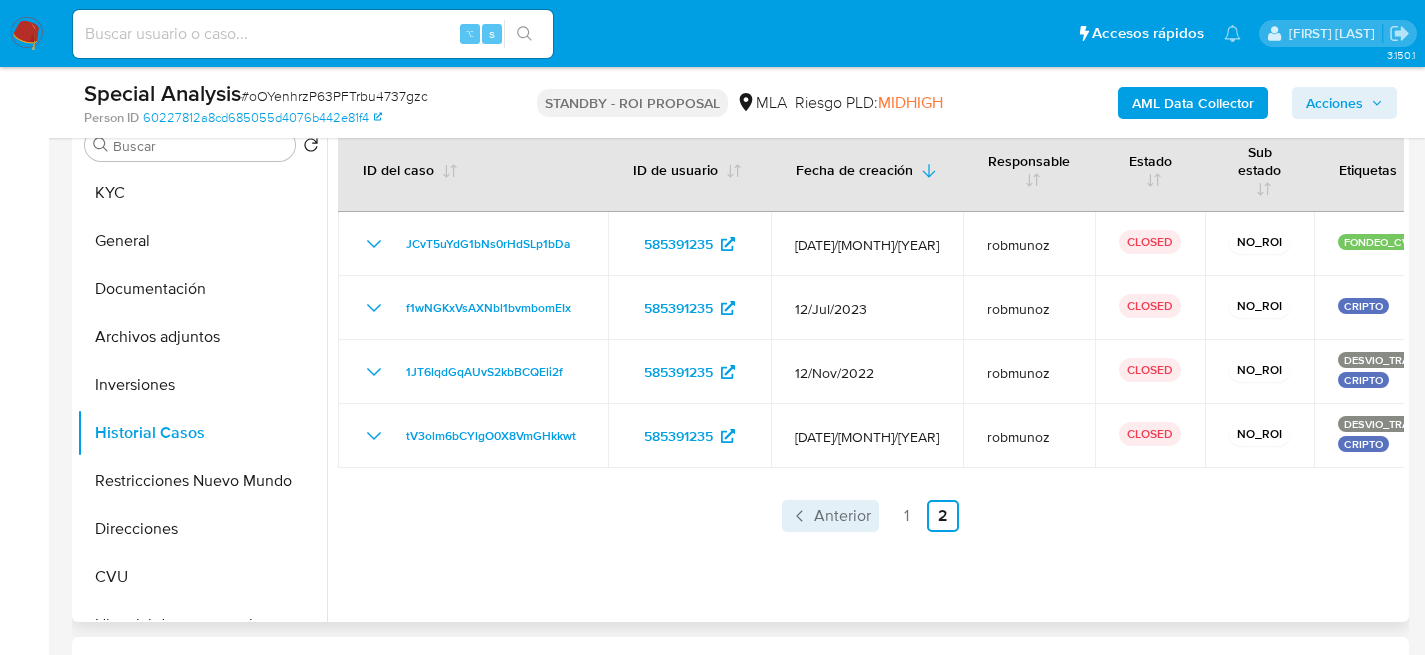 click on "Anterior" at bounding box center [842, 516] 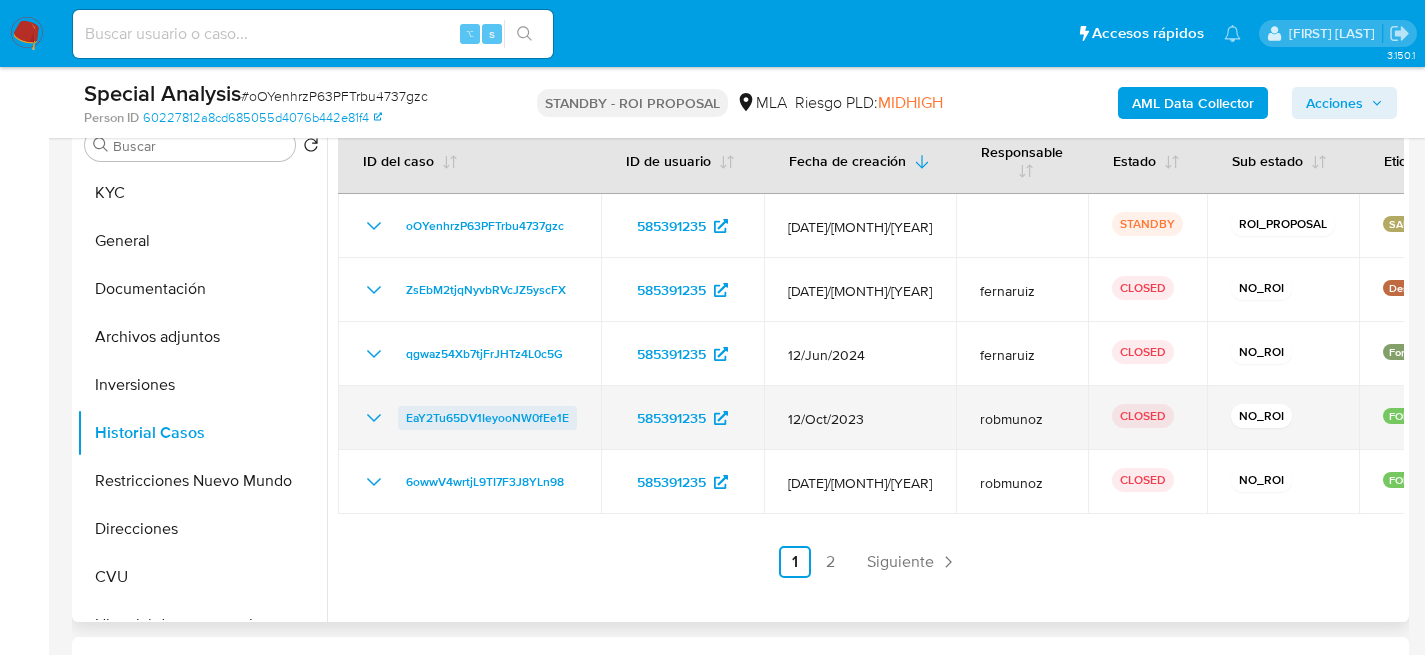 click on "EaY2Tu65DV1IeyooNW0fEe1E" at bounding box center (487, 418) 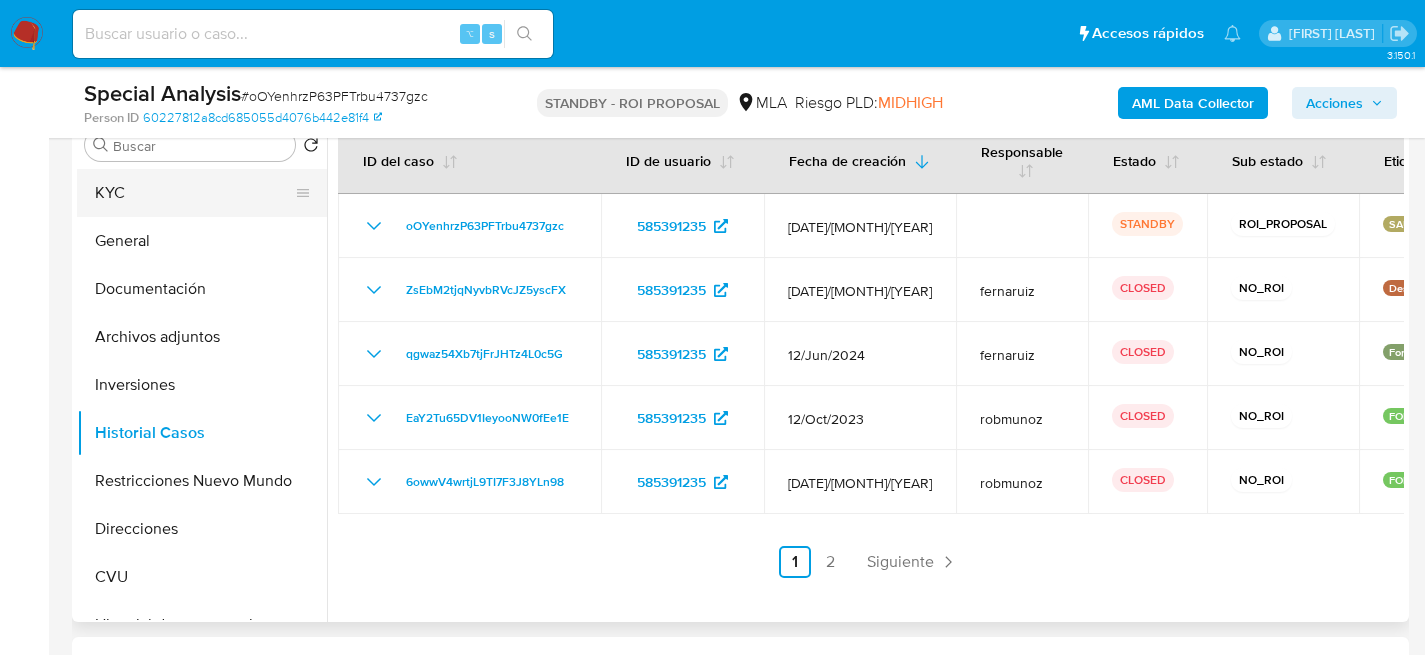 click on "KYC" at bounding box center [194, 193] 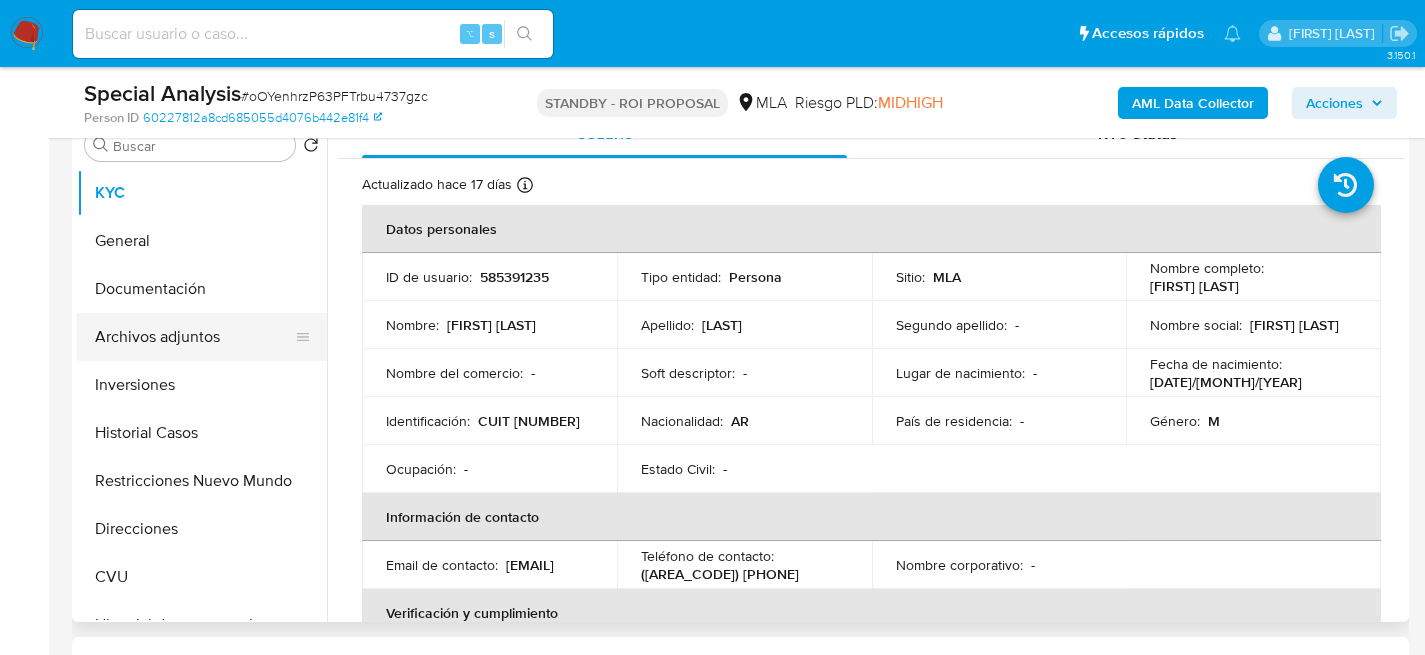 click on "Archivos adjuntos" at bounding box center [194, 337] 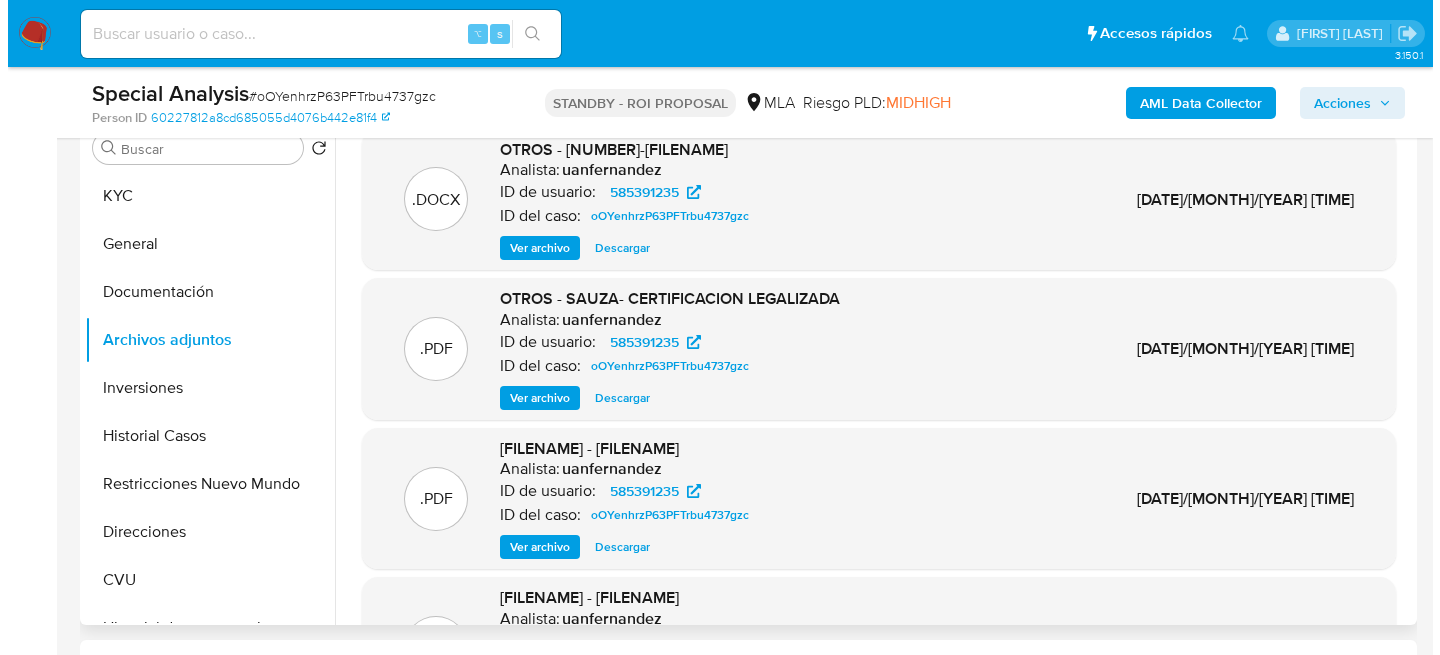scroll, scrollTop: 552, scrollLeft: 0, axis: vertical 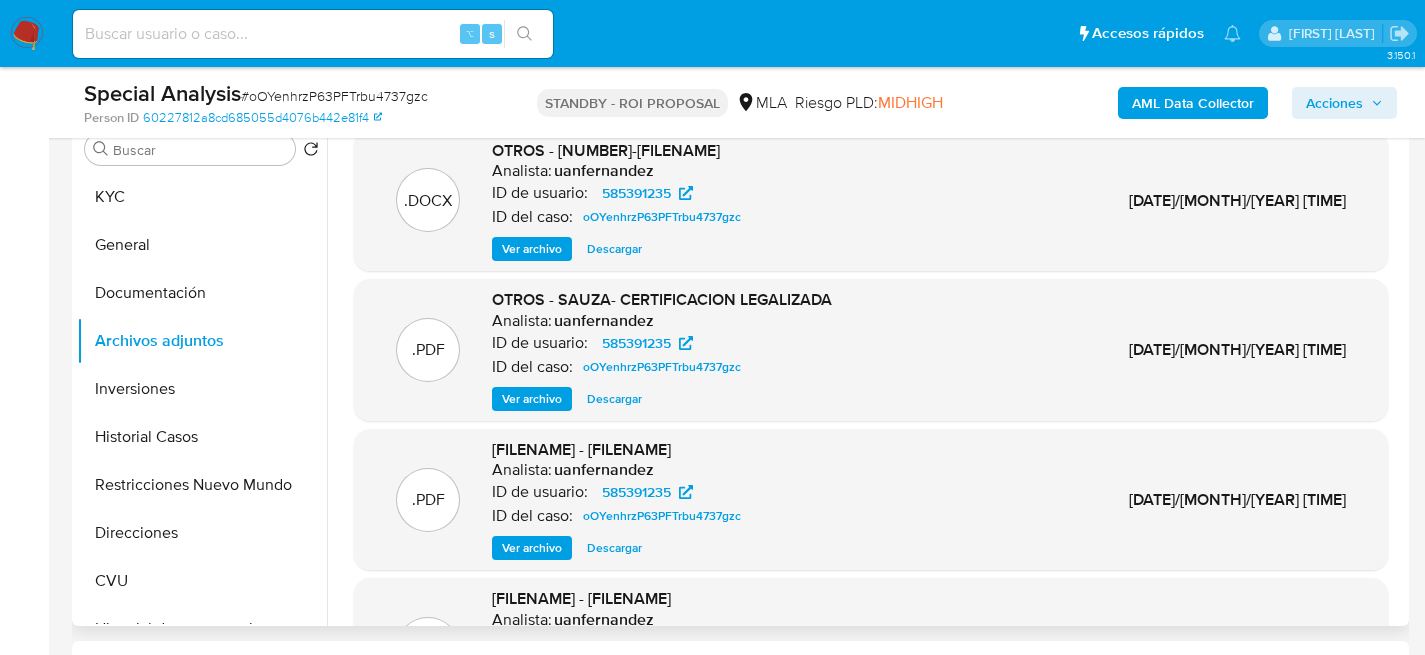 click on "Ver archivo" at bounding box center [532, 249] 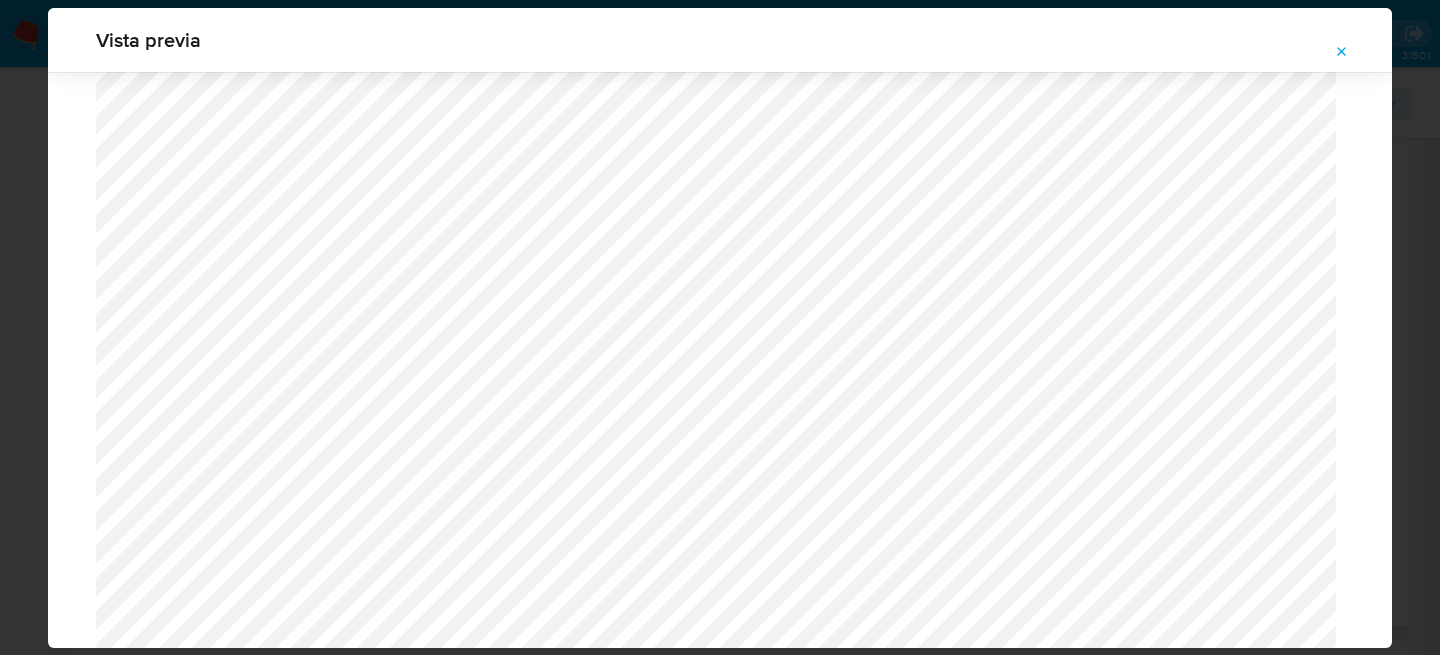 scroll, scrollTop: 1721, scrollLeft: 0, axis: vertical 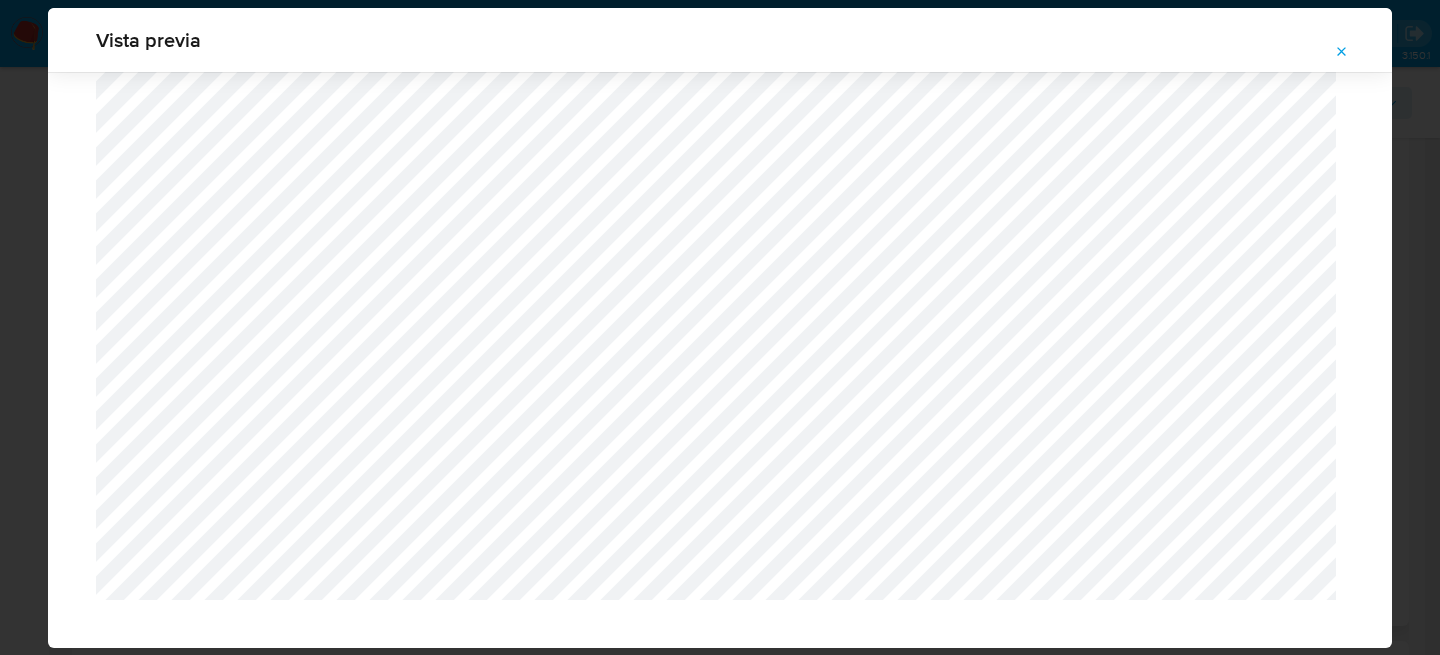 click at bounding box center (720, -5179) 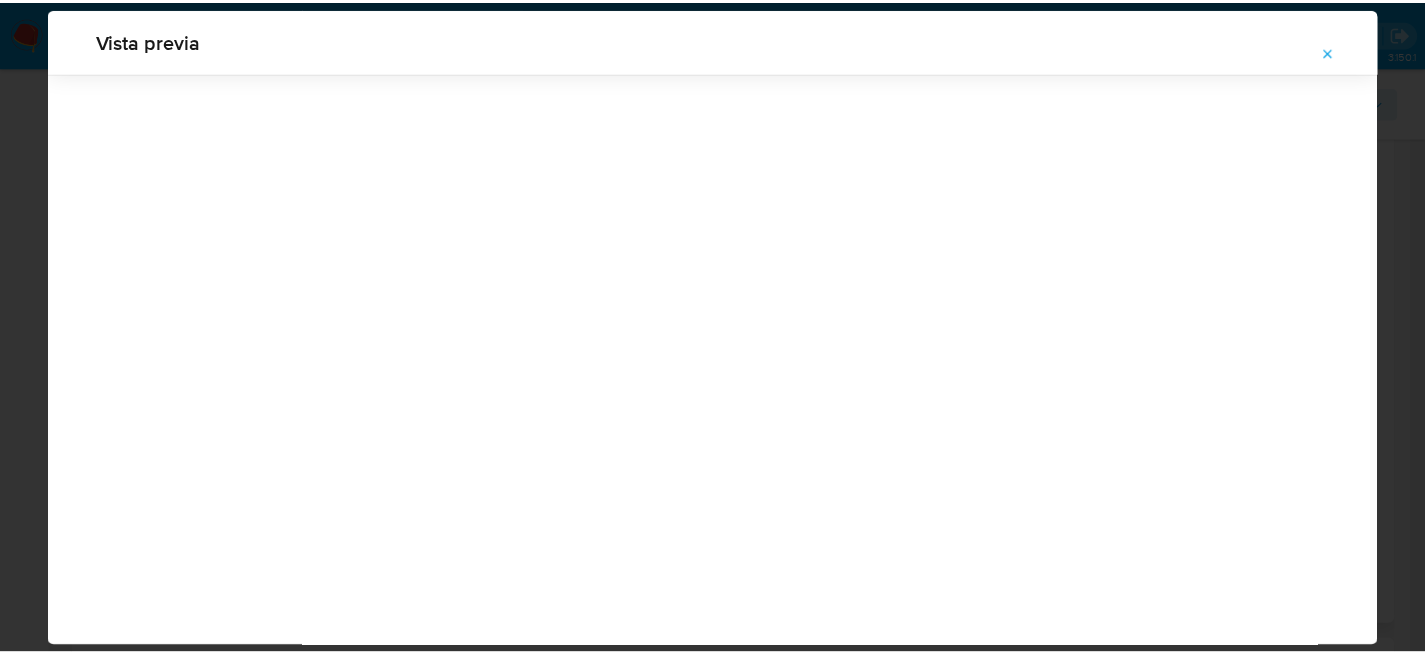 scroll, scrollTop: 64, scrollLeft: 0, axis: vertical 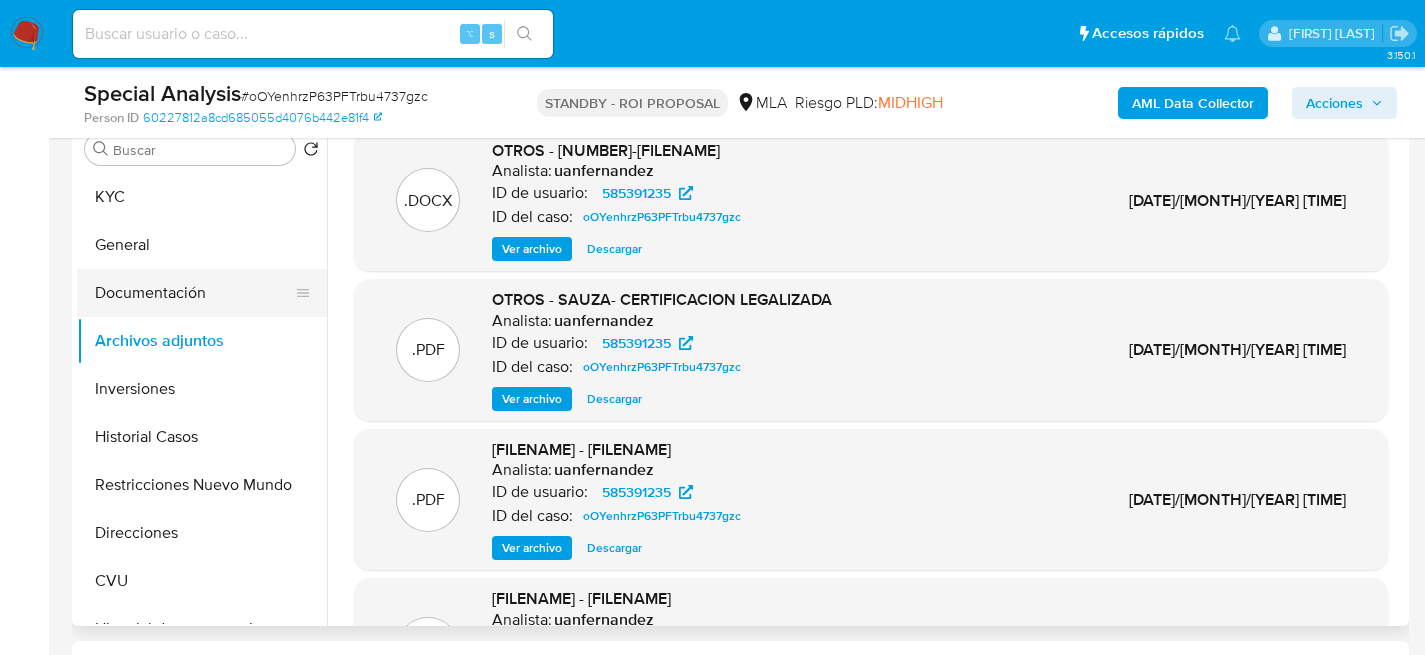 drag, startPoint x: 124, startPoint y: 297, endPoint x: 159, endPoint y: 292, distance: 35.35534 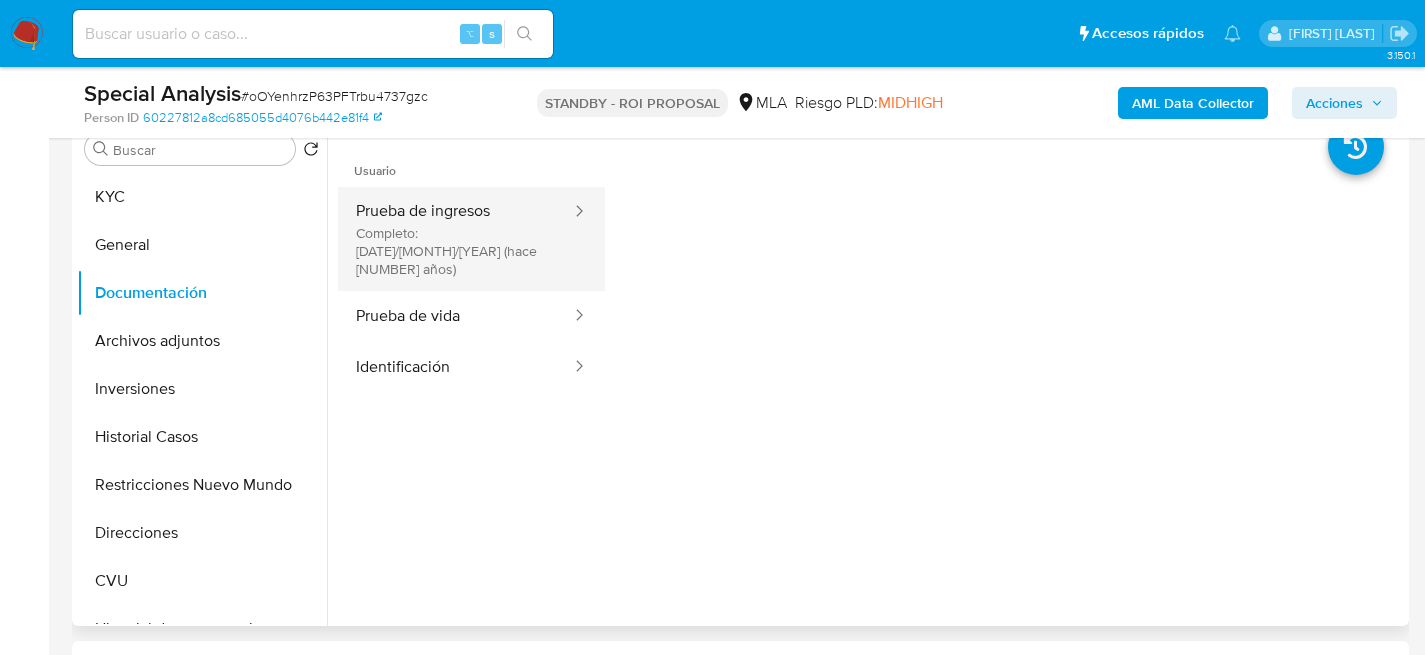 click on "Prueba de ingresos Completo: 02/11/2022 (hace 3 años)" at bounding box center (455, 239) 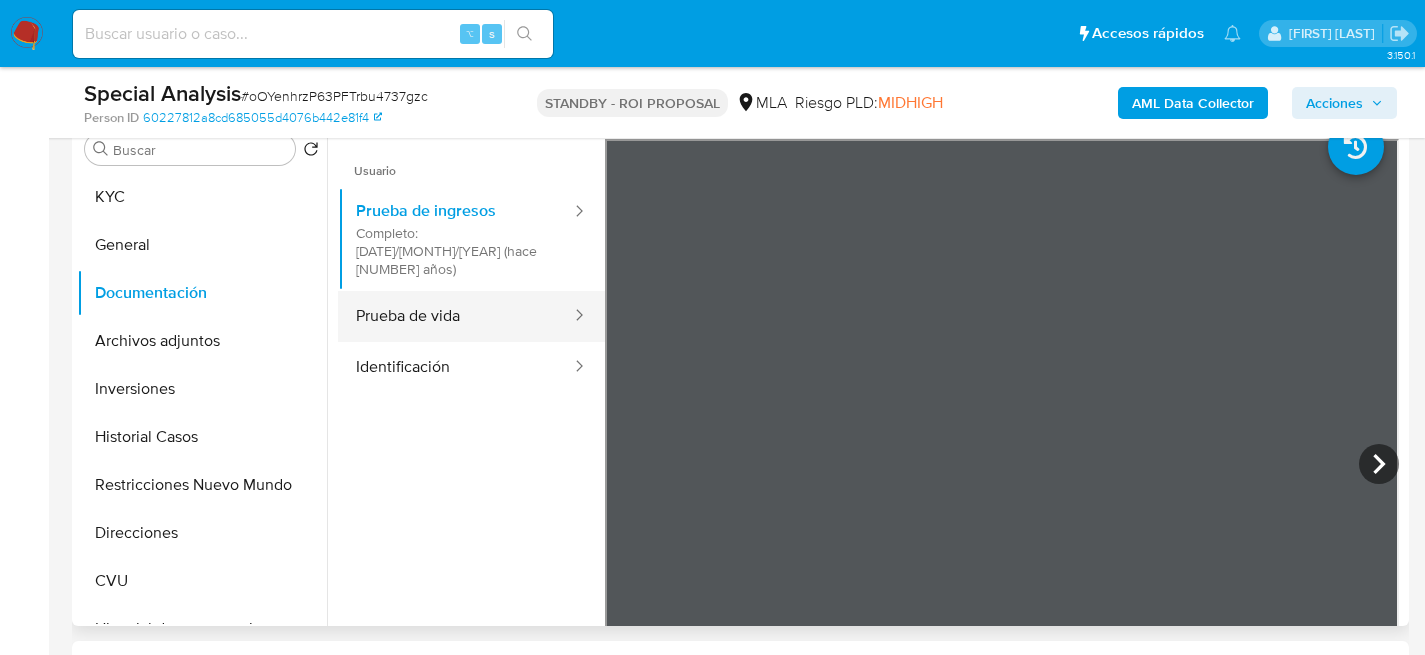 click on "Prueba de vida" at bounding box center [455, 316] 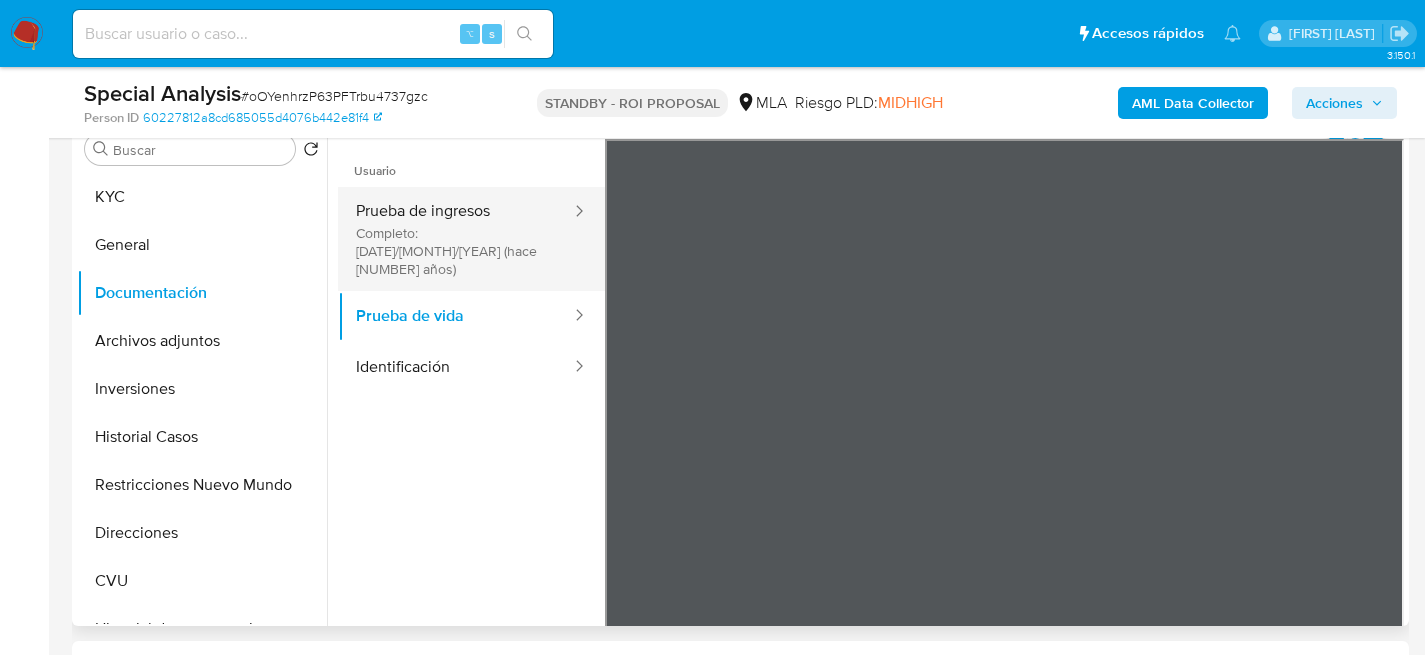 click on "Prueba de ingresos Completo: 02/11/2022 (hace 3 años)" at bounding box center (455, 239) 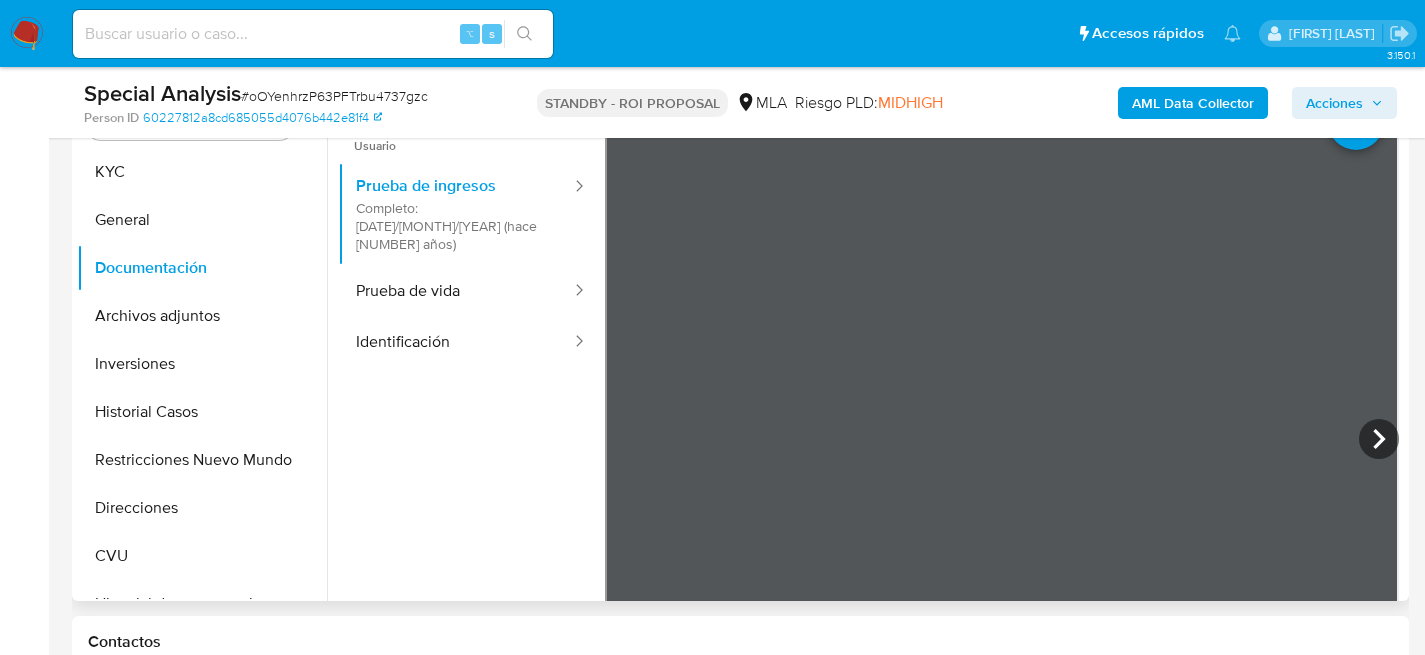 scroll, scrollTop: 577, scrollLeft: 0, axis: vertical 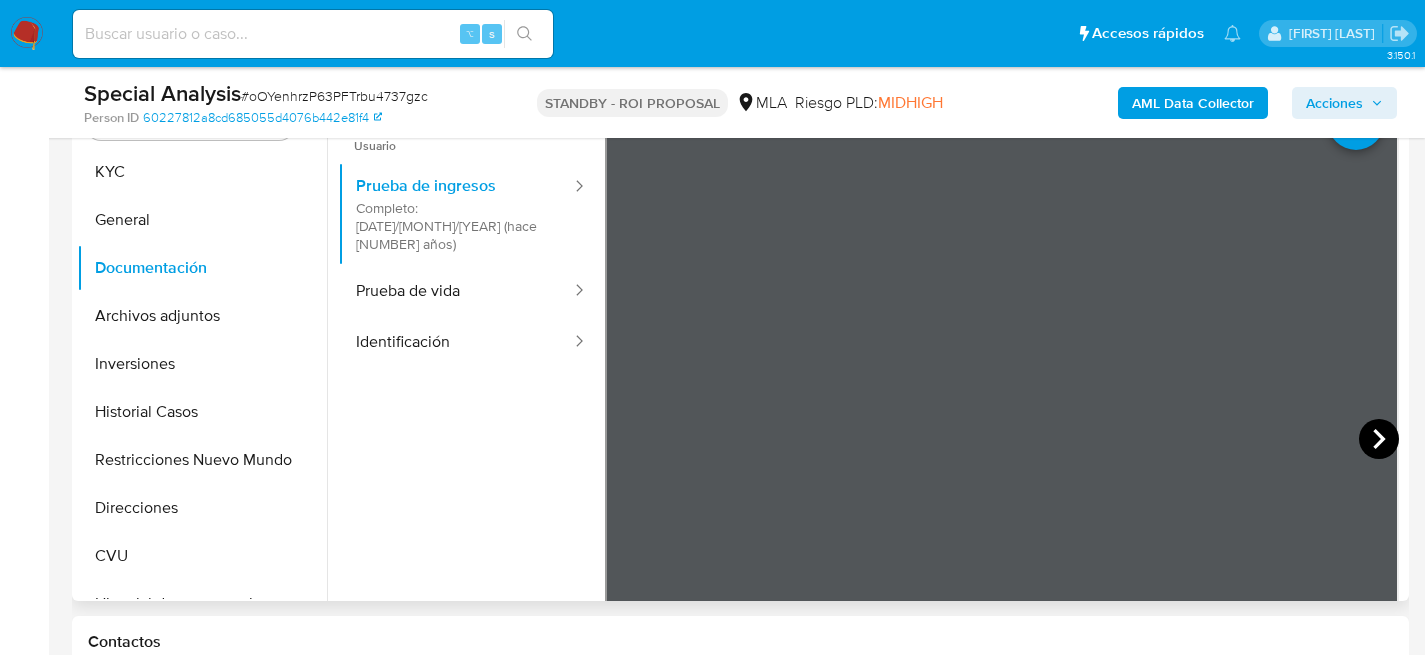 click 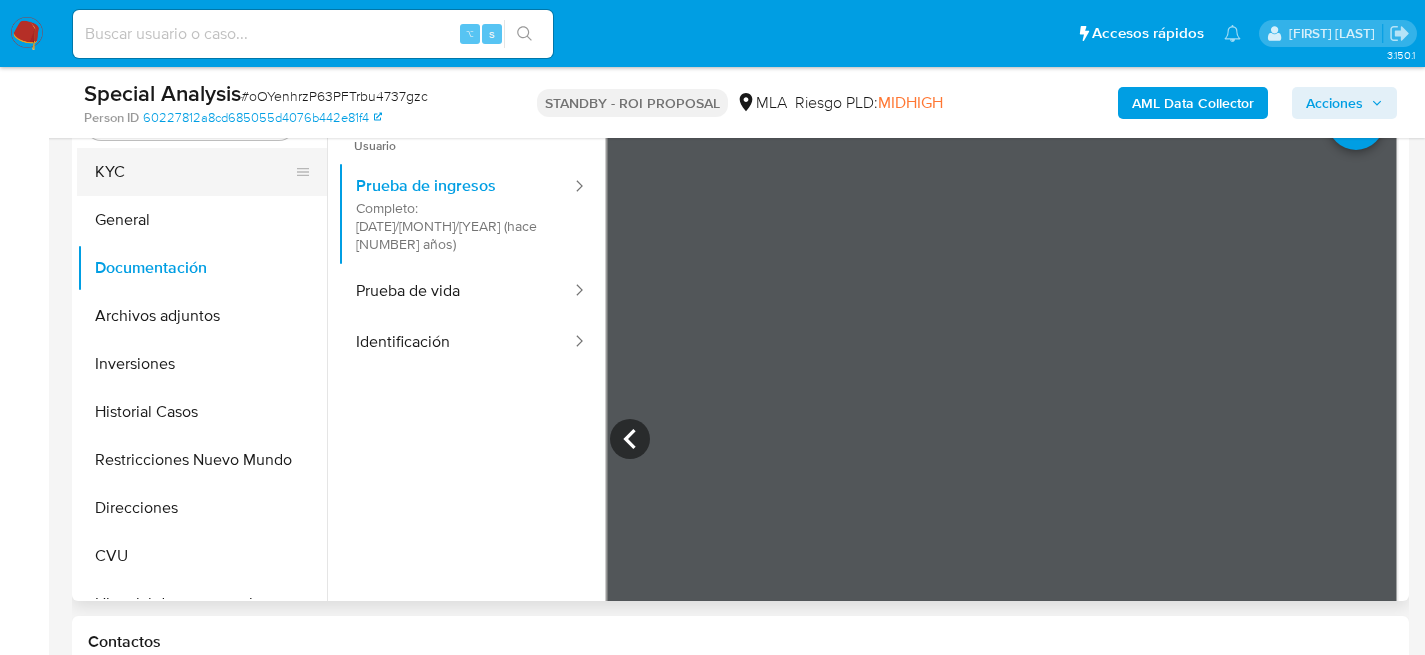 click on "KYC" at bounding box center (194, 172) 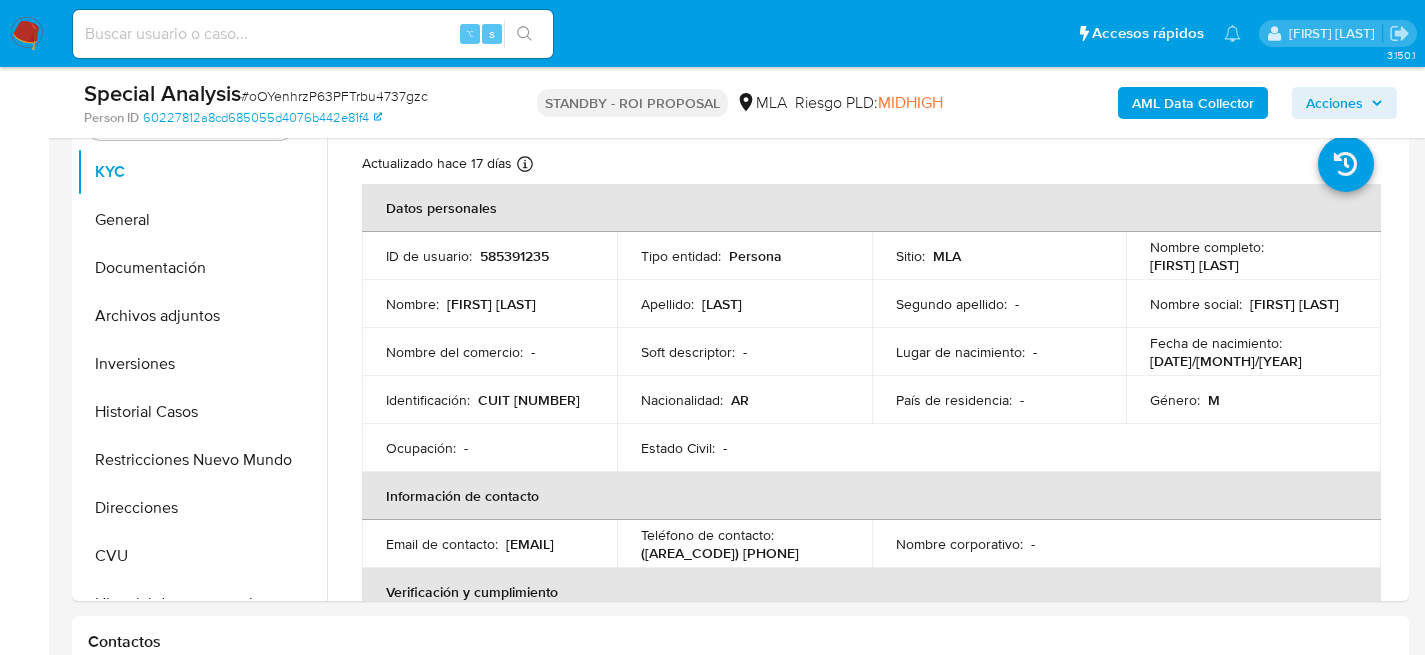 type 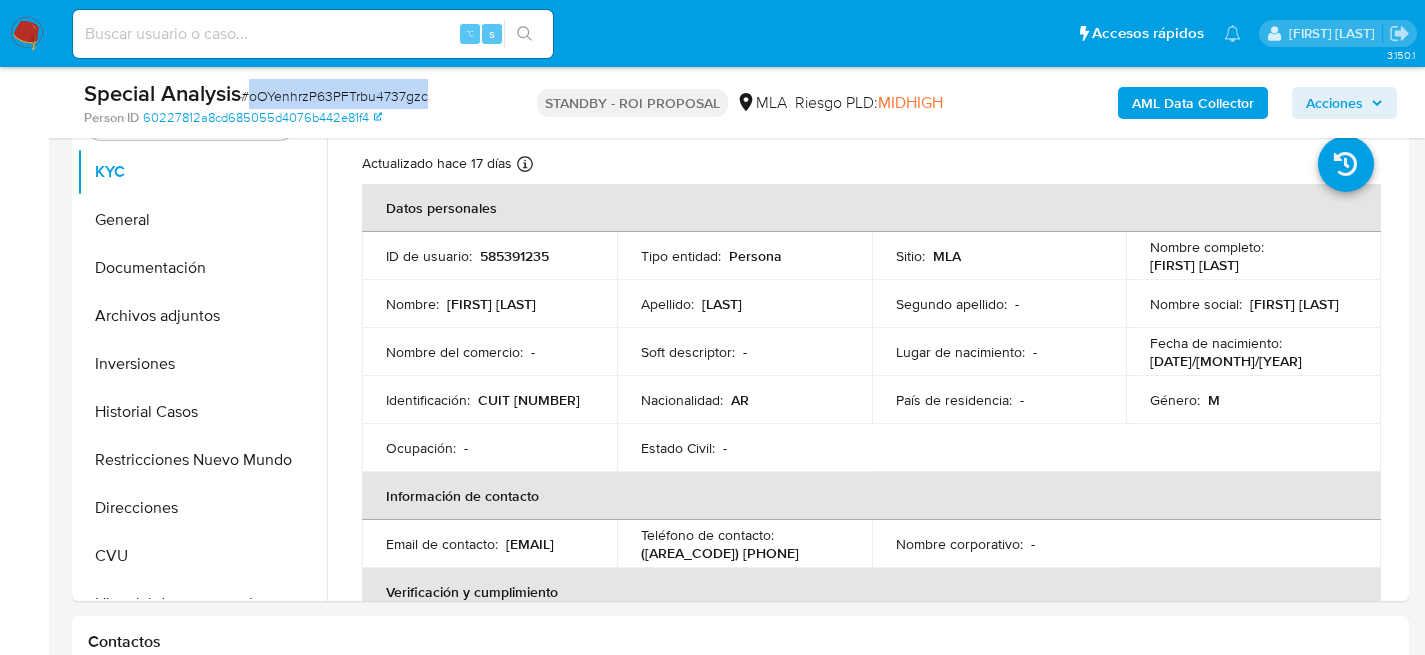 click on "# oOYenhrzP63PFTrbu4737gzc" at bounding box center (334, 96) 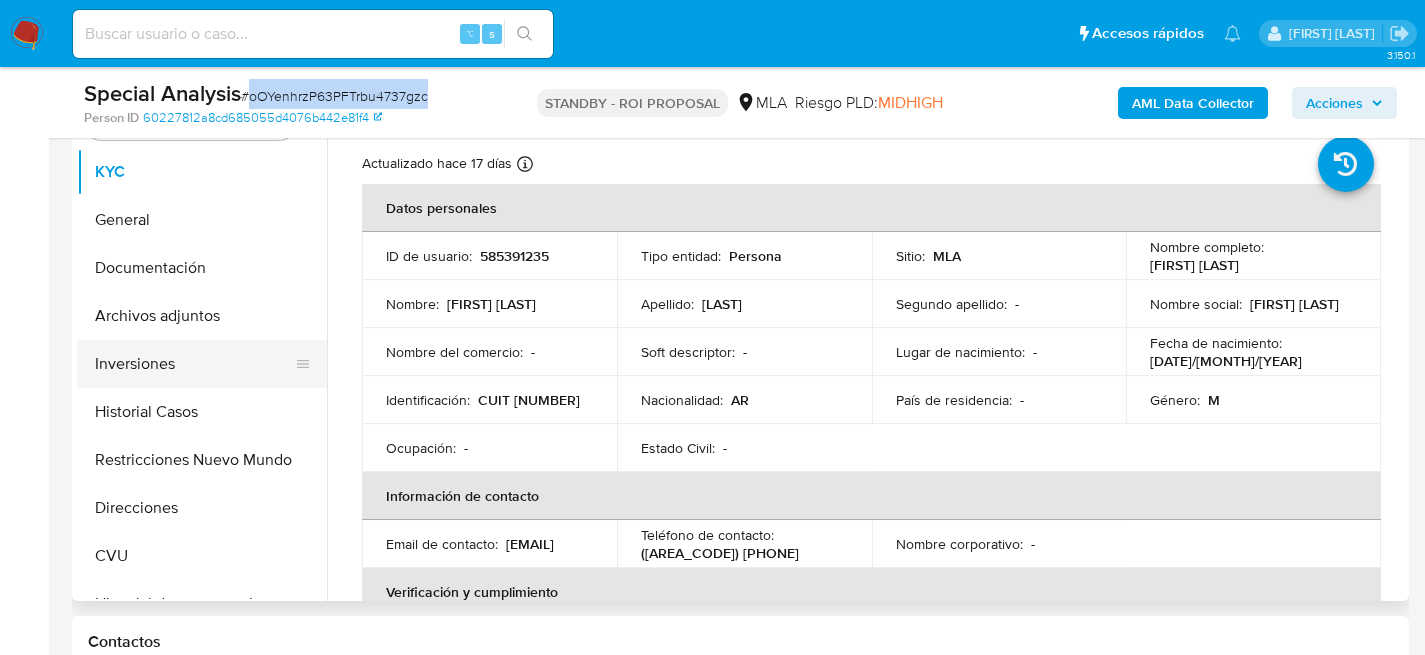 click on "Inversiones" at bounding box center (194, 364) 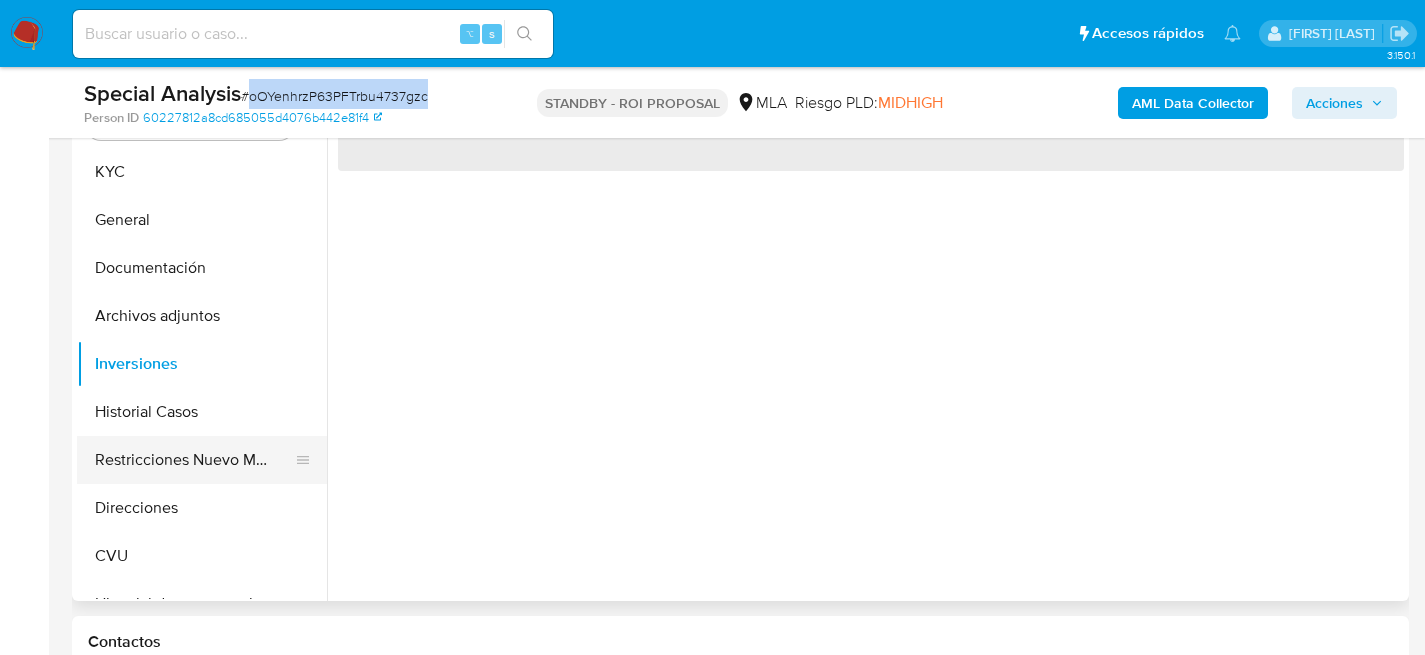 click on "Restricciones Nuevo Mundo" at bounding box center (194, 460) 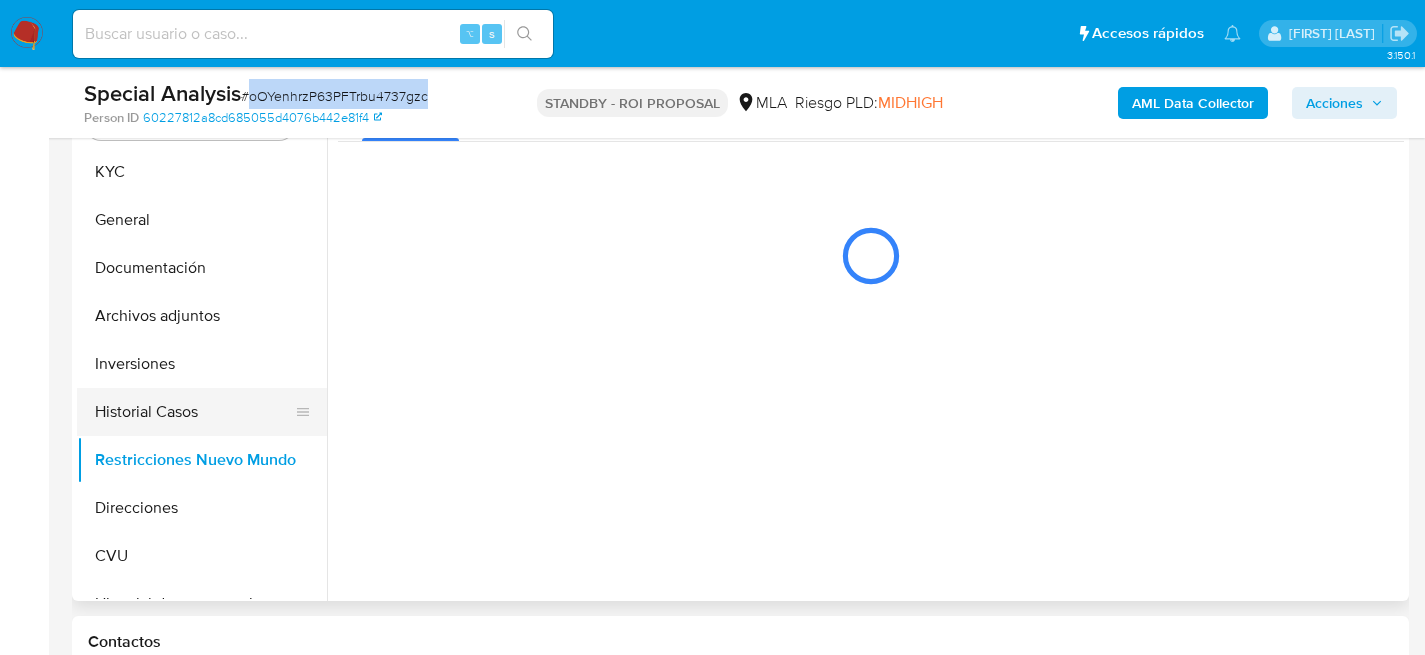 click on "Historial Casos" at bounding box center [194, 412] 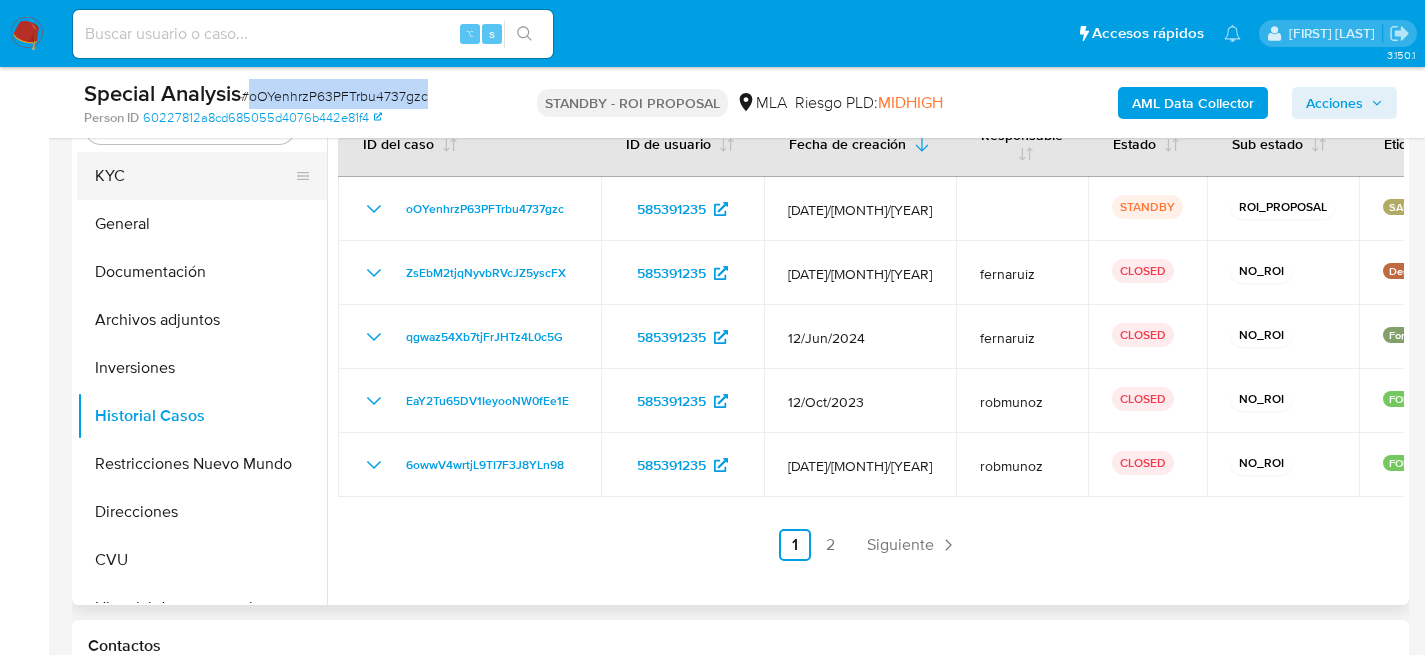 scroll, scrollTop: 573, scrollLeft: 0, axis: vertical 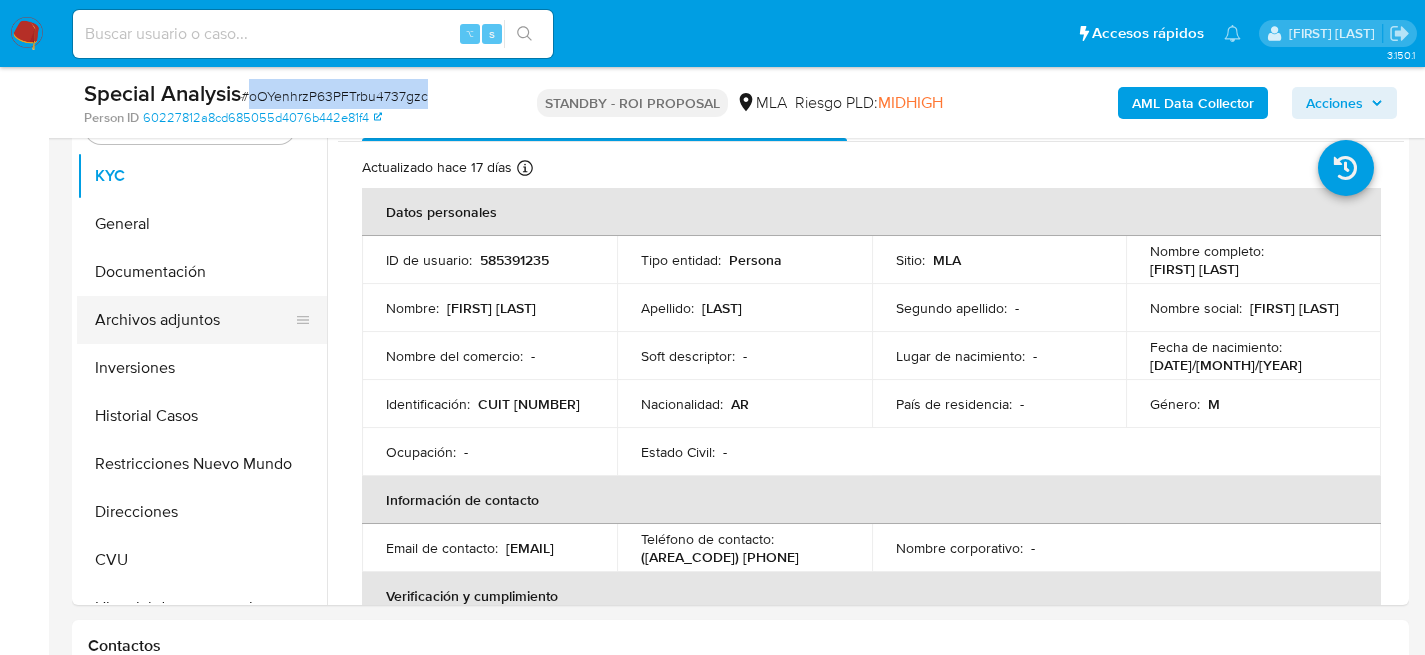 click on "Archivos adjuntos" at bounding box center (194, 320) 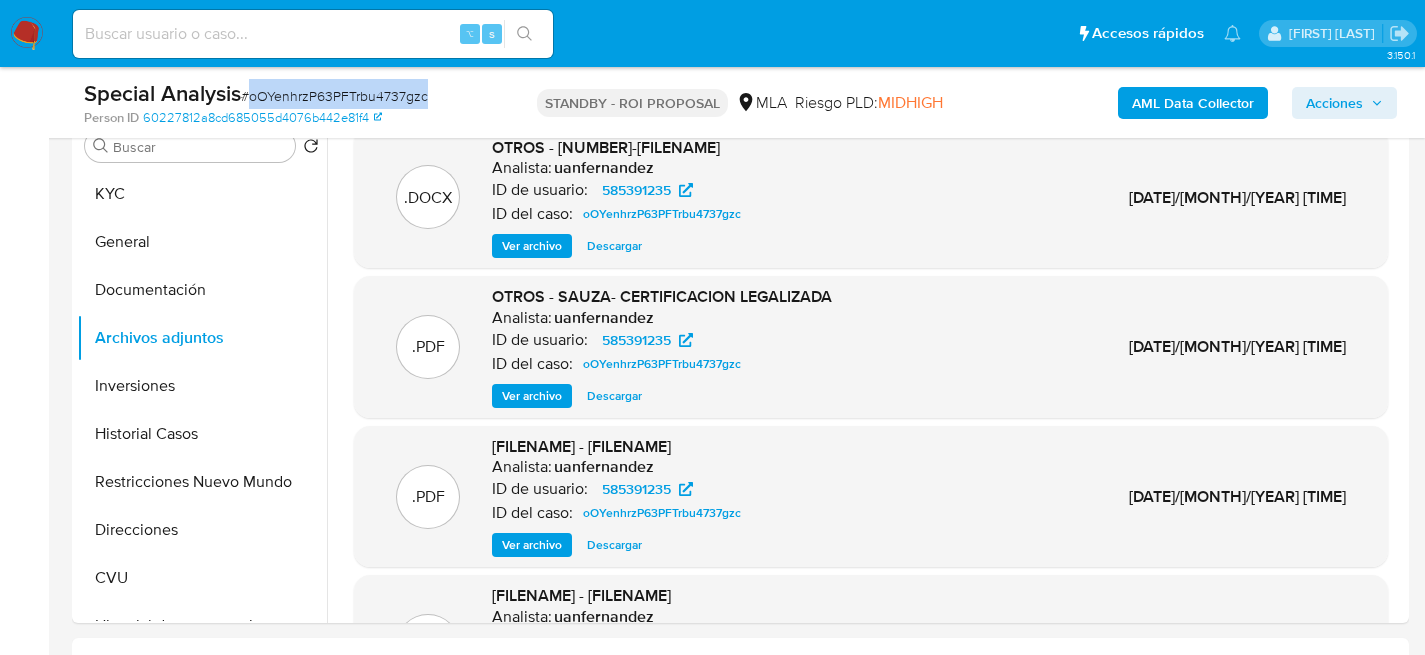 scroll, scrollTop: 535, scrollLeft: 0, axis: vertical 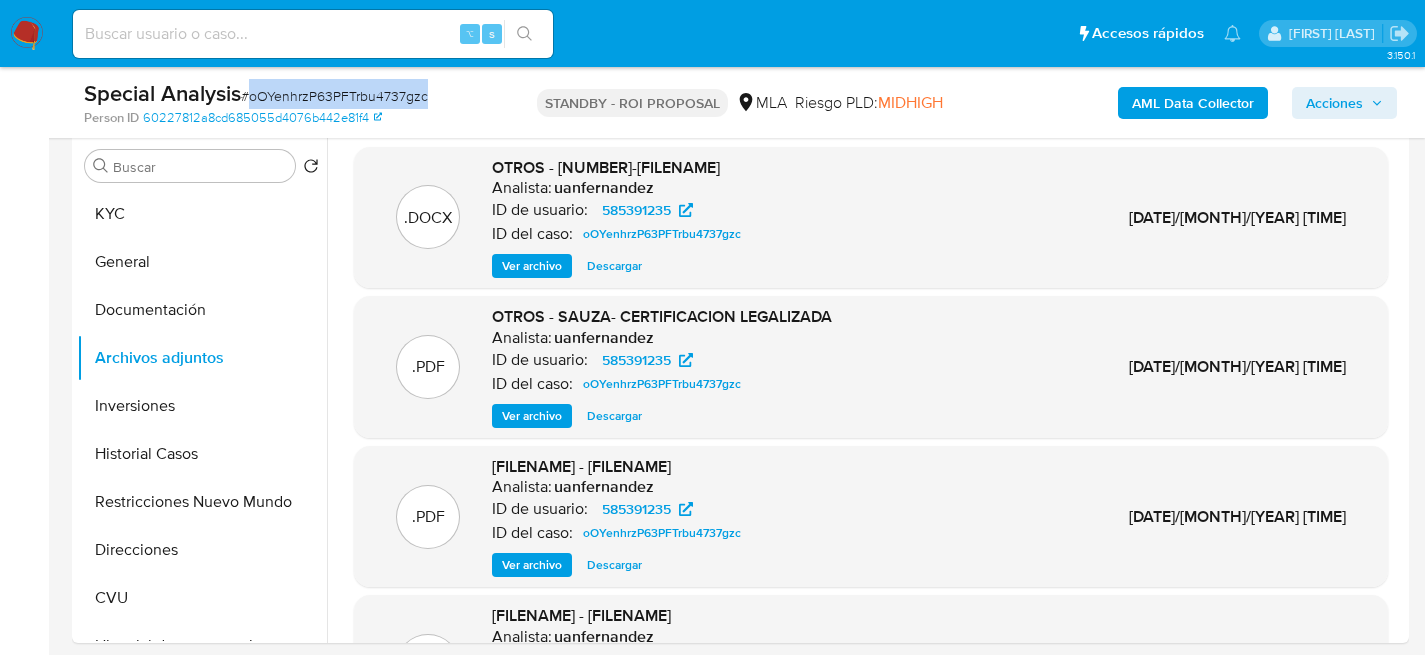 click on "Ver archivo" at bounding box center [532, 416] 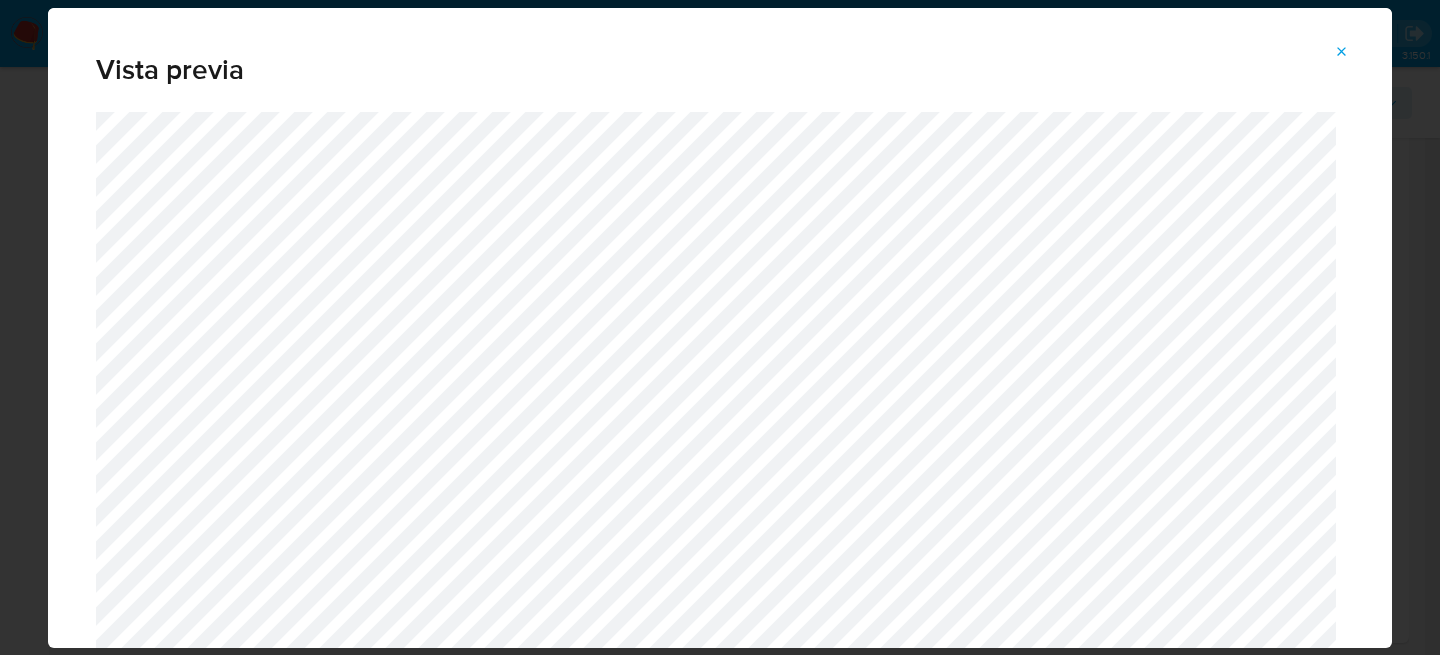 click 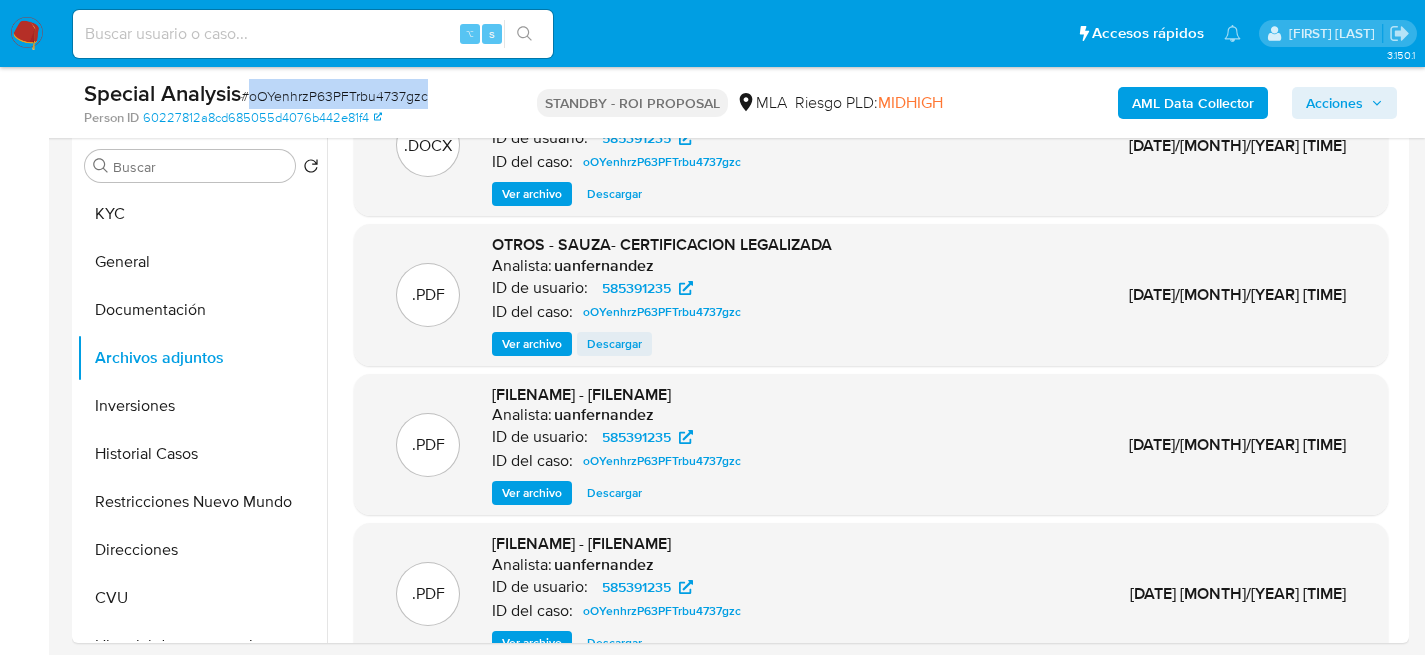 scroll, scrollTop: 0, scrollLeft: 0, axis: both 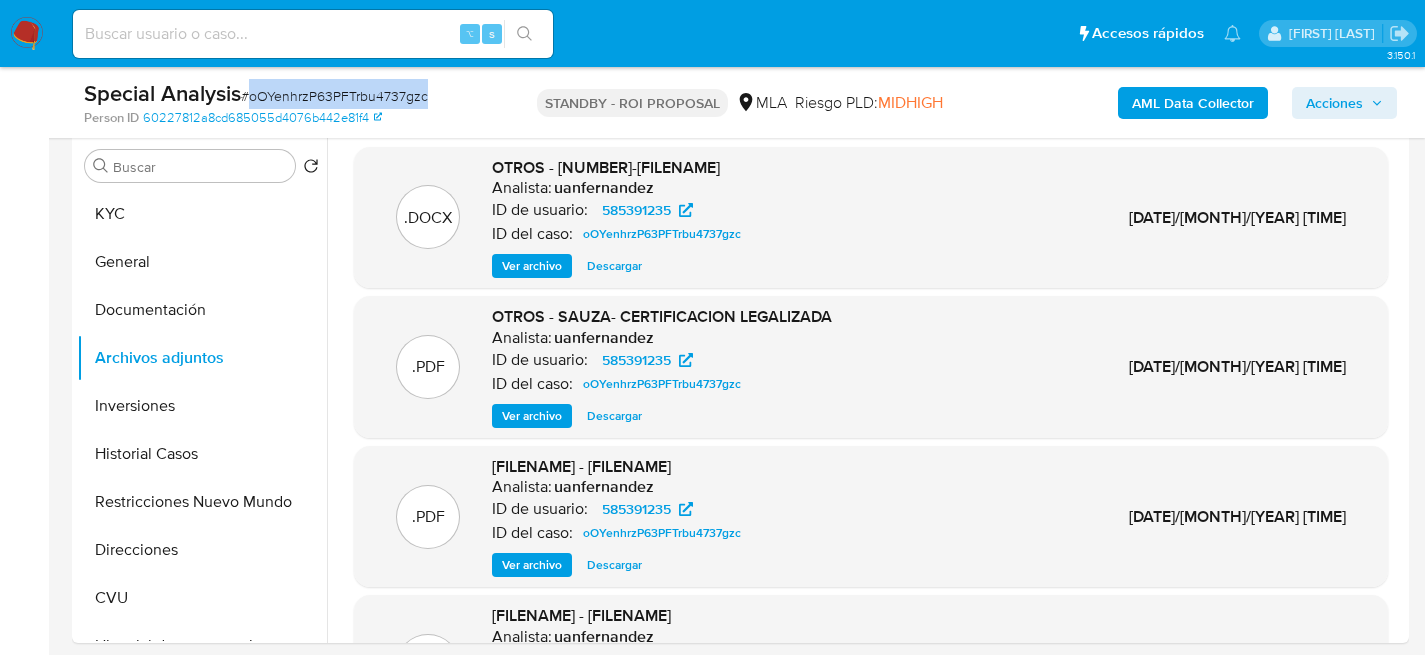 click on "Descargar" at bounding box center [614, 266] 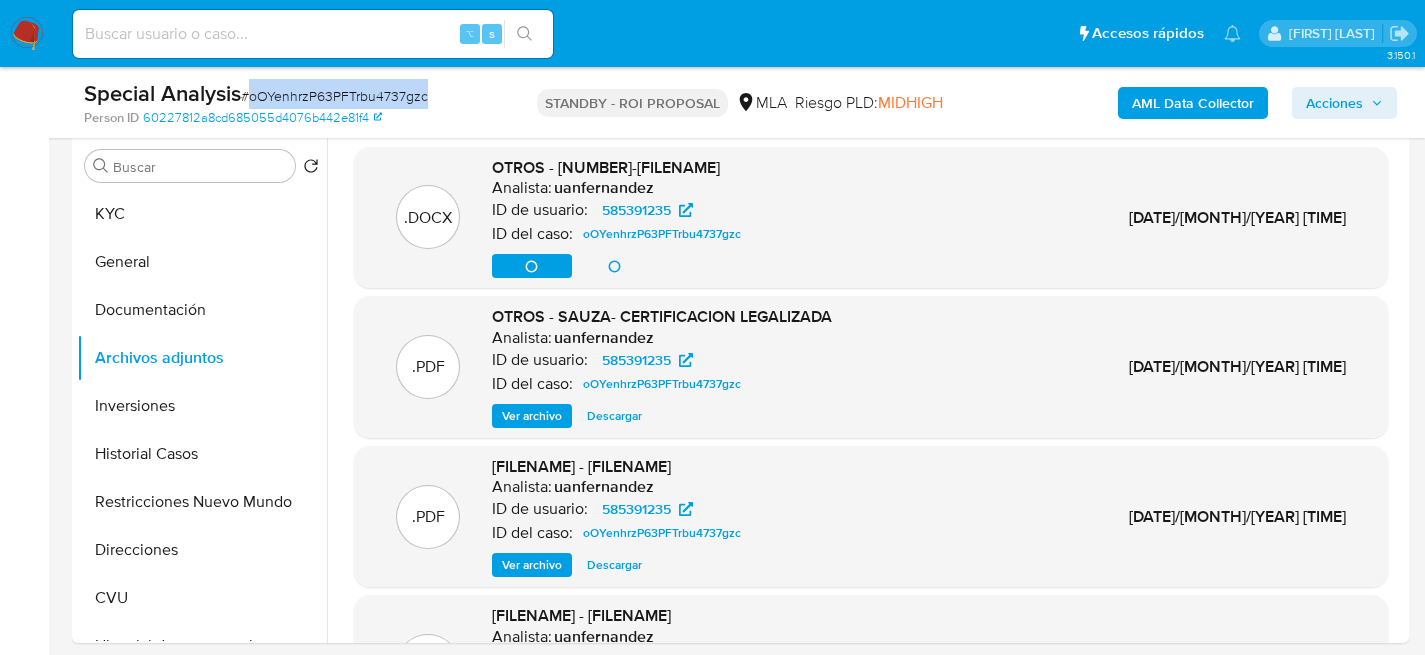click on "Descargar" at bounding box center (614, 416) 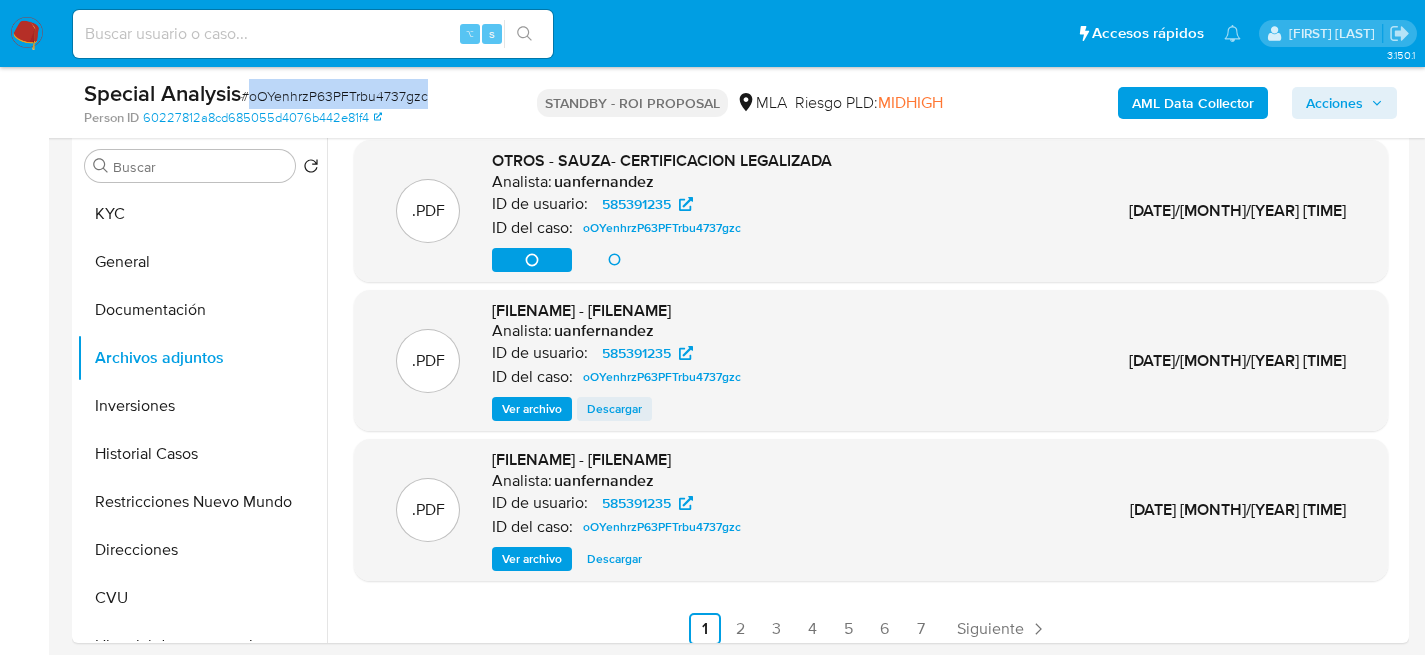 scroll, scrollTop: 190, scrollLeft: 0, axis: vertical 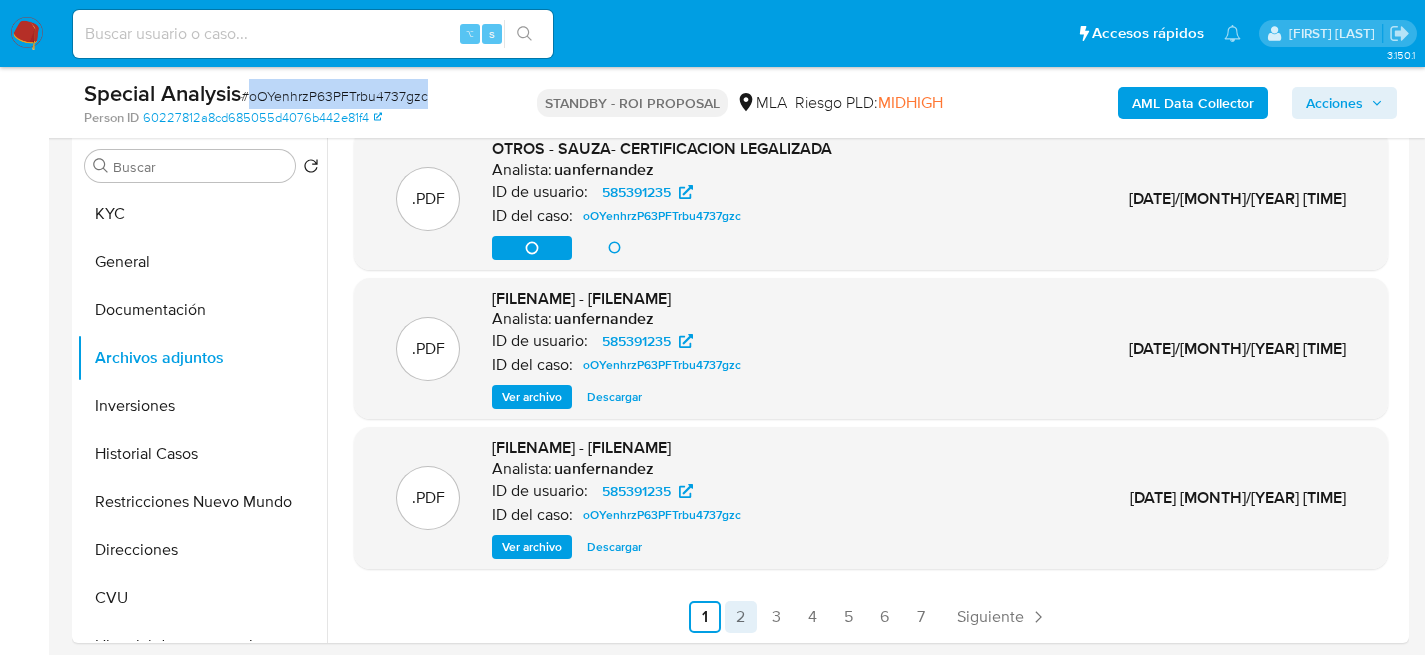 click on "2" at bounding box center [741, 617] 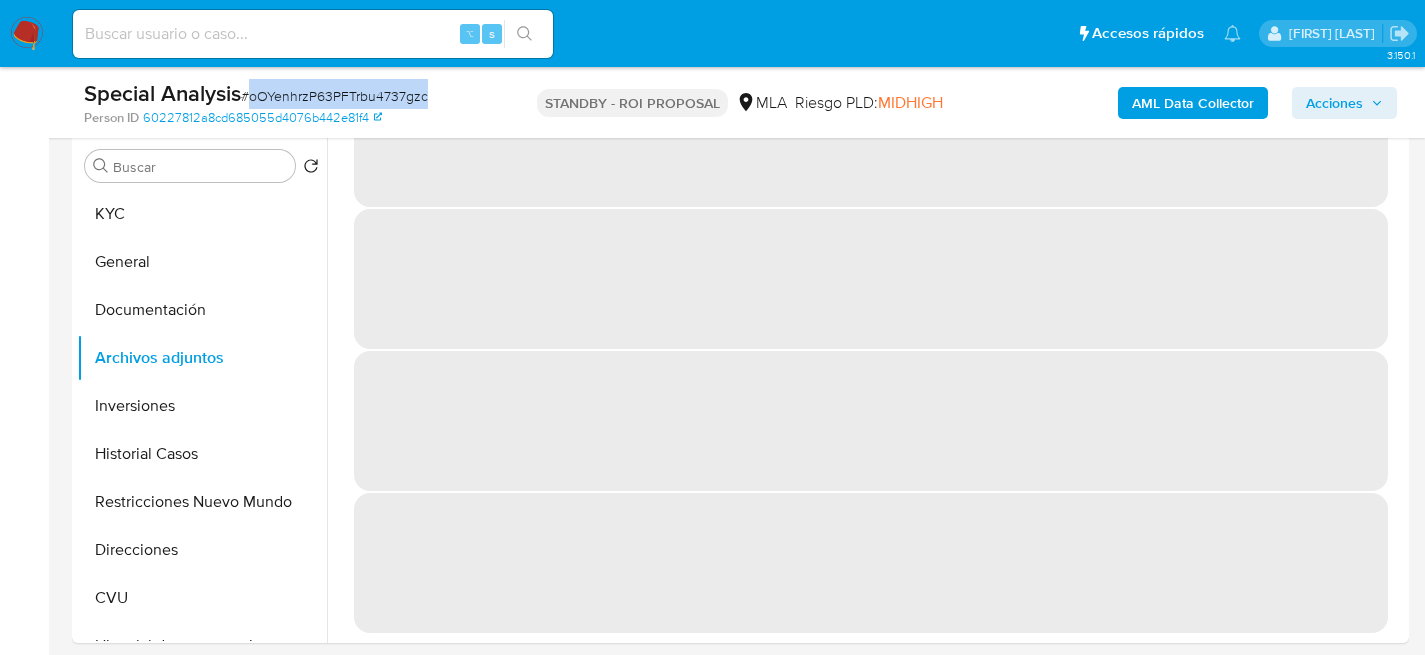 scroll, scrollTop: 0, scrollLeft: 0, axis: both 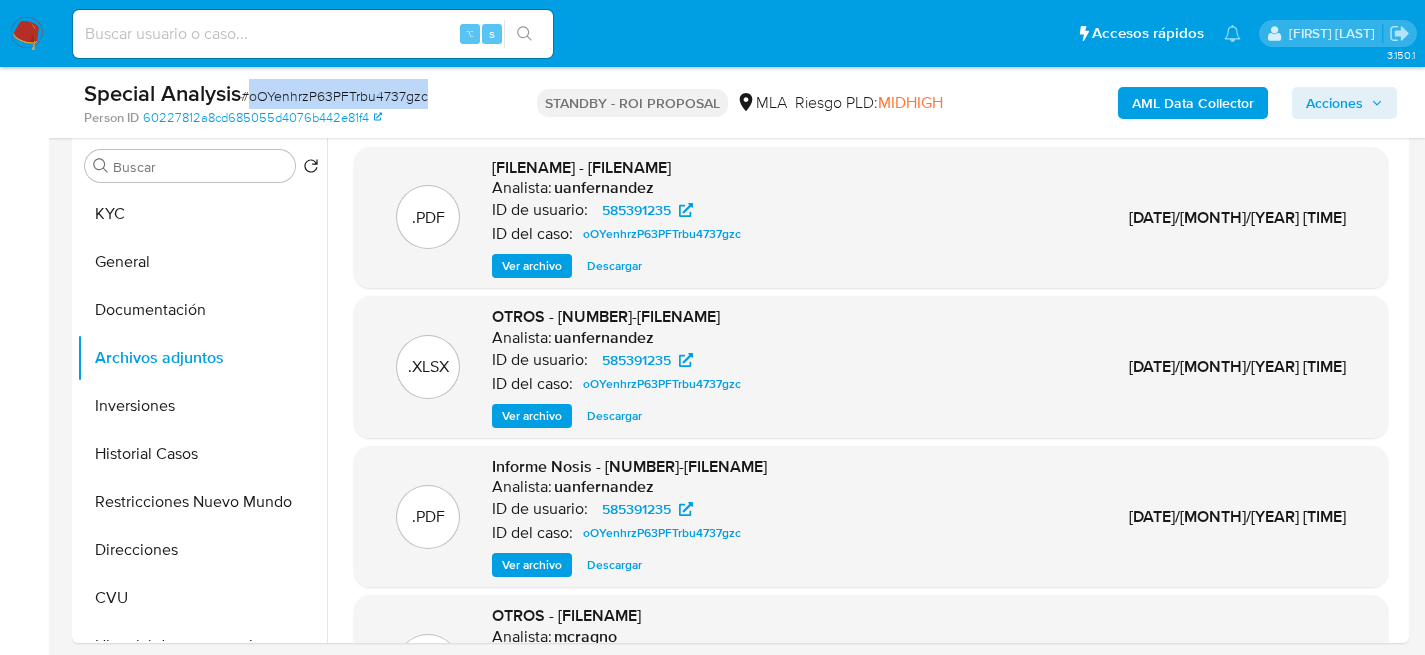 click on "Descargar" at bounding box center (614, 416) 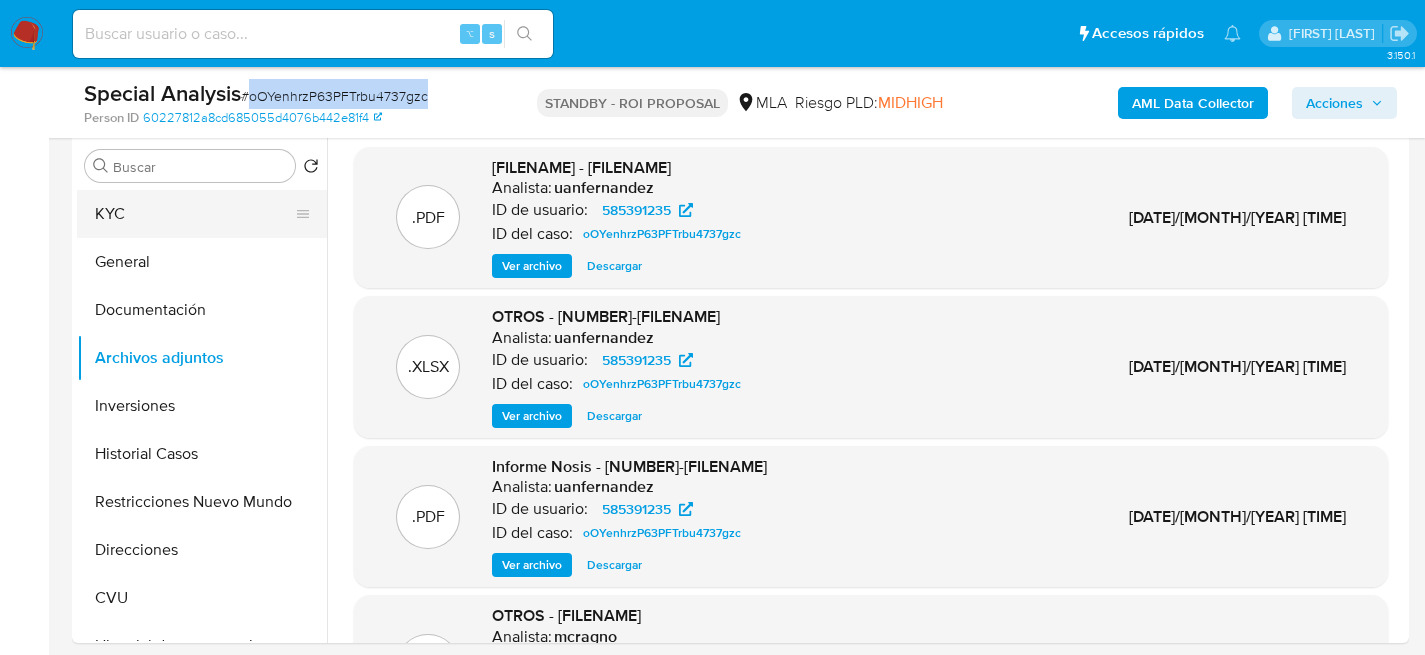 click on "KYC" at bounding box center (194, 214) 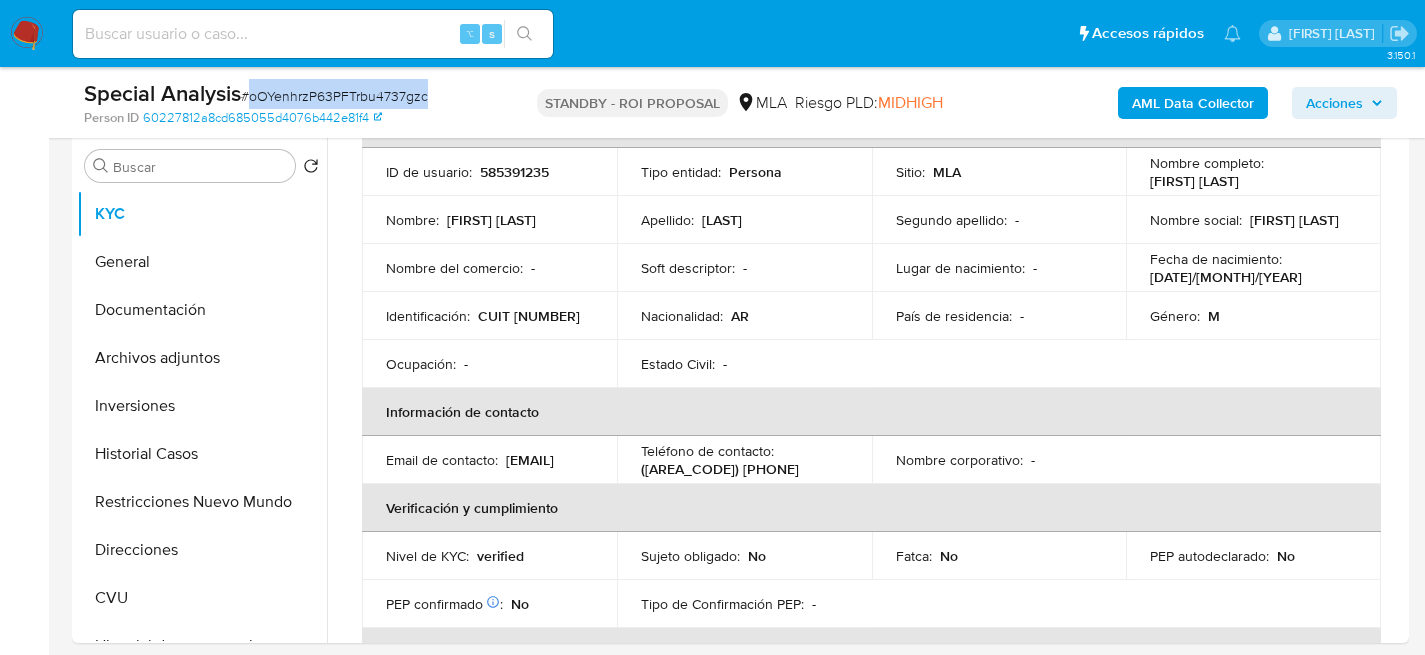 scroll, scrollTop: 88, scrollLeft: 0, axis: vertical 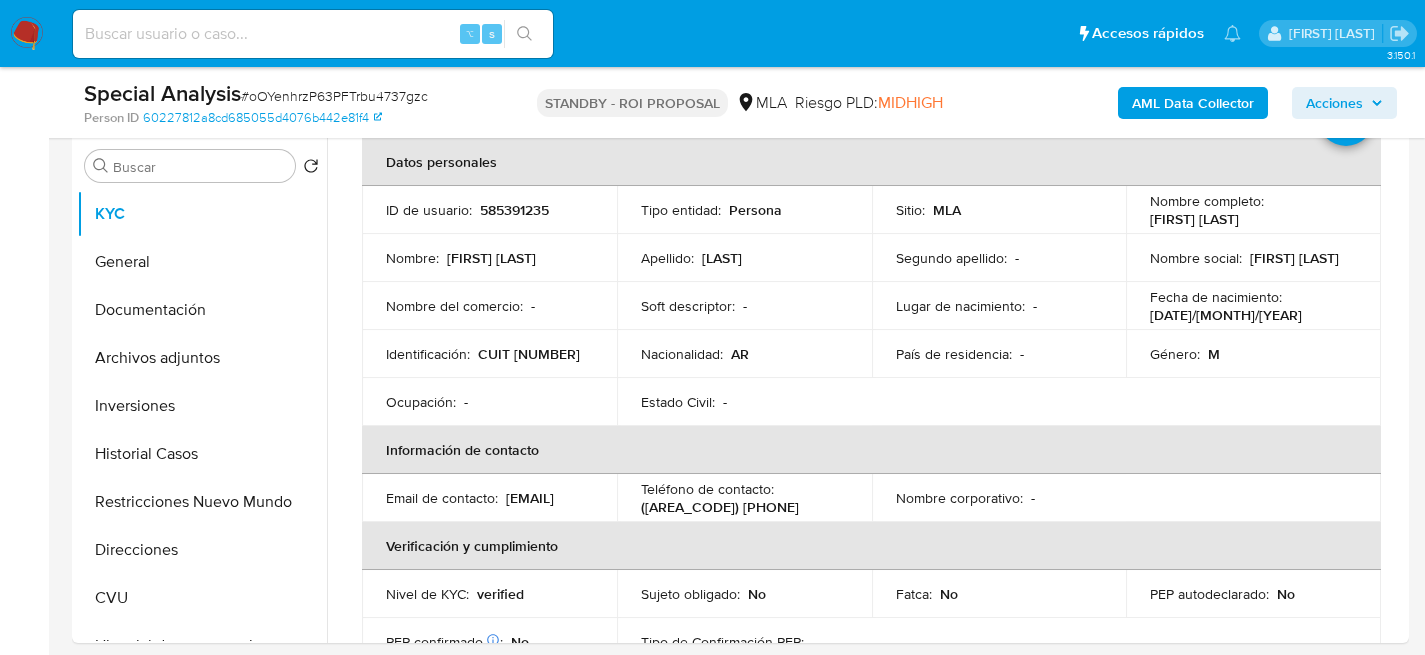 click on "CUIT 20353589483" at bounding box center (529, 354) 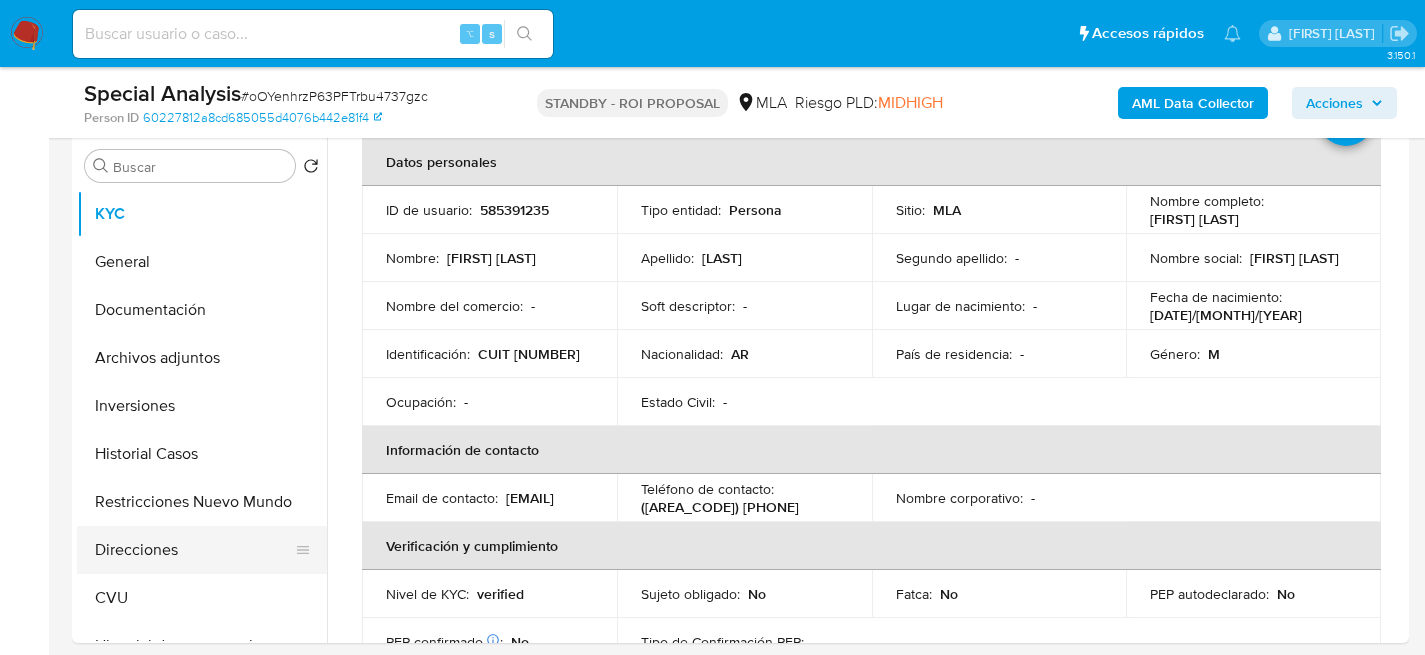 click on "Direcciones" at bounding box center [194, 550] 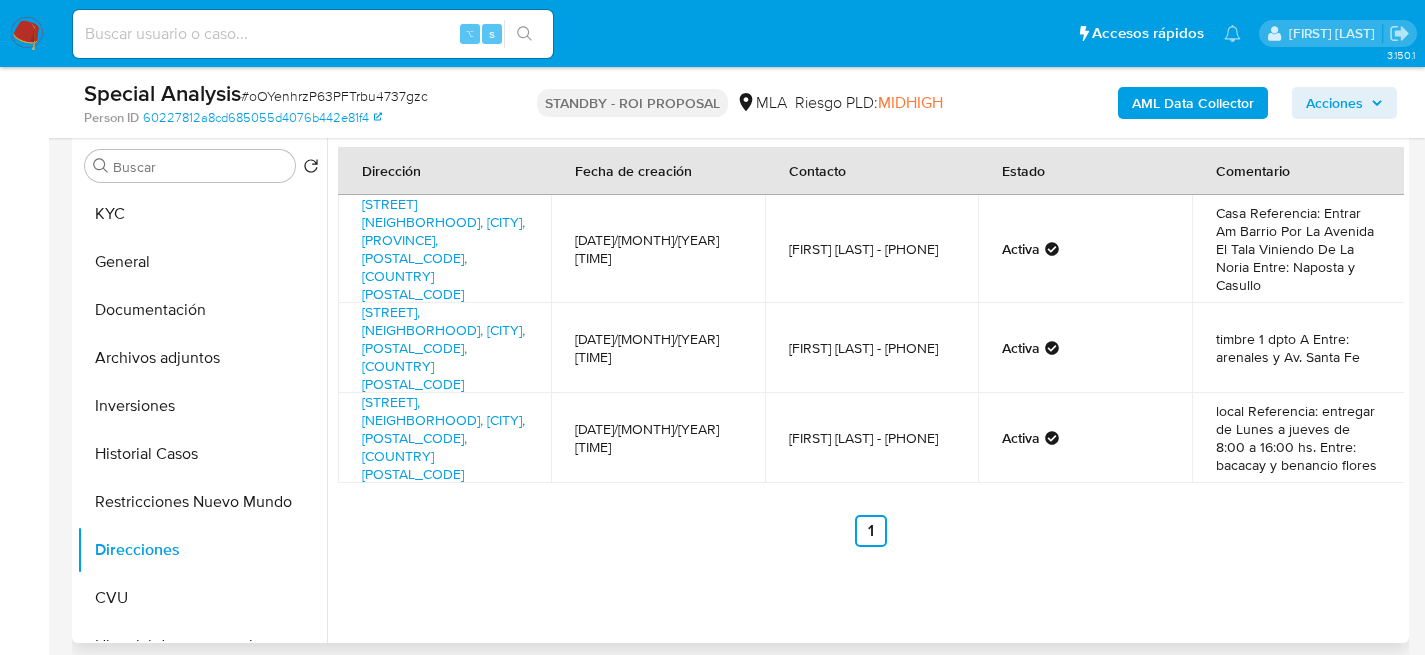 drag, startPoint x: 571, startPoint y: 429, endPoint x: 489, endPoint y: 394, distance: 89.157166 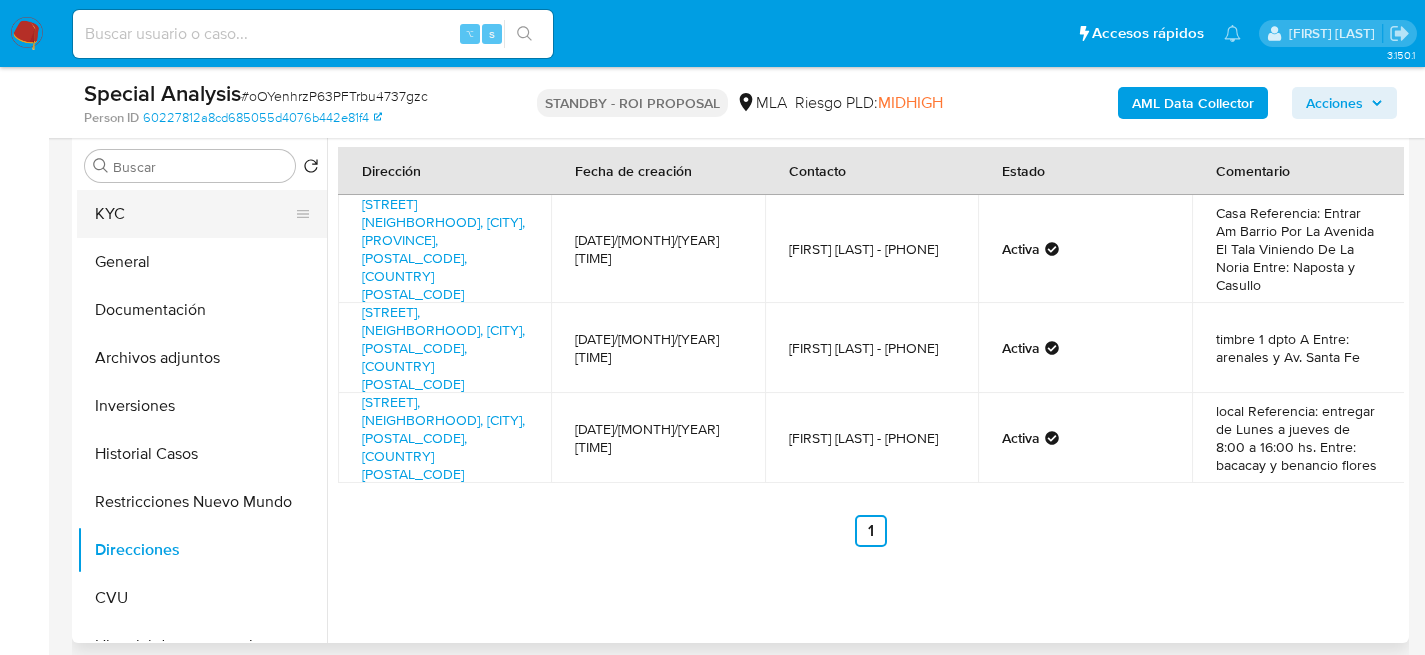 click on "KYC" at bounding box center [194, 214] 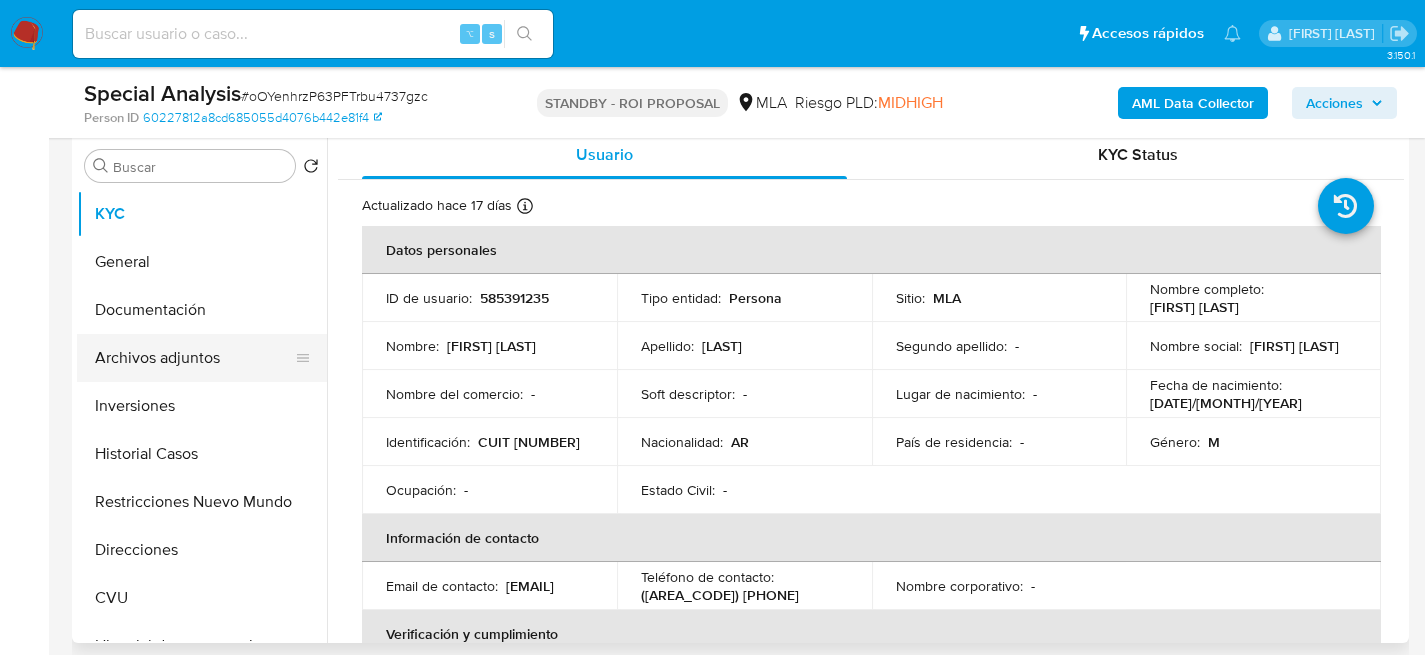 click on "Archivos adjuntos" at bounding box center (194, 358) 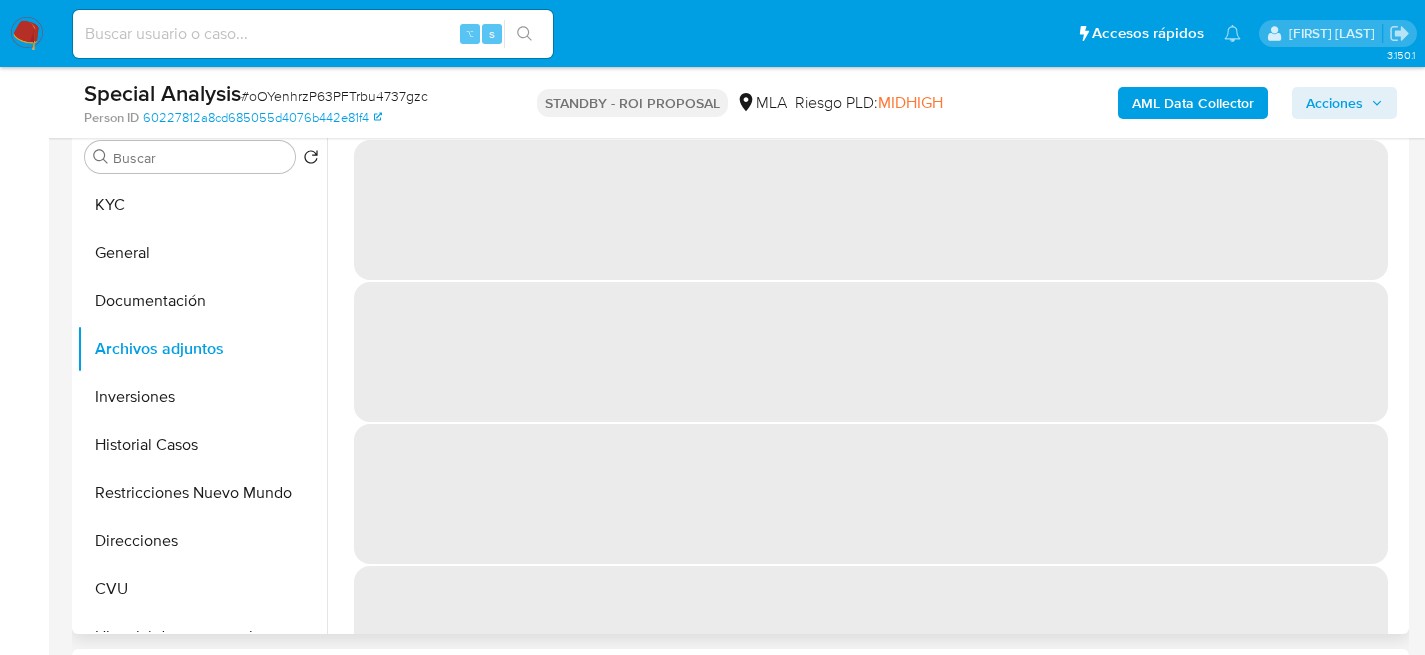 scroll, scrollTop: 540, scrollLeft: 0, axis: vertical 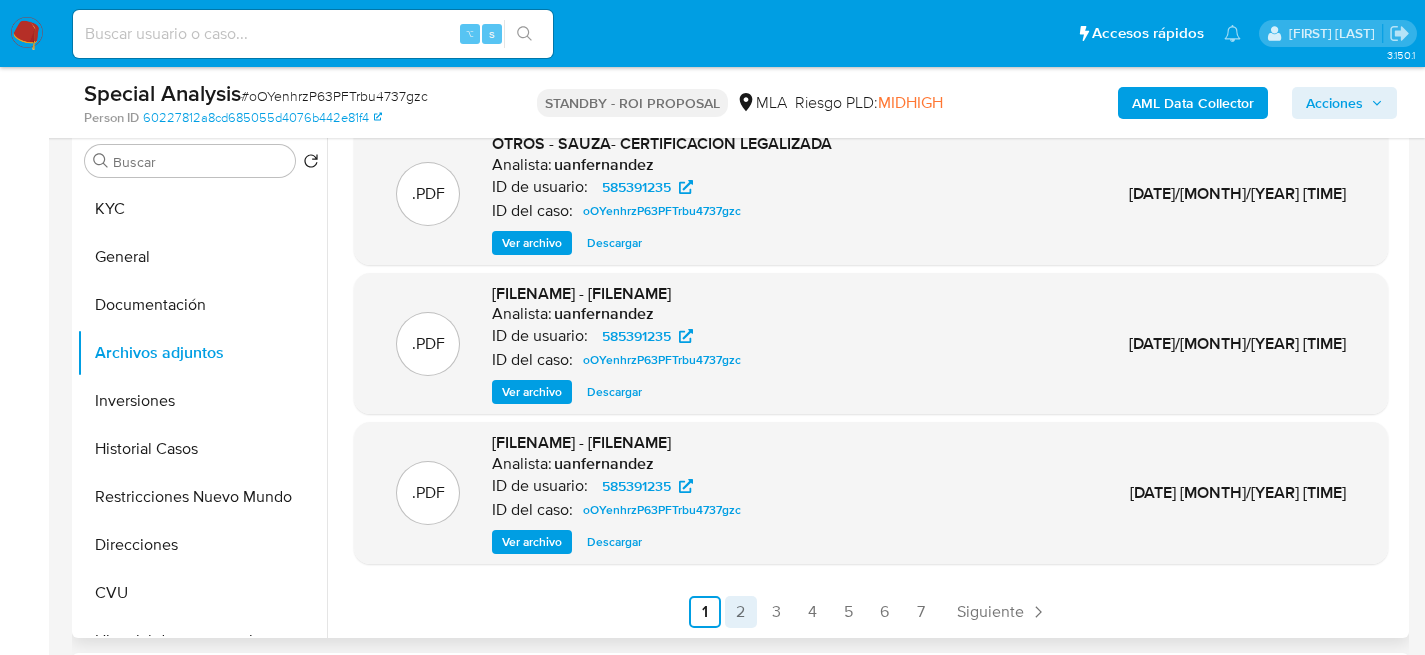 click on "2" at bounding box center (741, 612) 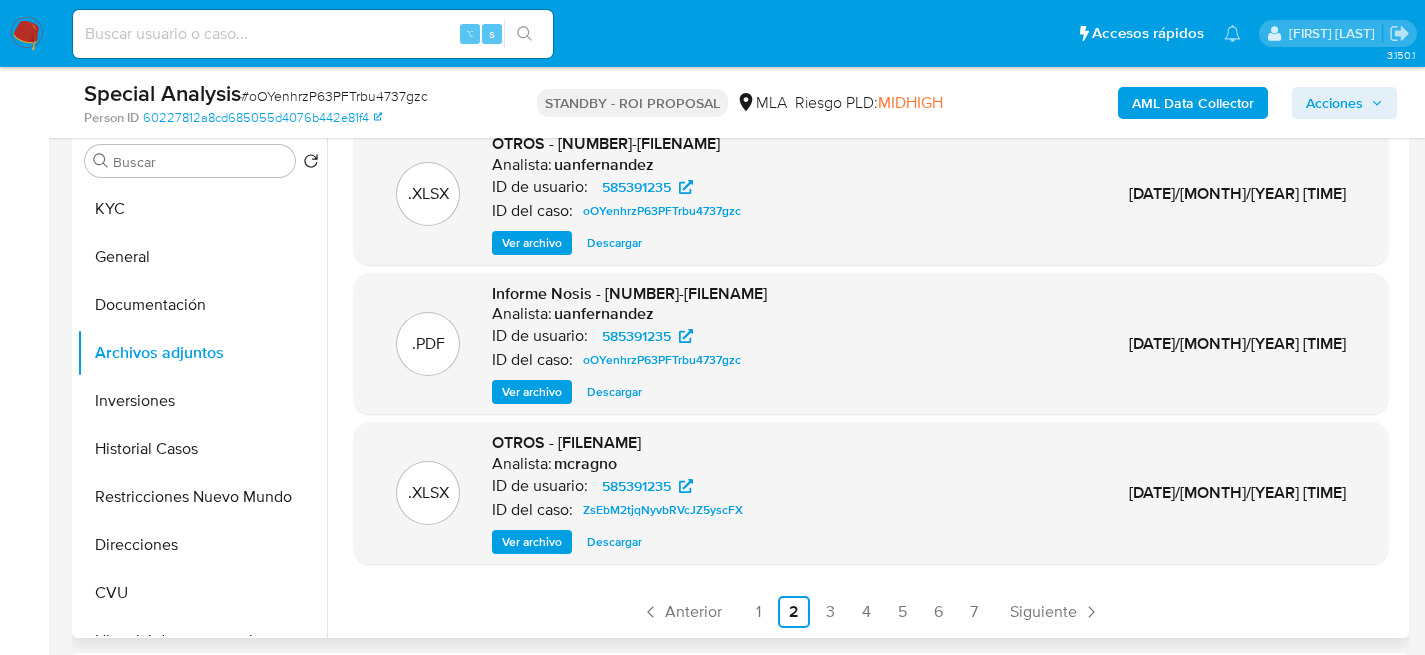 scroll, scrollTop: 211, scrollLeft: 0, axis: vertical 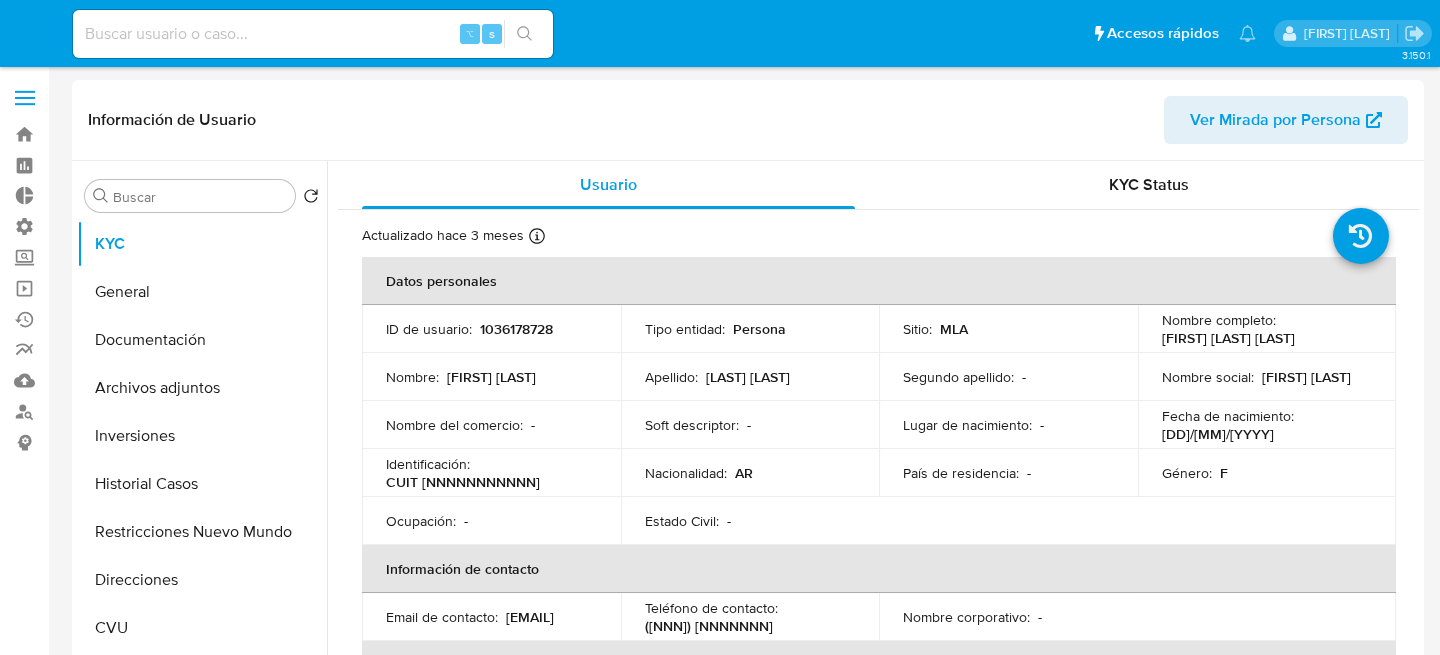 select on "10" 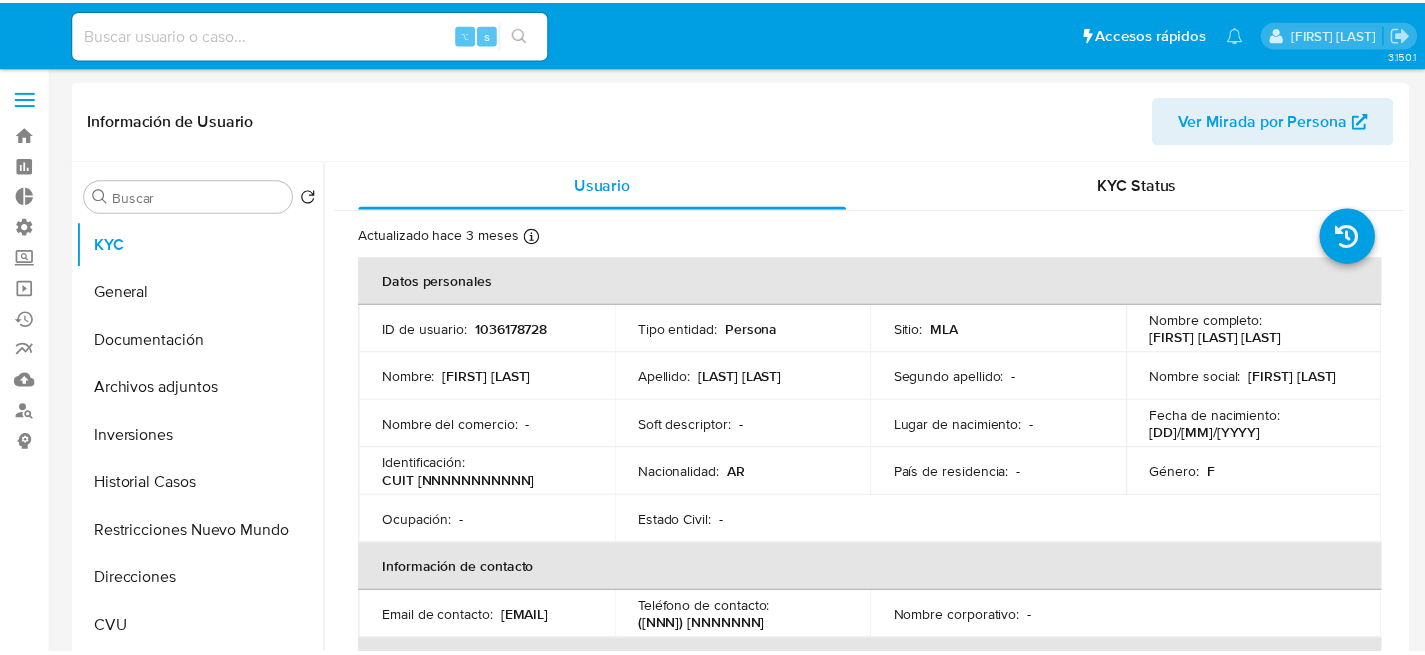scroll, scrollTop: 0, scrollLeft: 0, axis: both 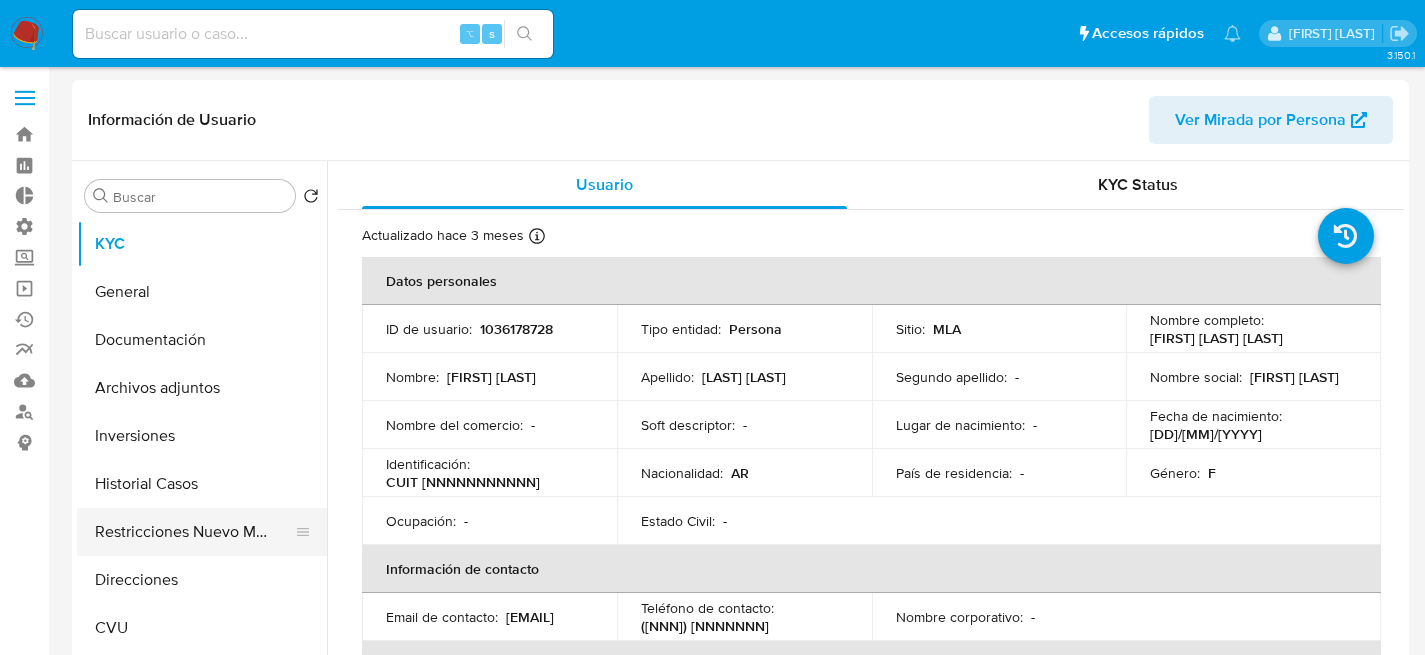 click on "Restricciones Nuevo Mundo" at bounding box center [194, 532] 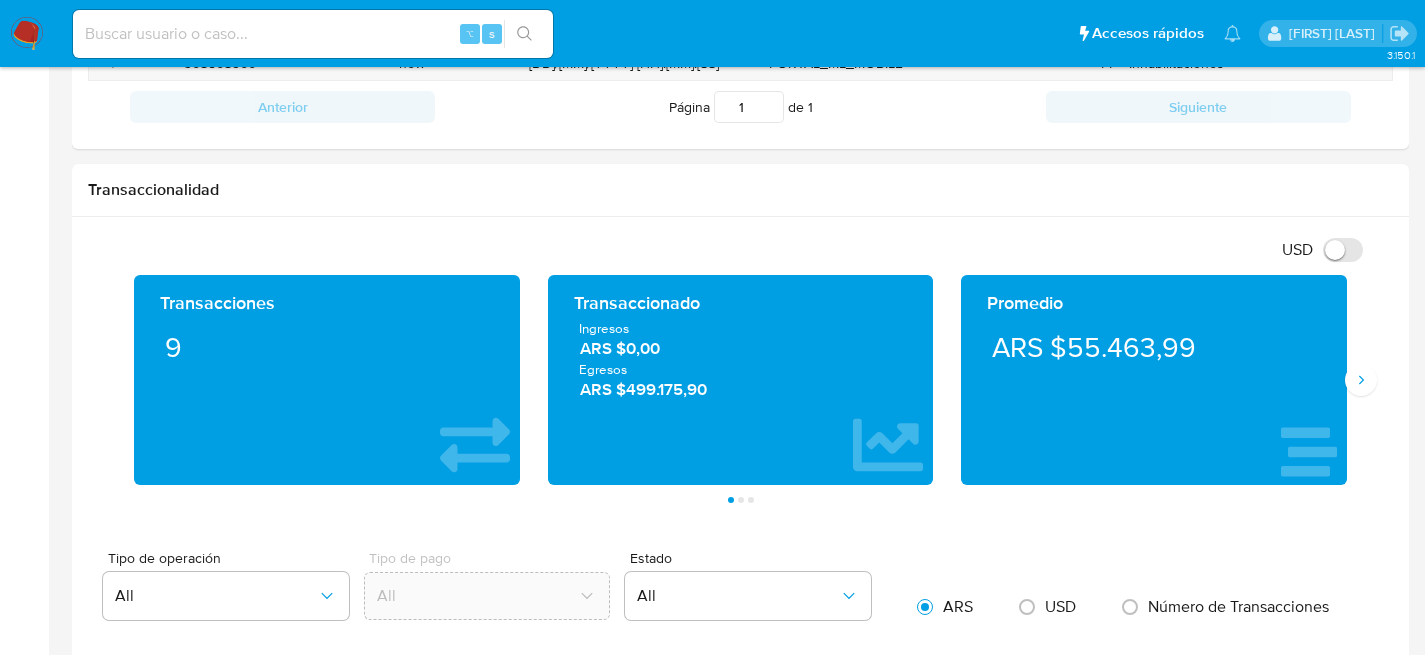 scroll, scrollTop: 880, scrollLeft: 0, axis: vertical 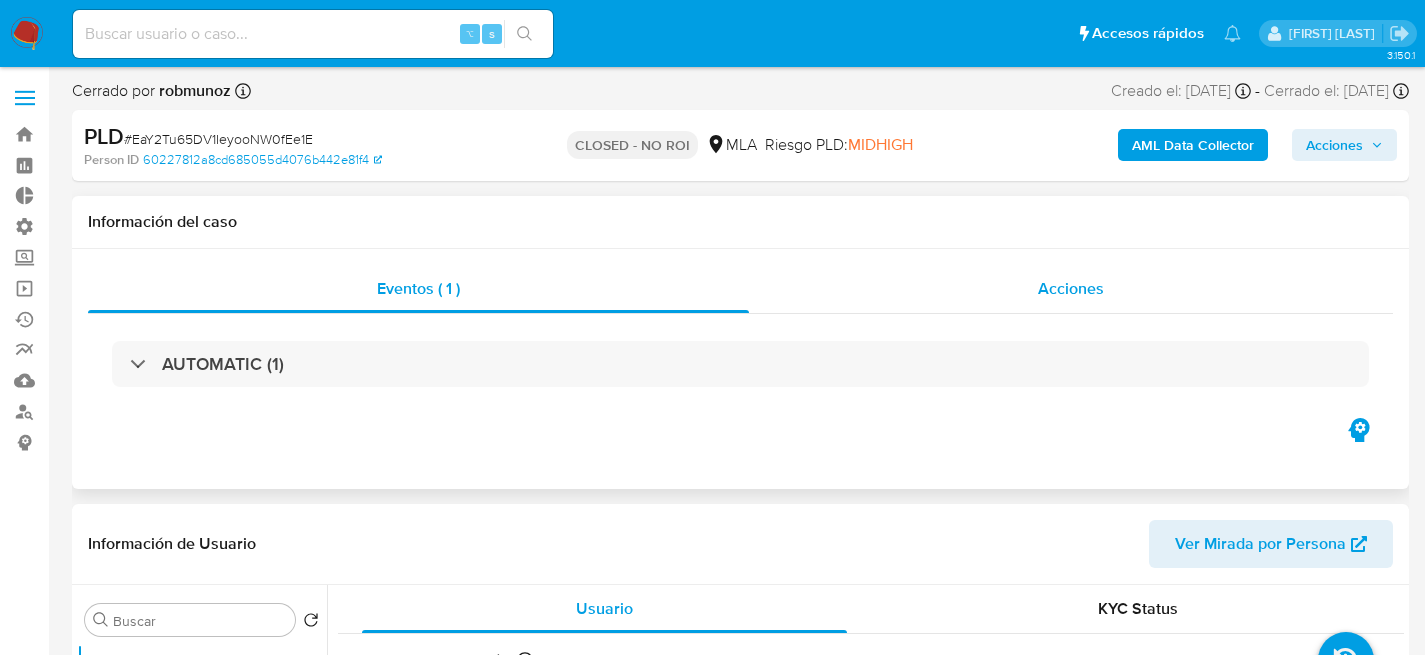 click on "Acciones" at bounding box center [1071, 289] 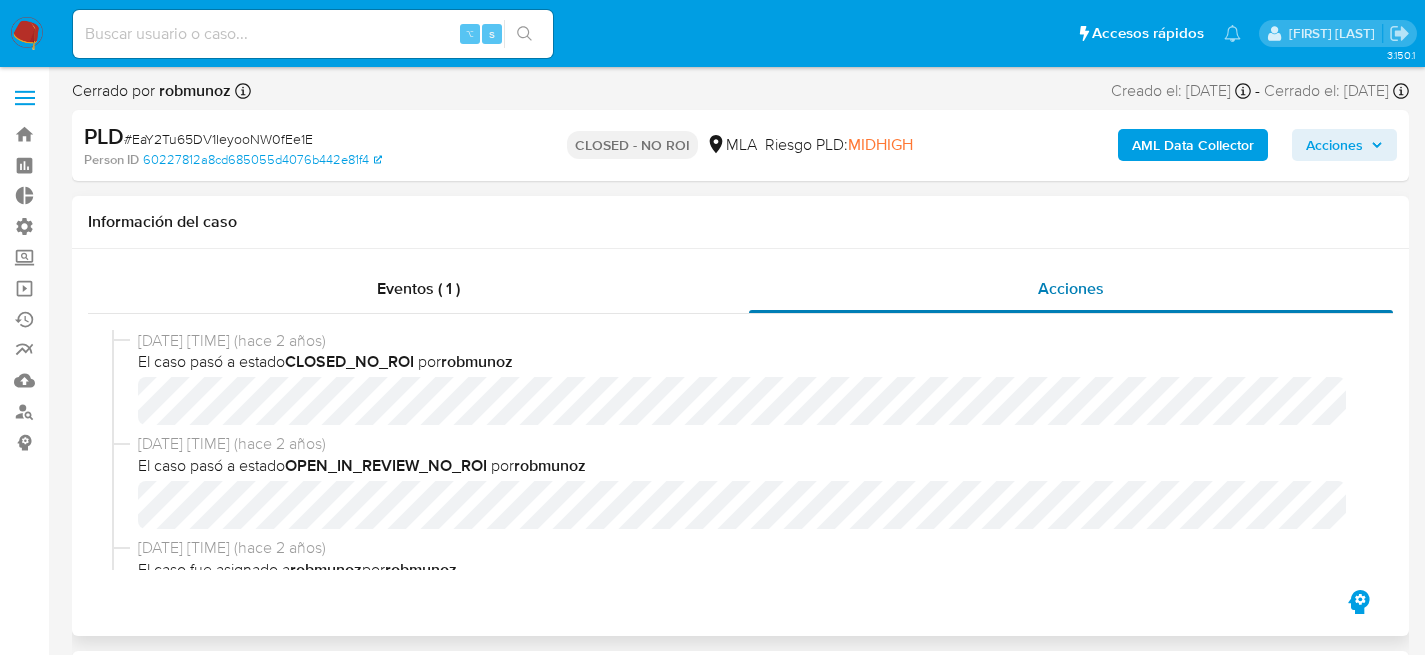 select on "10" 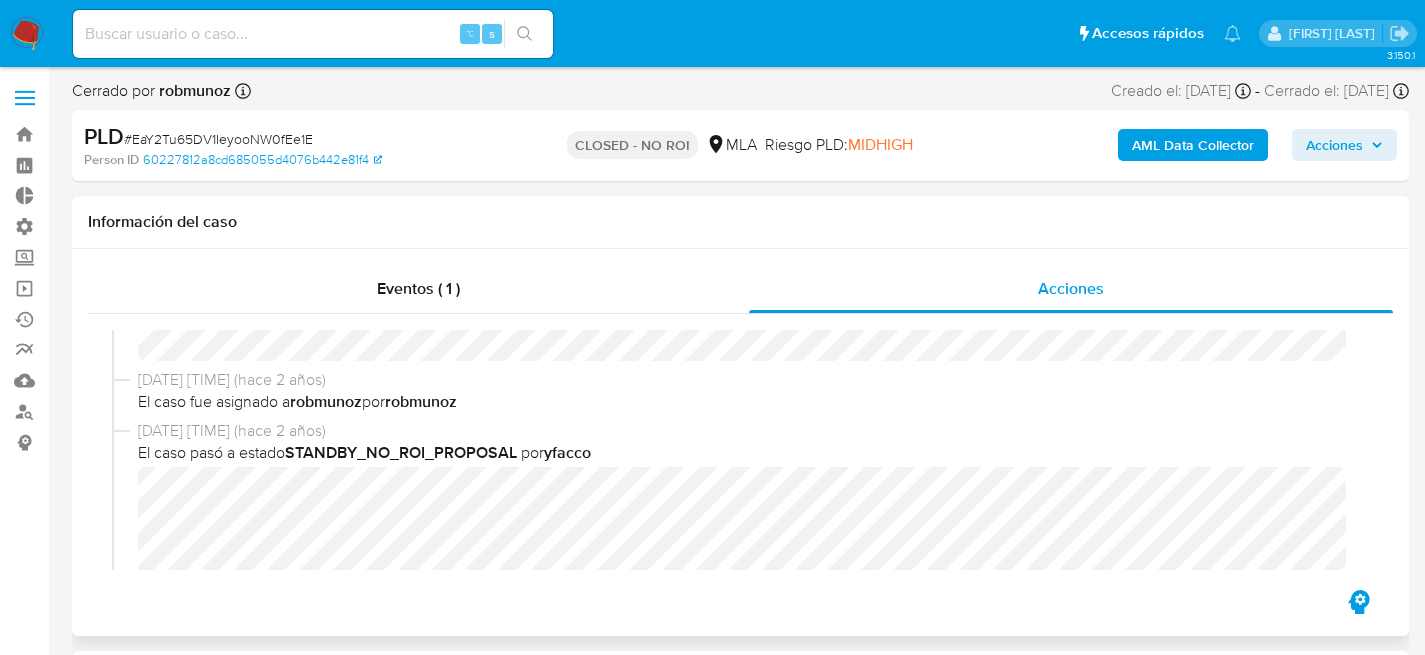 scroll, scrollTop: 206, scrollLeft: 0, axis: vertical 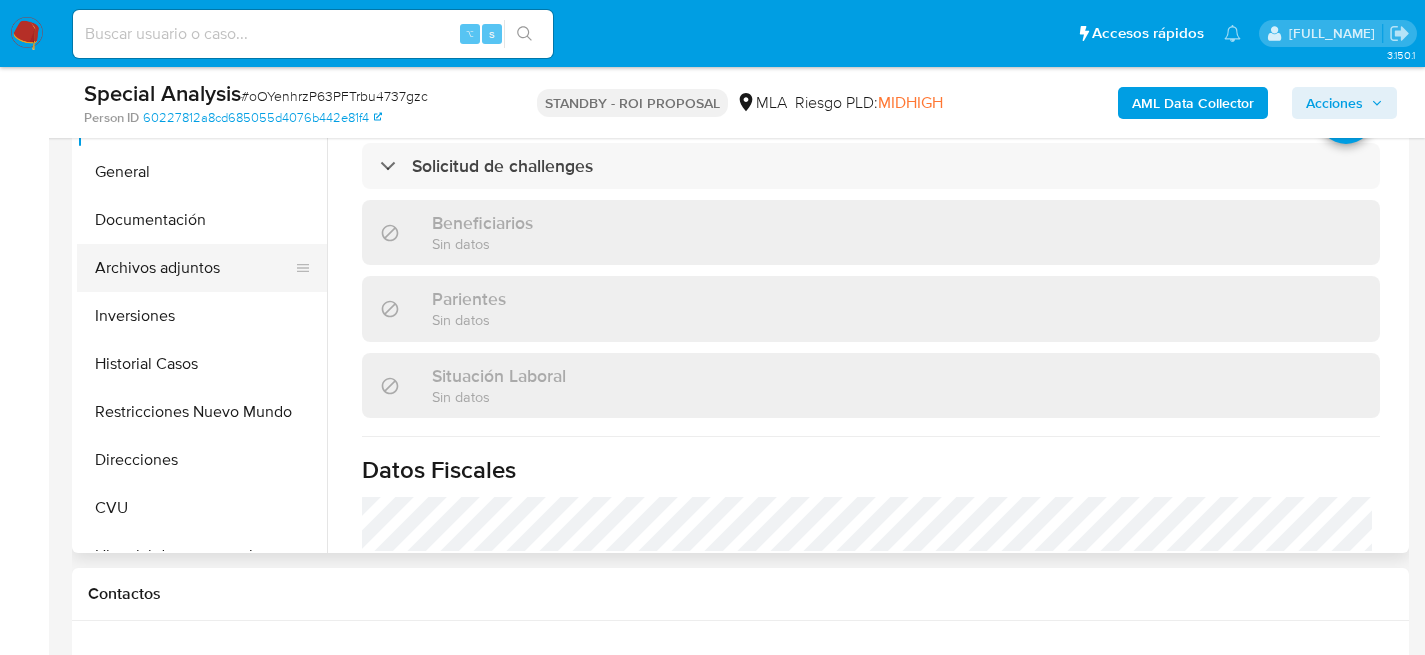 click on "Archivos adjuntos" at bounding box center [194, 268] 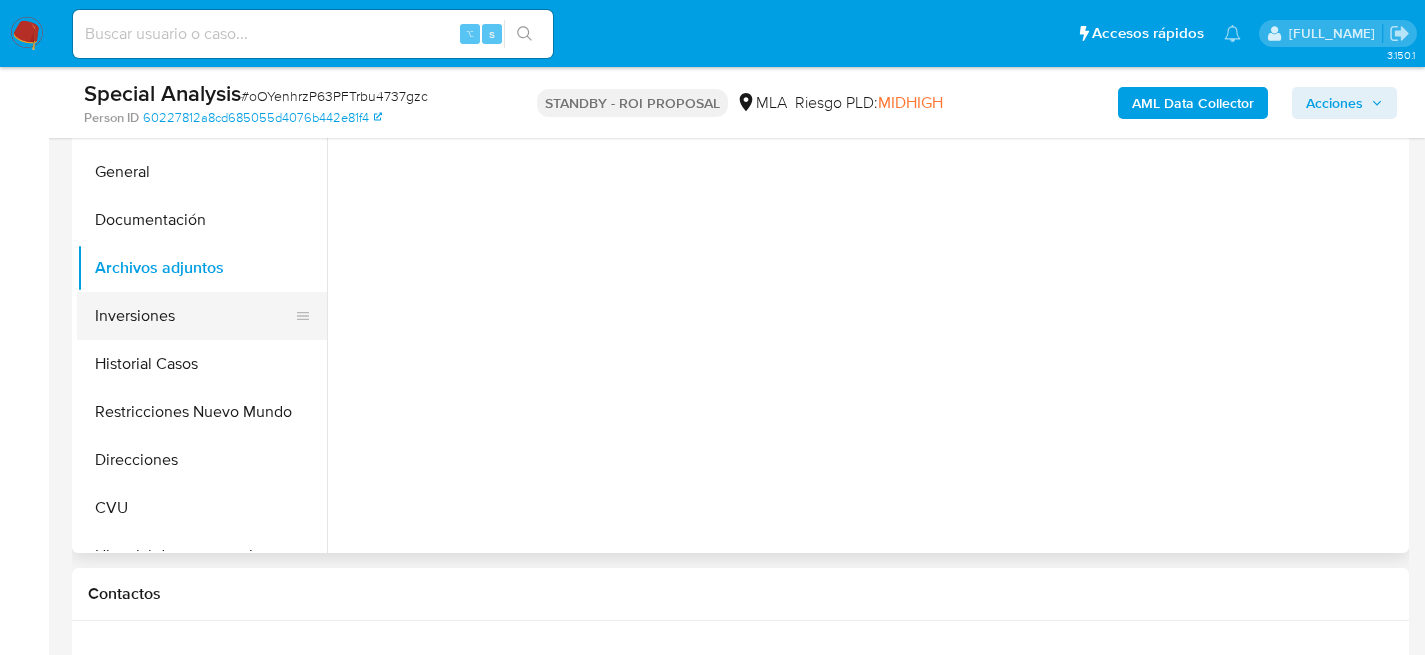 select on "10" 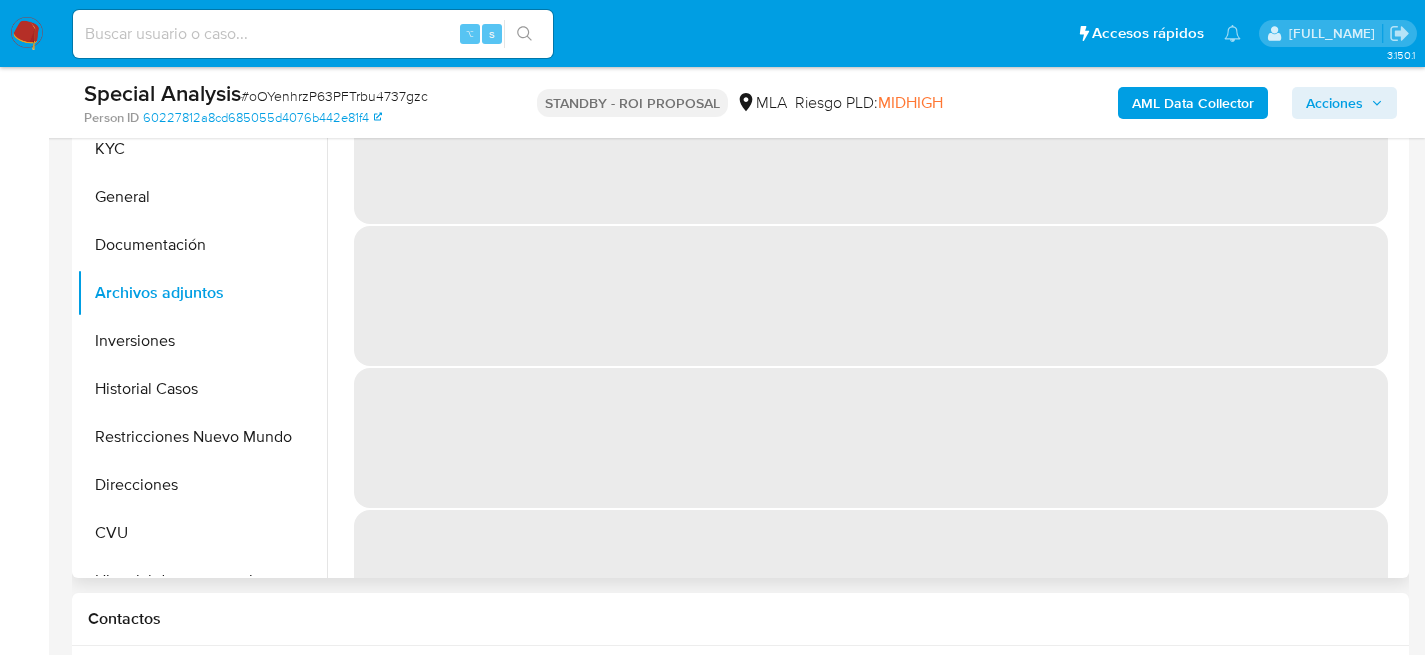 scroll, scrollTop: 371, scrollLeft: 0, axis: vertical 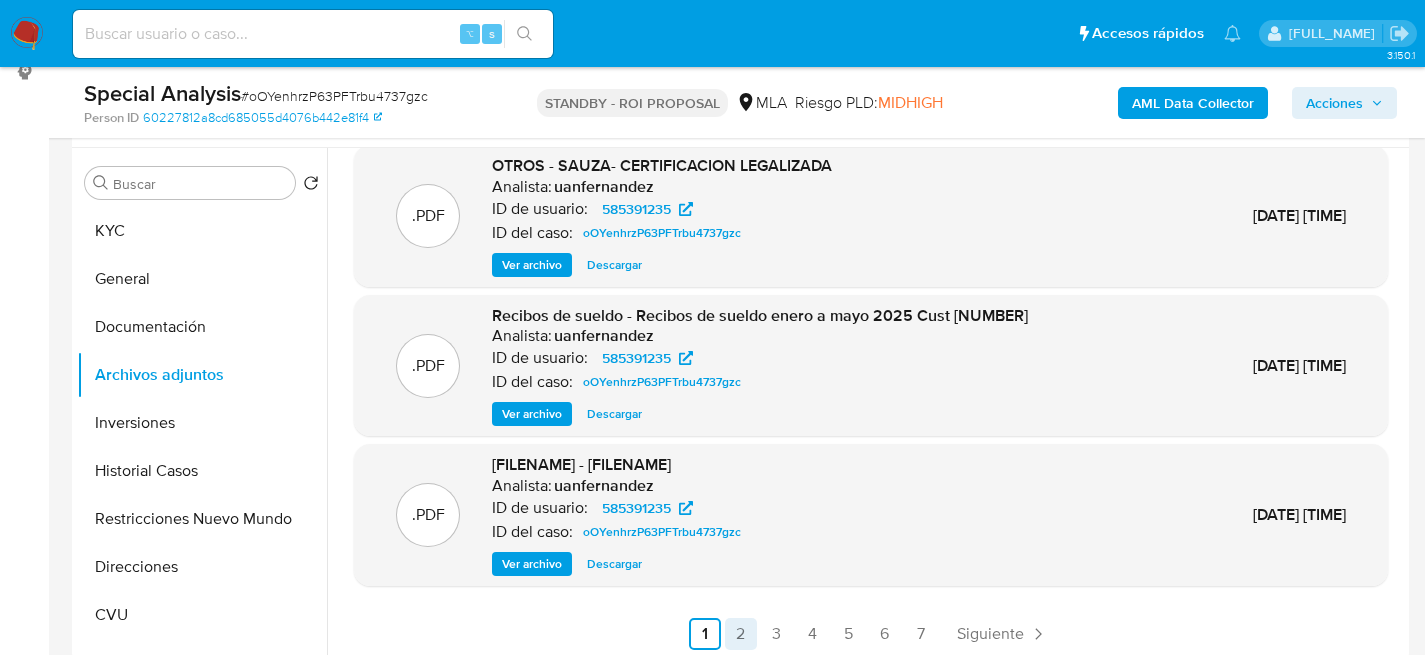 click on "2" at bounding box center (741, 634) 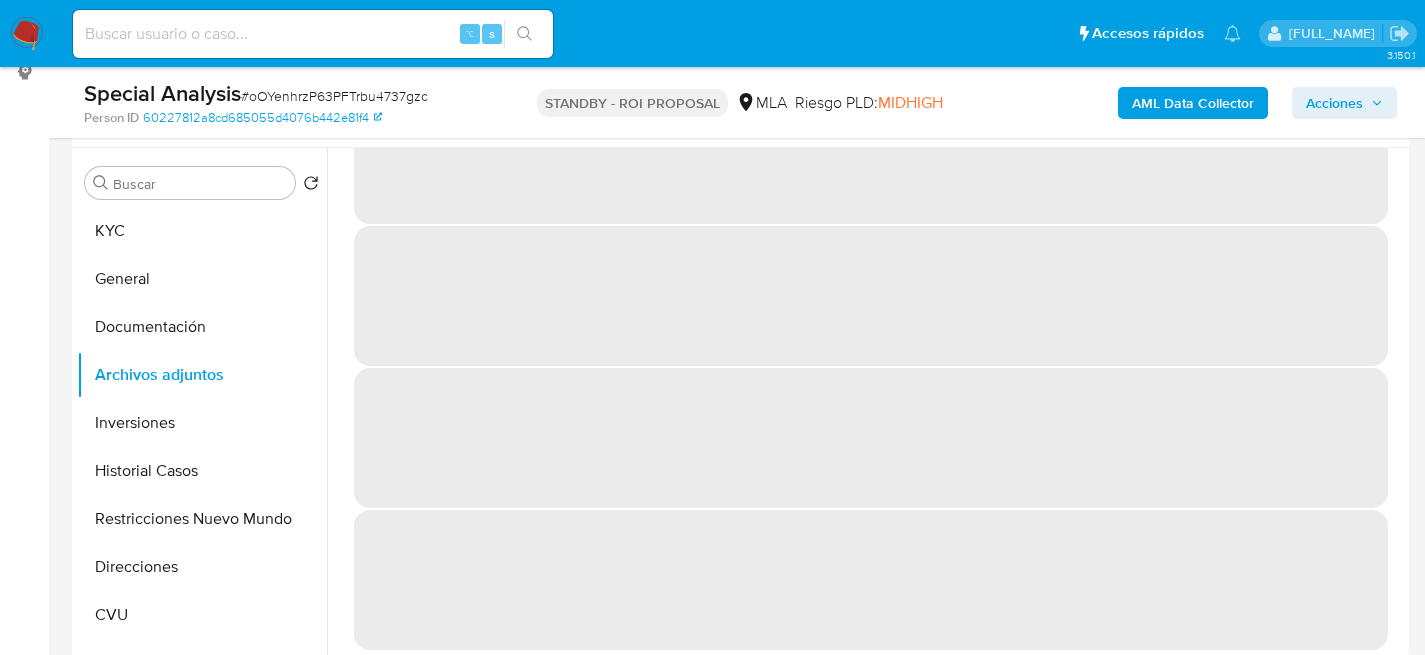 scroll, scrollTop: 0, scrollLeft: 0, axis: both 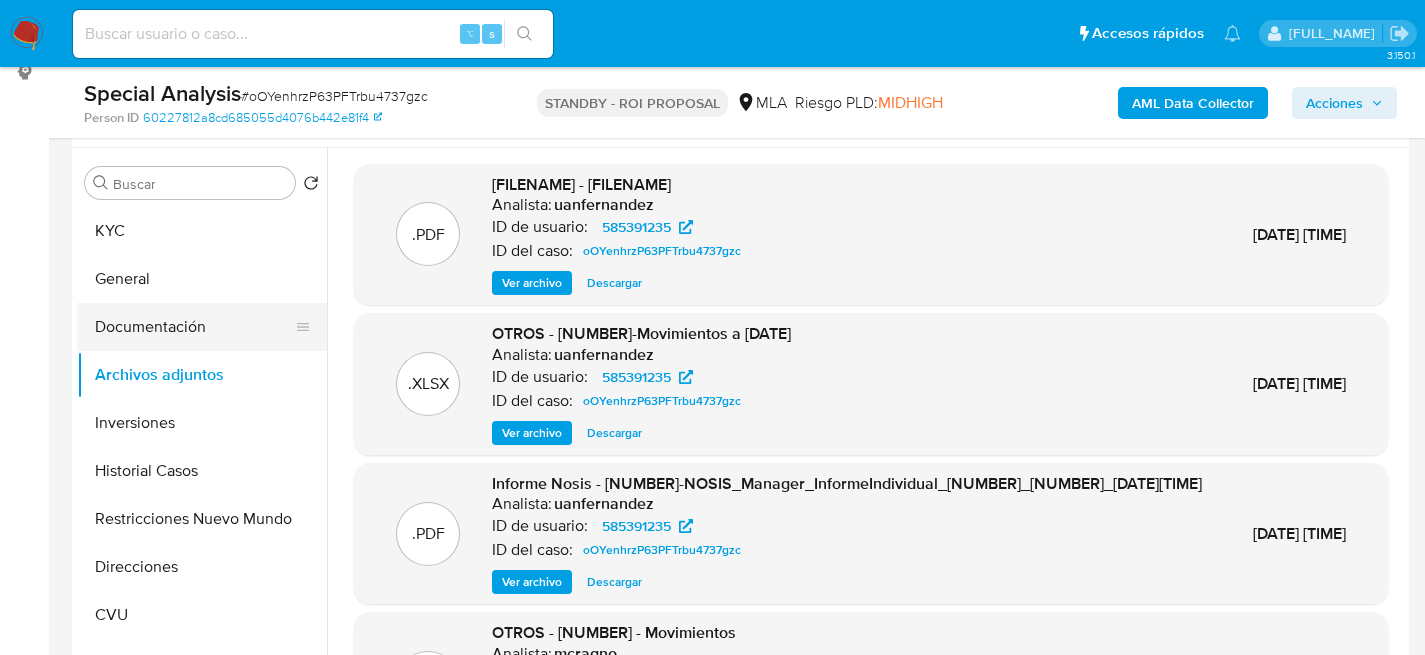 click on "Documentación" at bounding box center (194, 327) 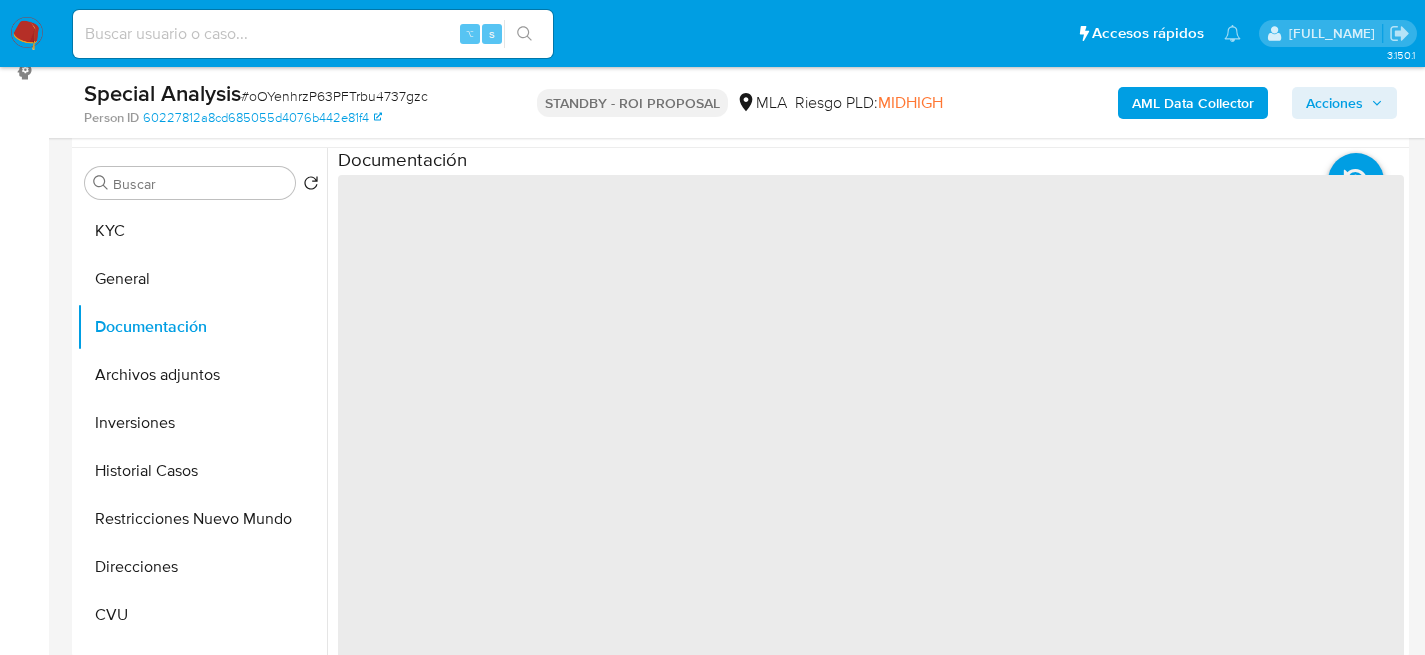 click on "‌" at bounding box center [871, 495] 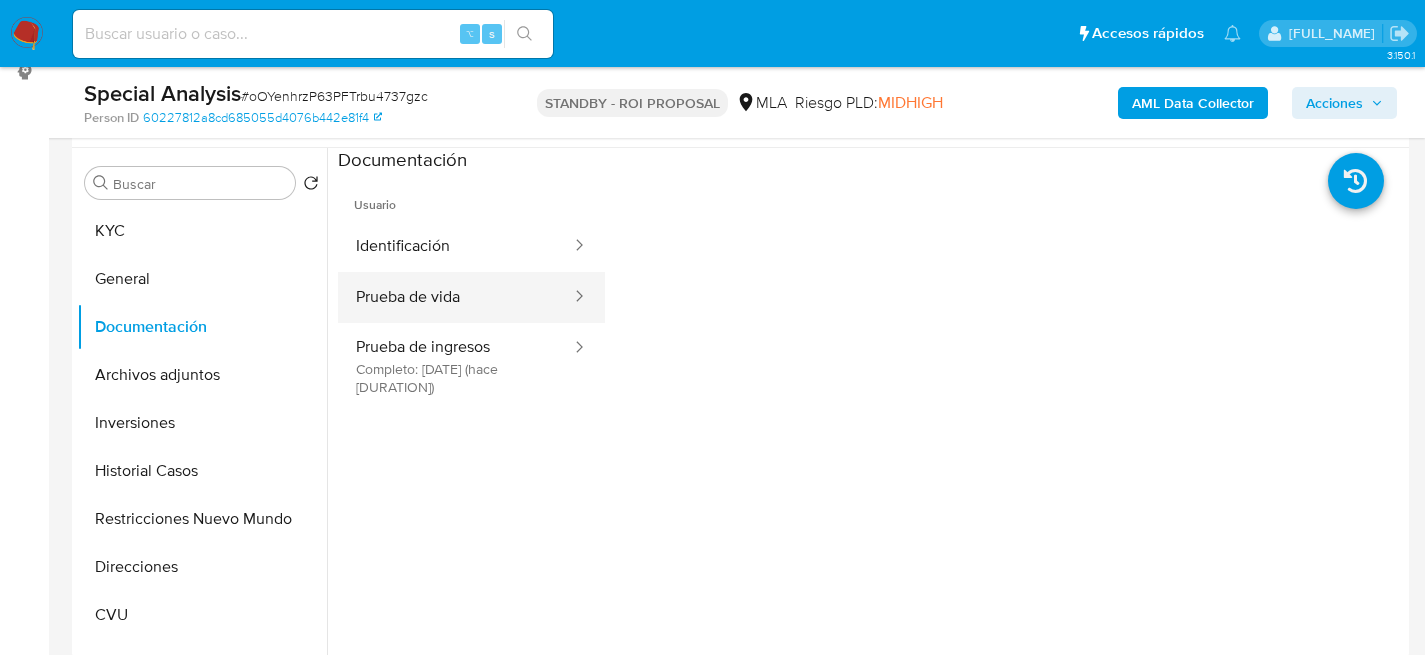 click on "Prueba de vida" at bounding box center [455, 297] 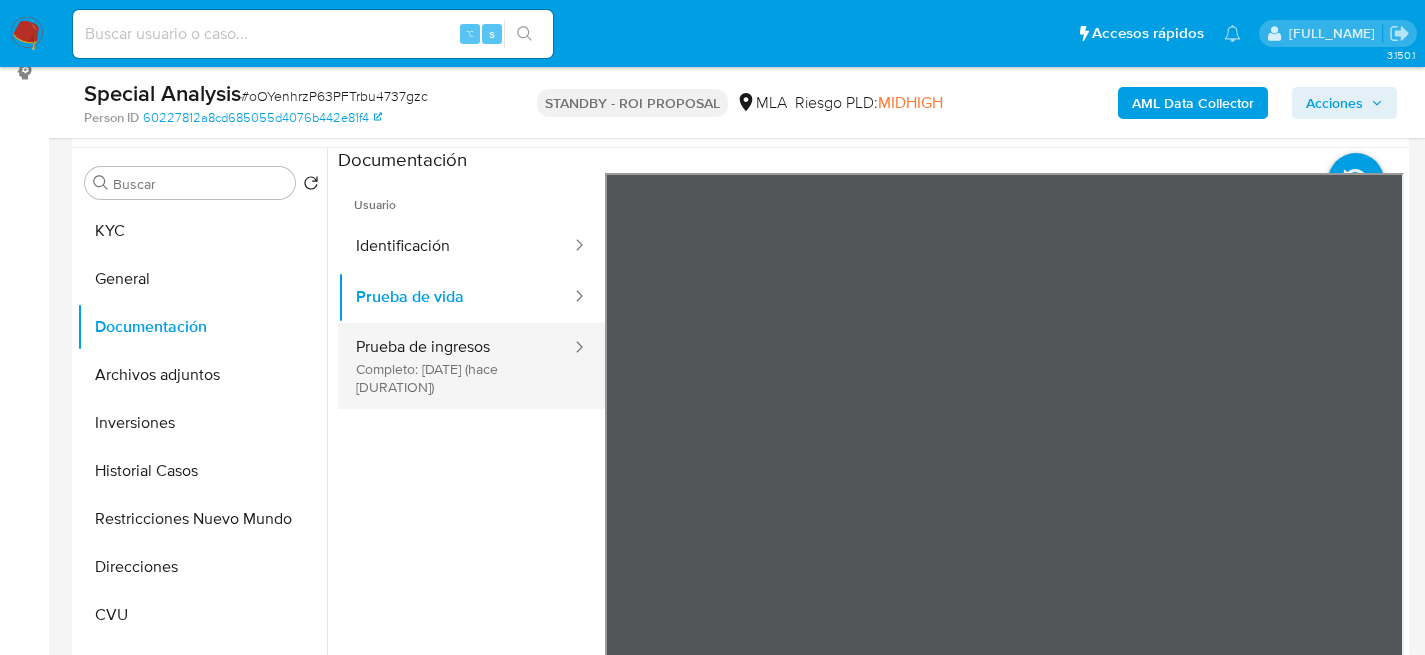click on "Prueba de ingresos Completo: 02/11/2022 (hace 3 años)" at bounding box center (455, 366) 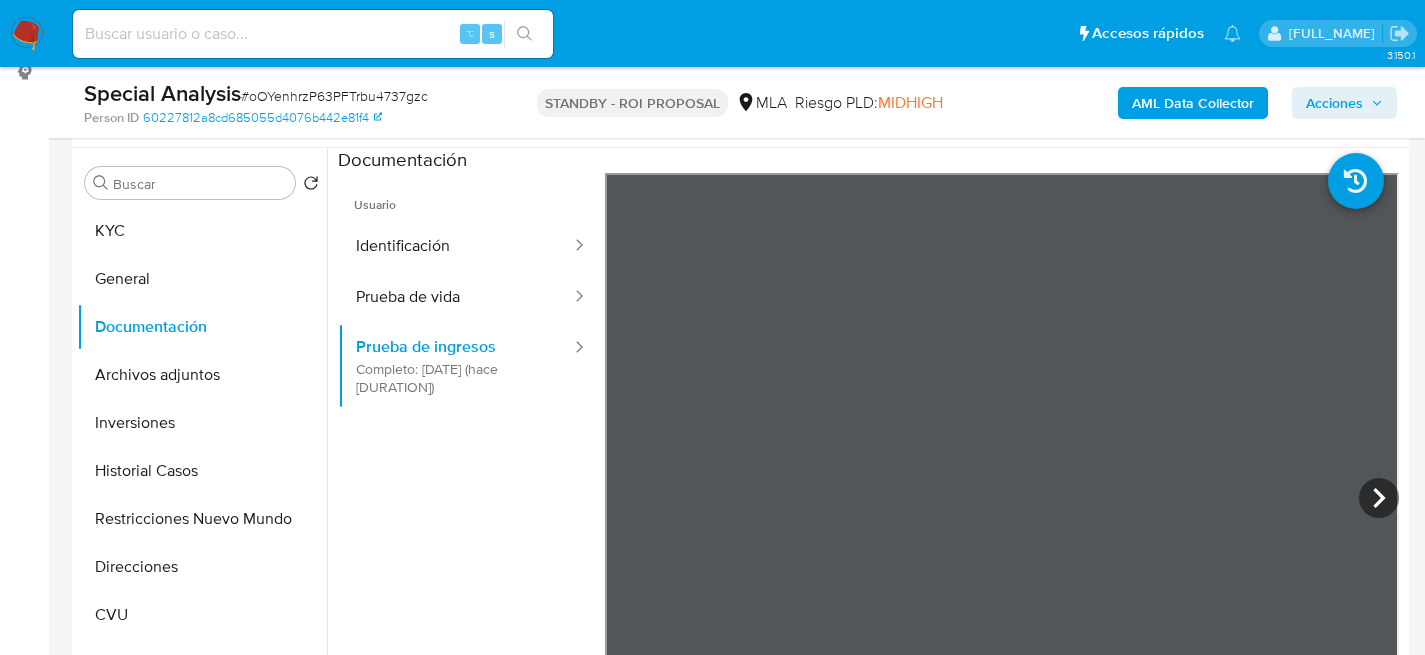 scroll, scrollTop: 4, scrollLeft: 0, axis: vertical 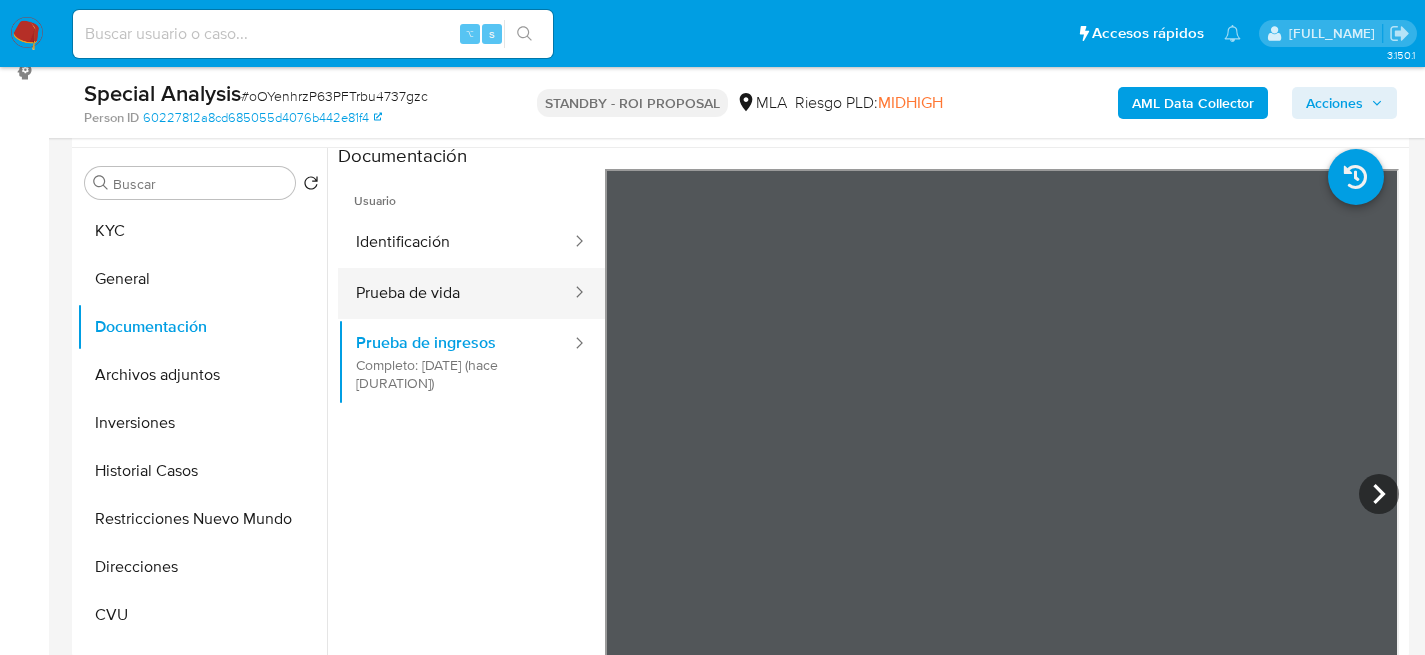 click on "Prueba de vida" at bounding box center (455, 293) 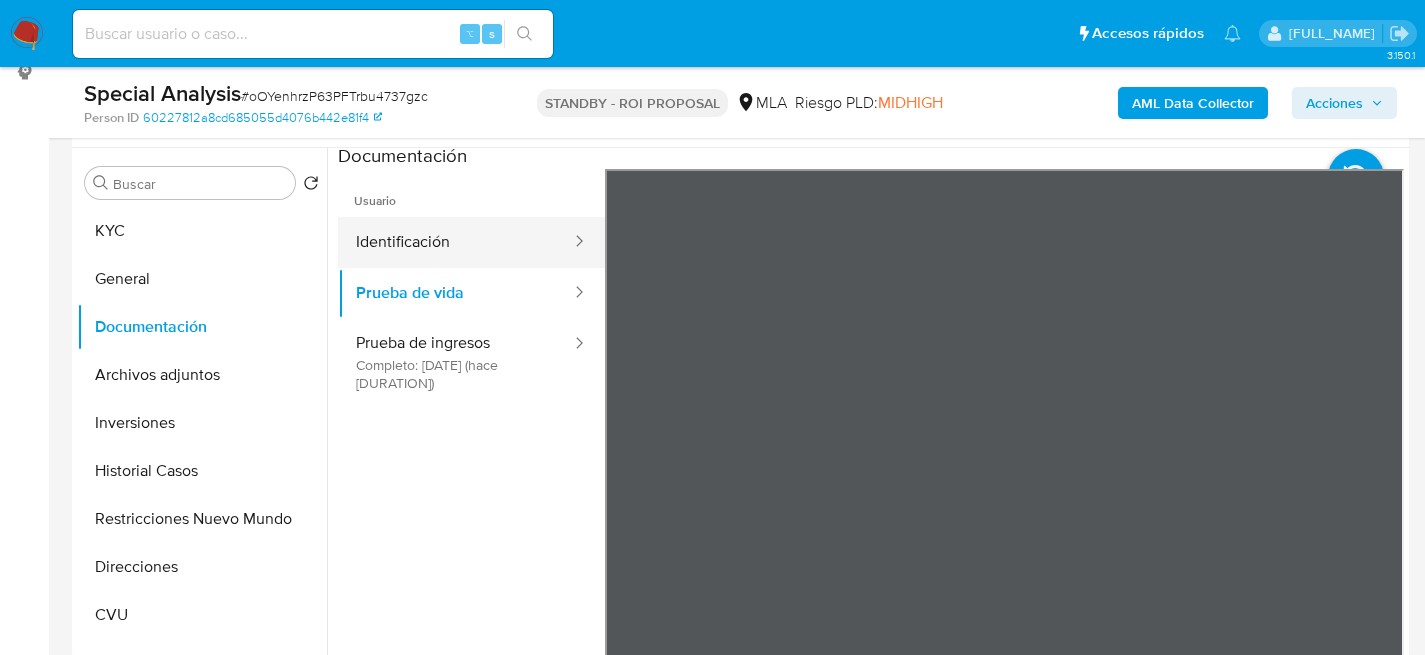 click on "Identificación" at bounding box center (455, 242) 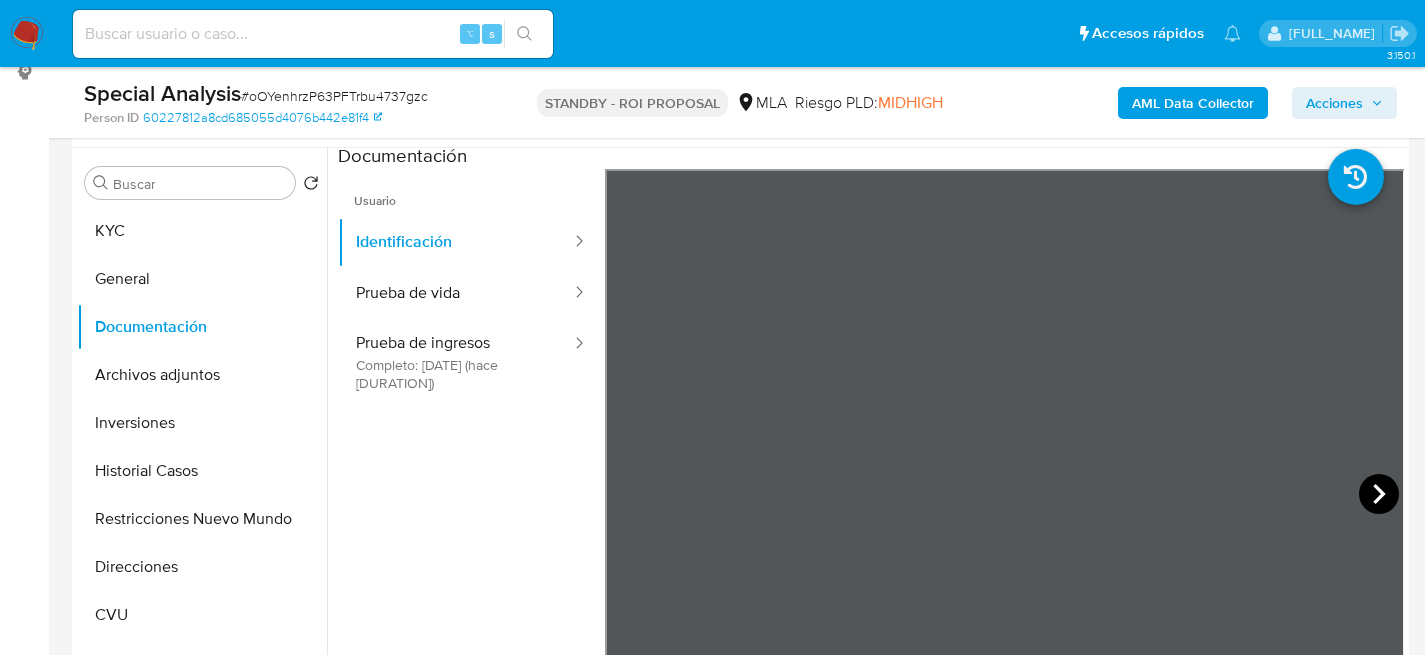 click 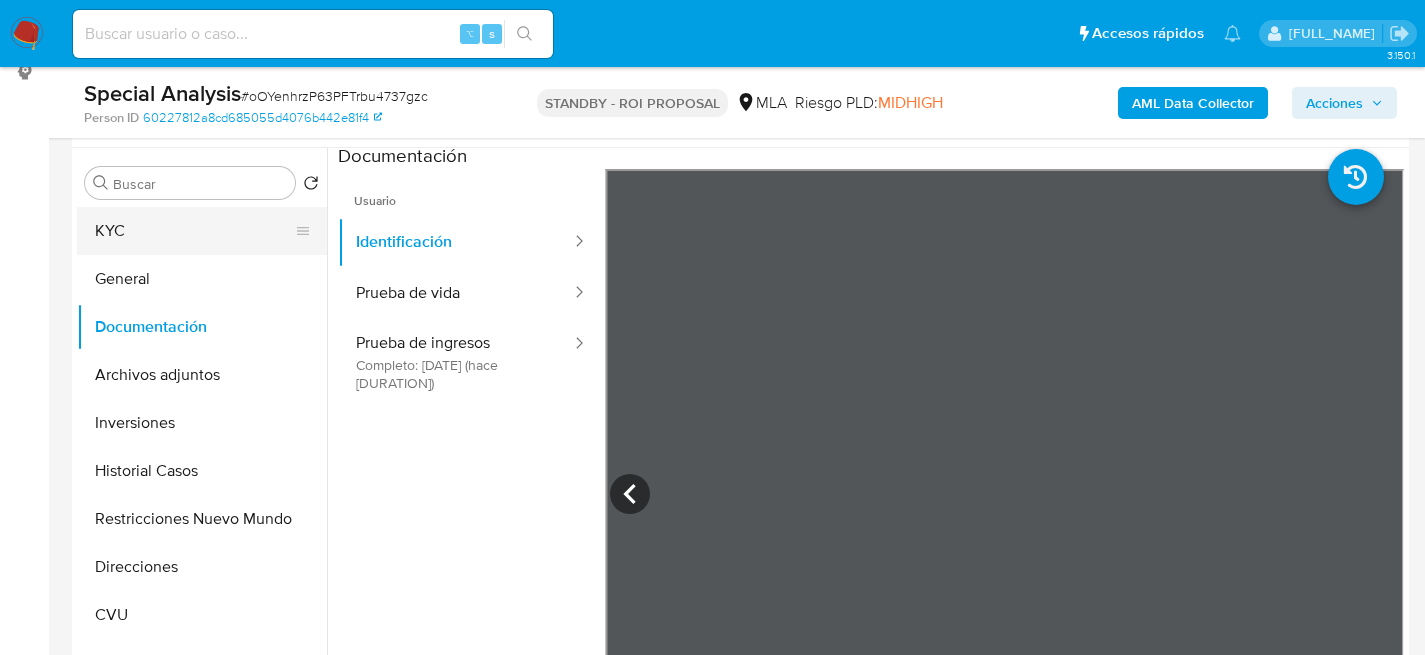 click on "KYC" at bounding box center [194, 231] 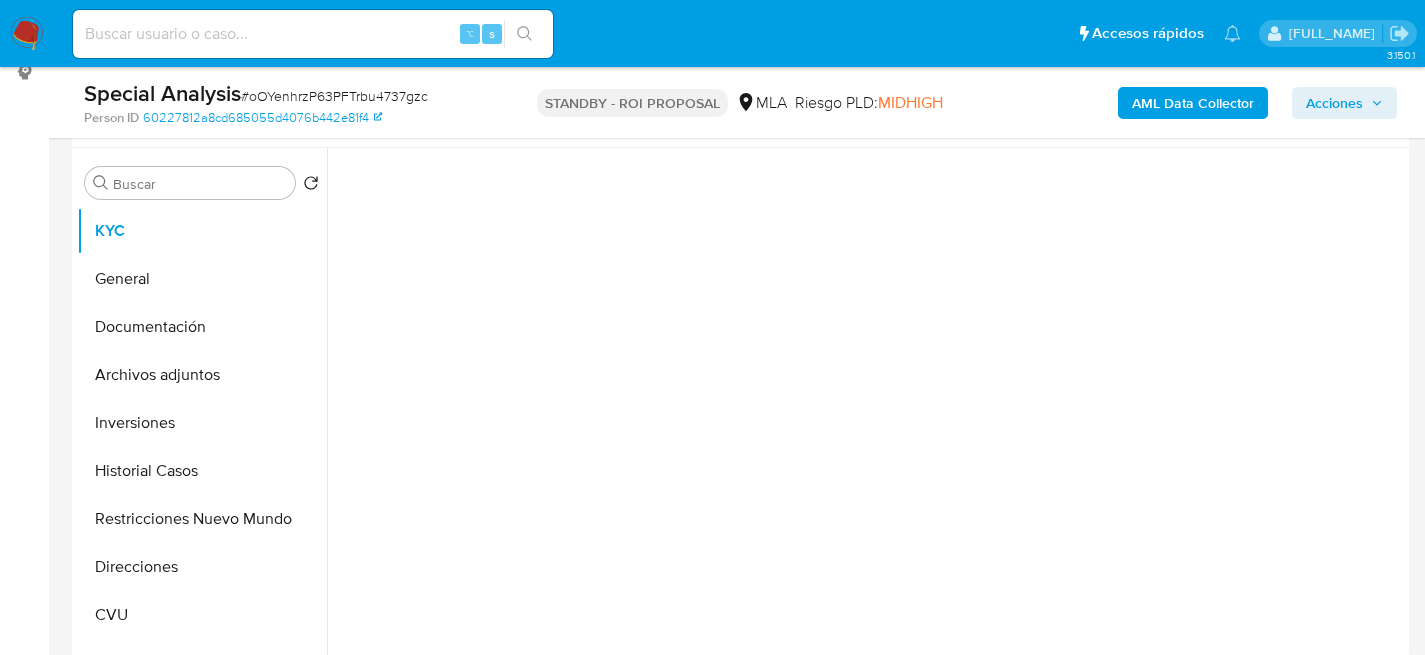 scroll, scrollTop: 0, scrollLeft: 0, axis: both 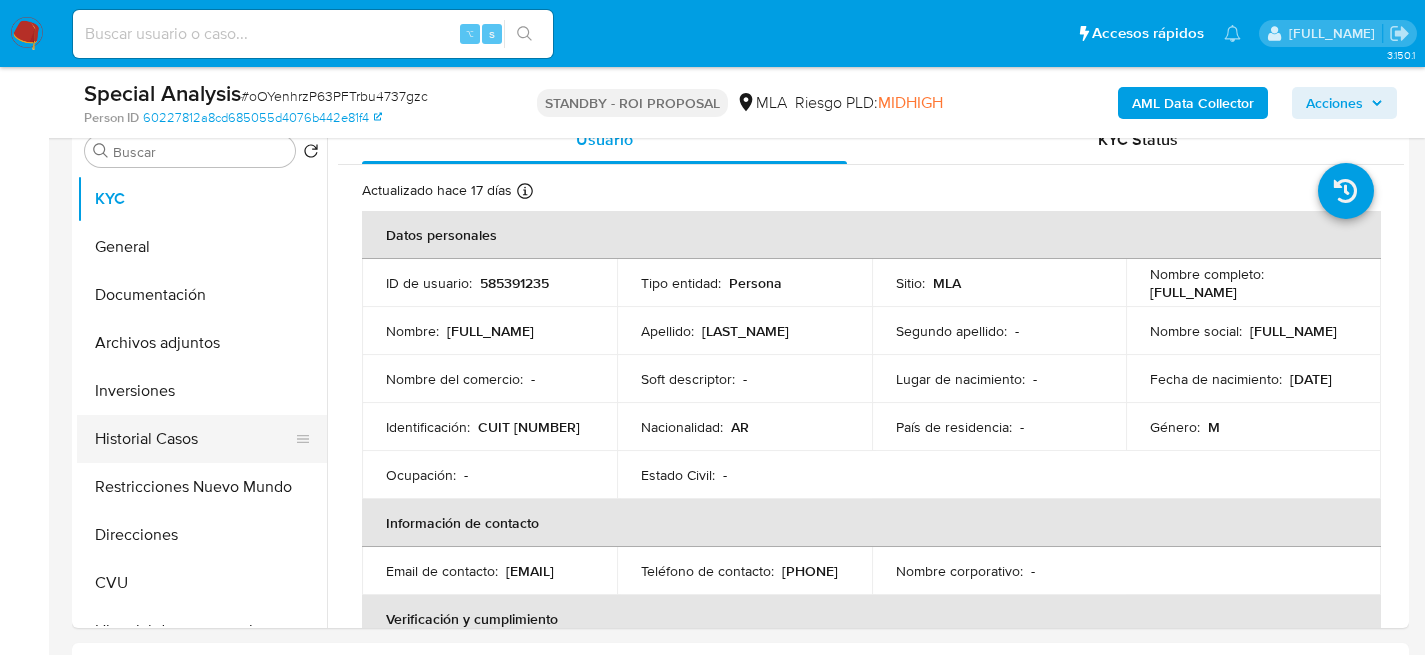 click on "Historial Casos" at bounding box center [194, 439] 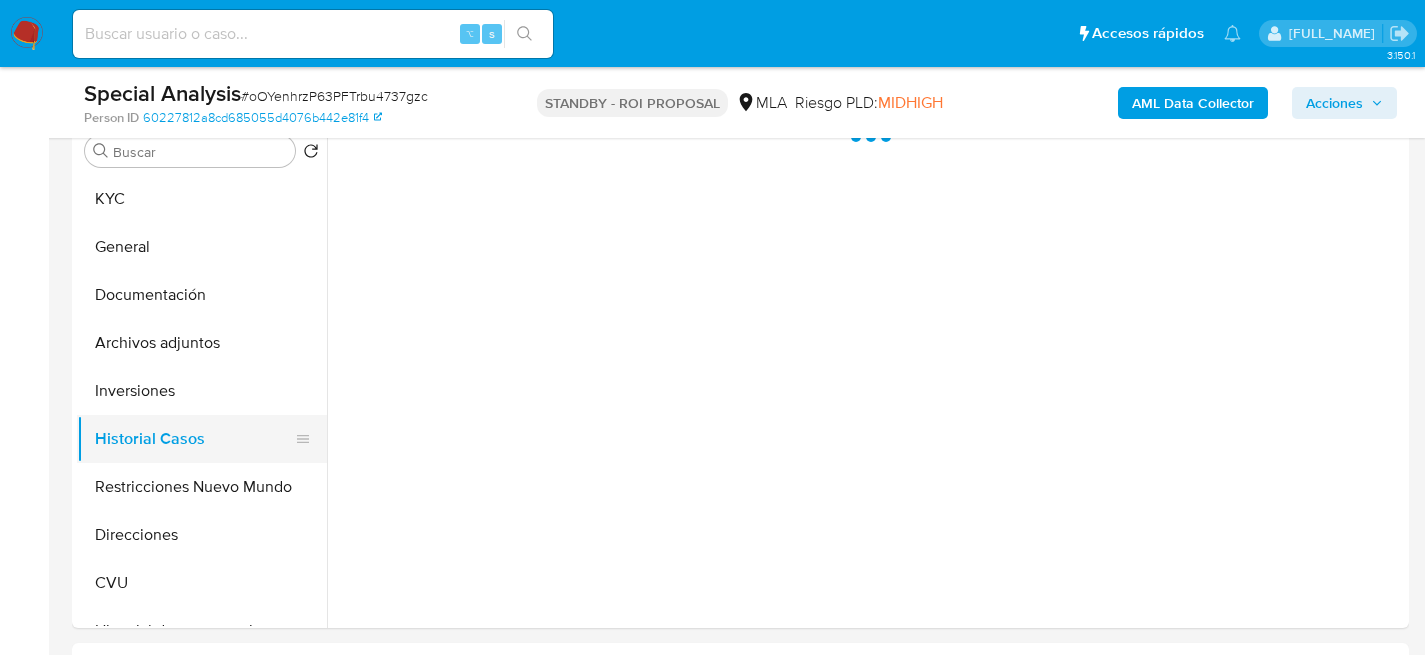 click on "Historial Casos" at bounding box center [194, 439] 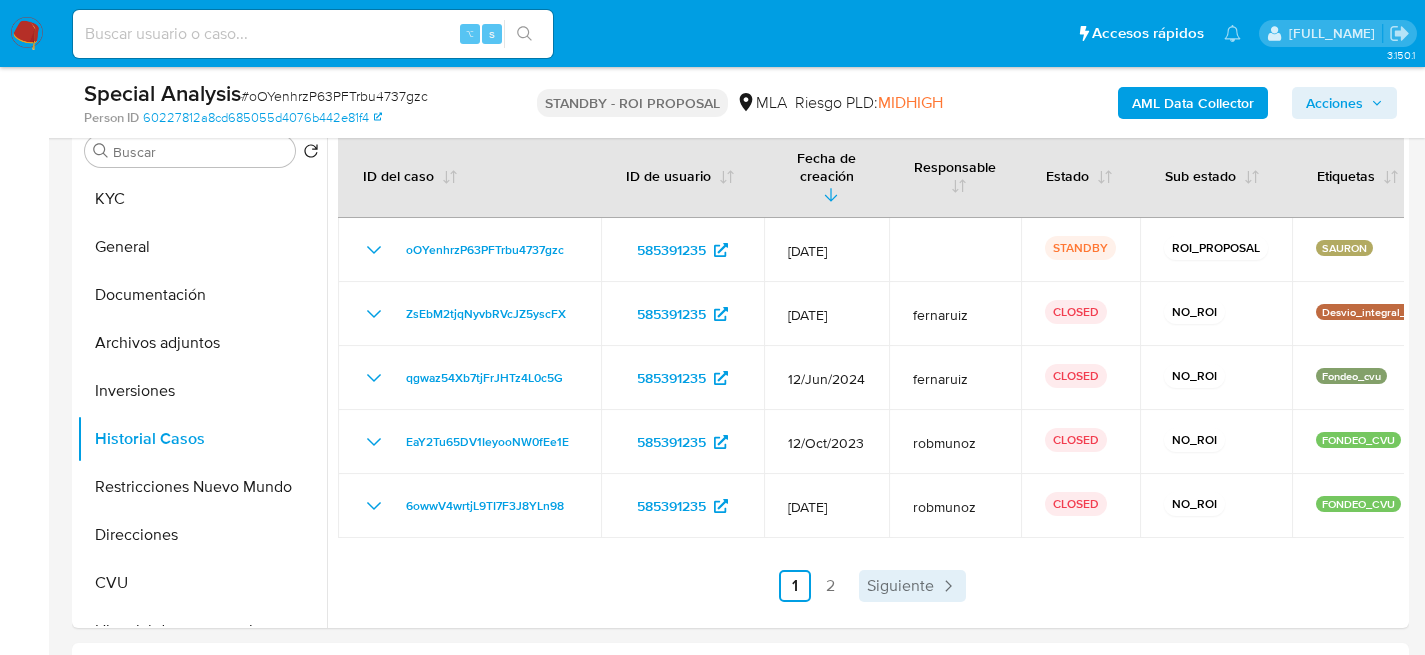 click on "Siguiente" at bounding box center (900, 586) 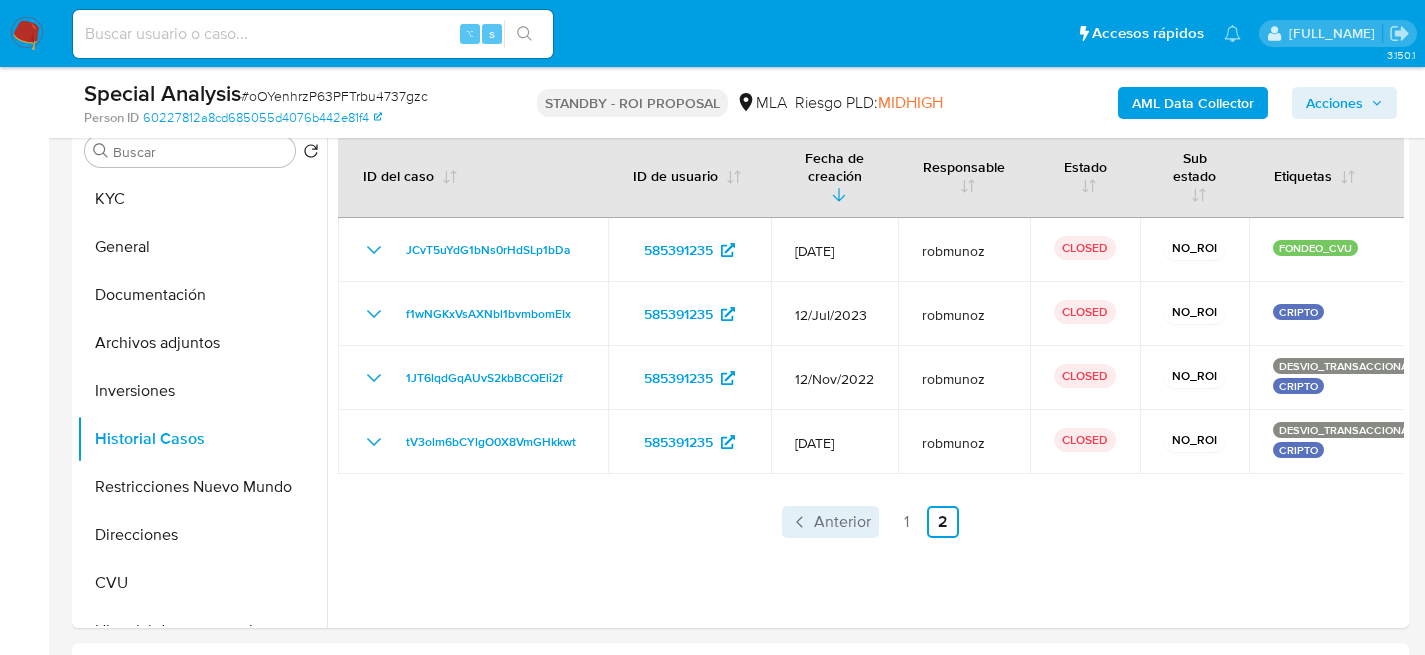 click on "Anterior" at bounding box center (842, 522) 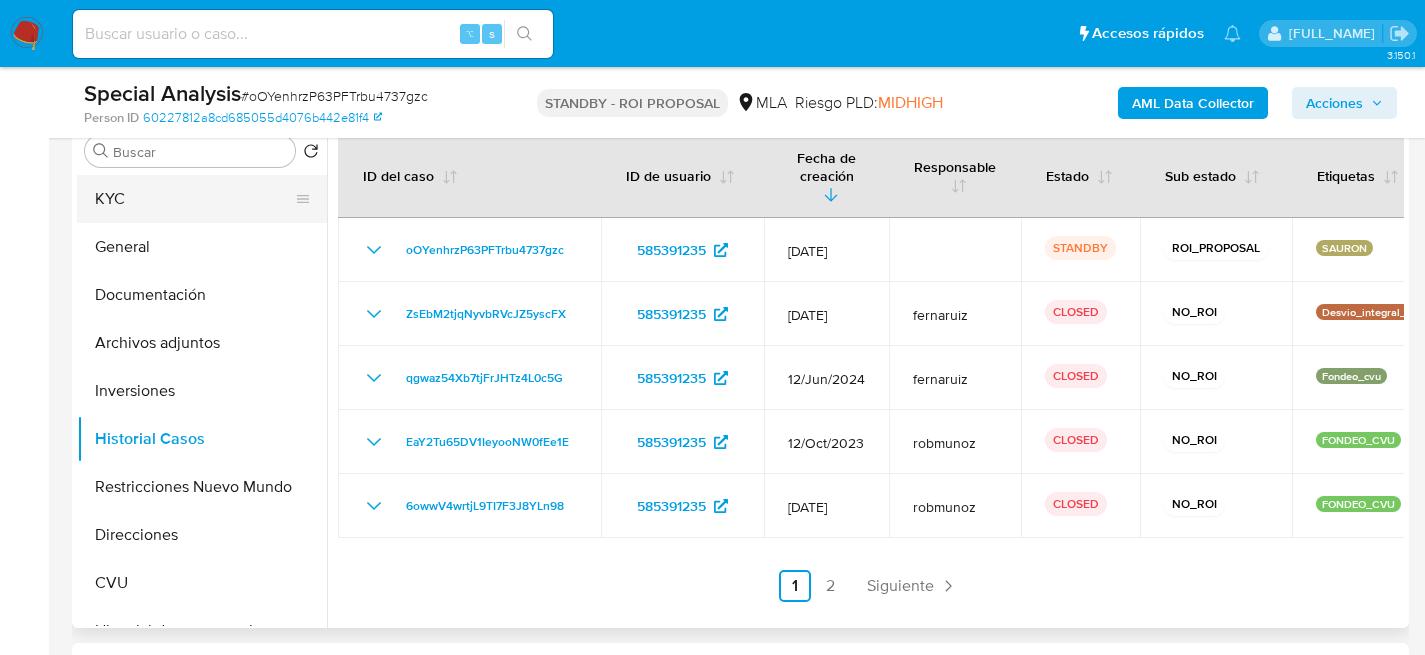 click on "KYC" at bounding box center [194, 199] 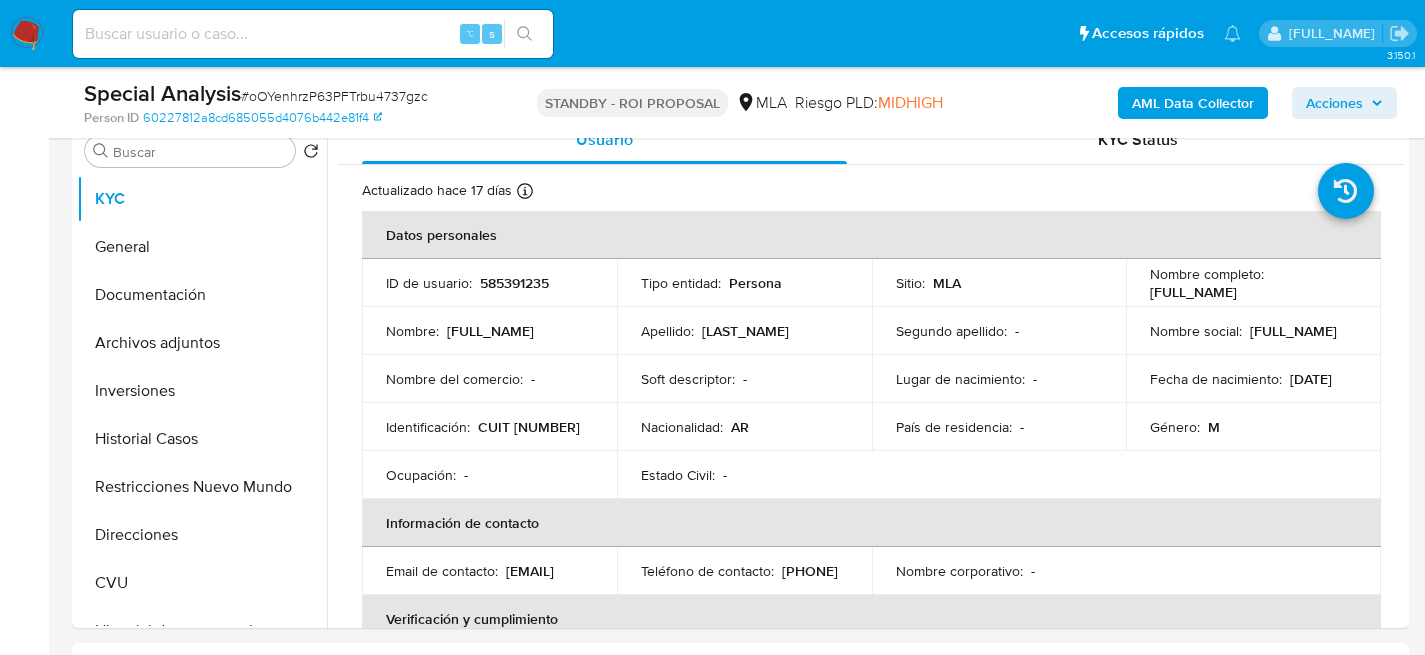 drag, startPoint x: 1335, startPoint y: 291, endPoint x: 1138, endPoint y: 298, distance: 197.12433 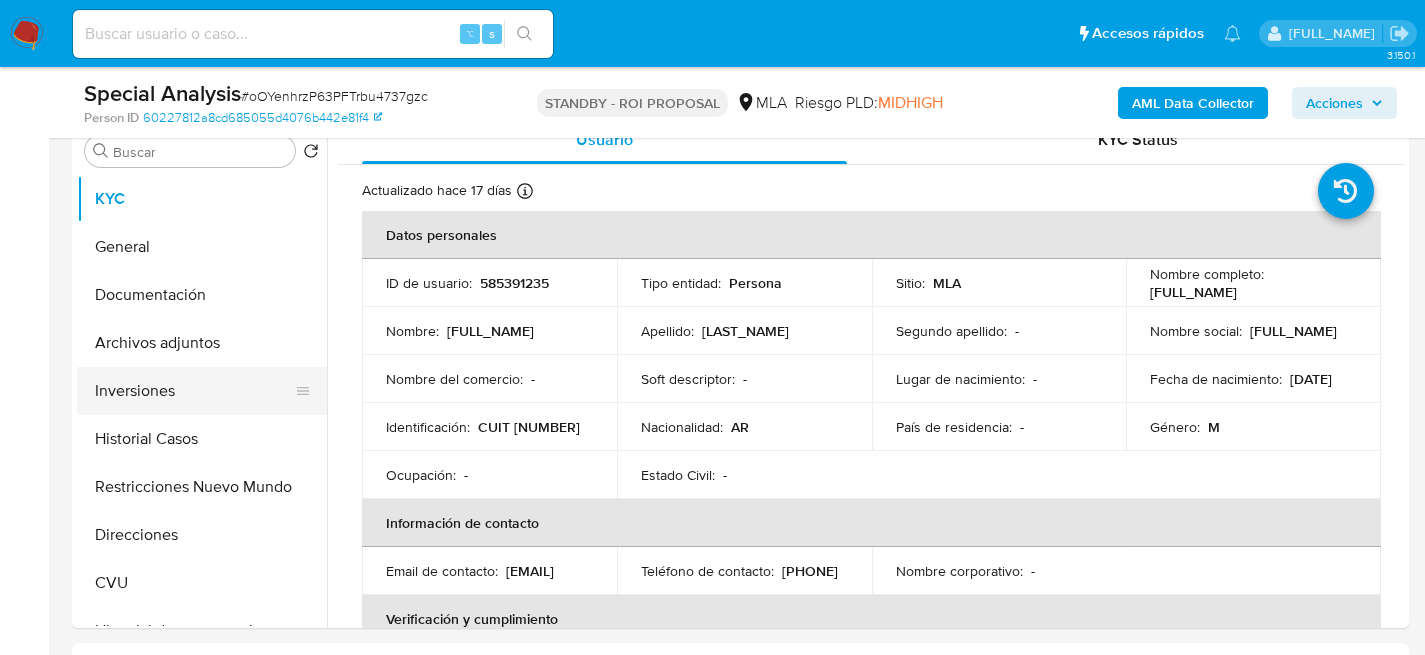 click on "Inversiones" at bounding box center [194, 391] 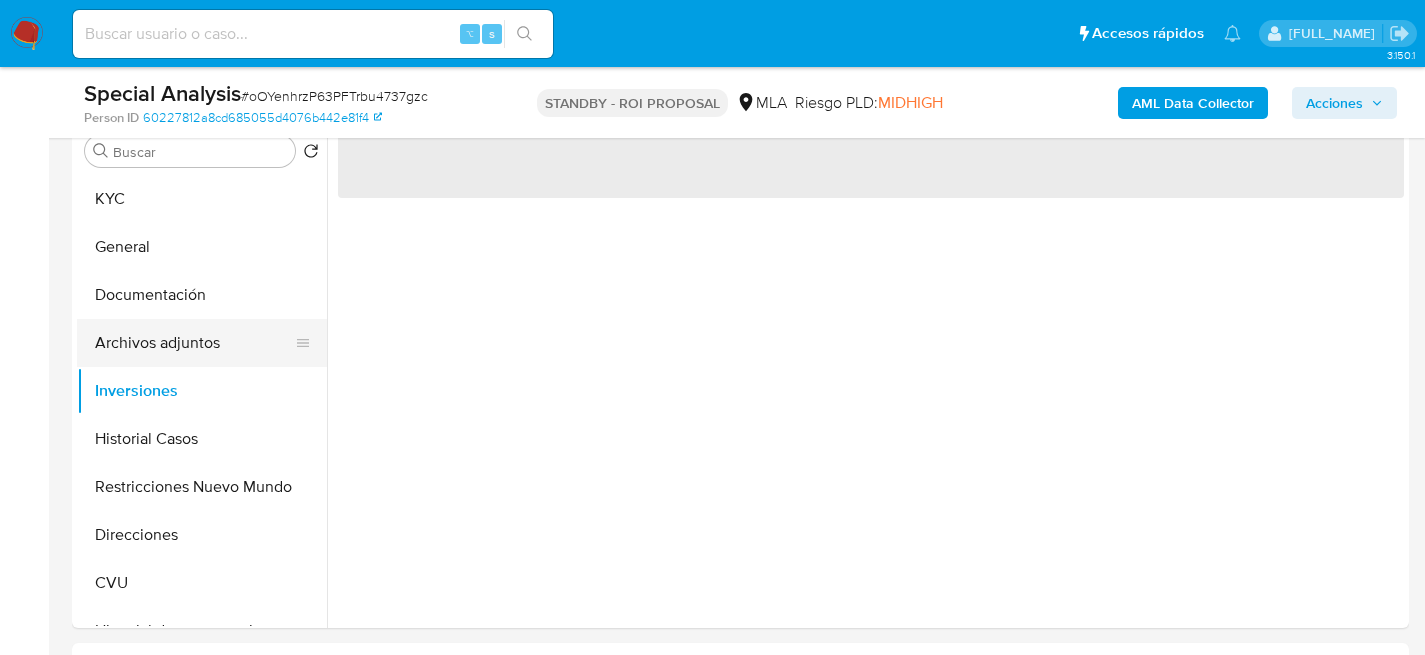 click on "Archivos adjuntos" at bounding box center (194, 343) 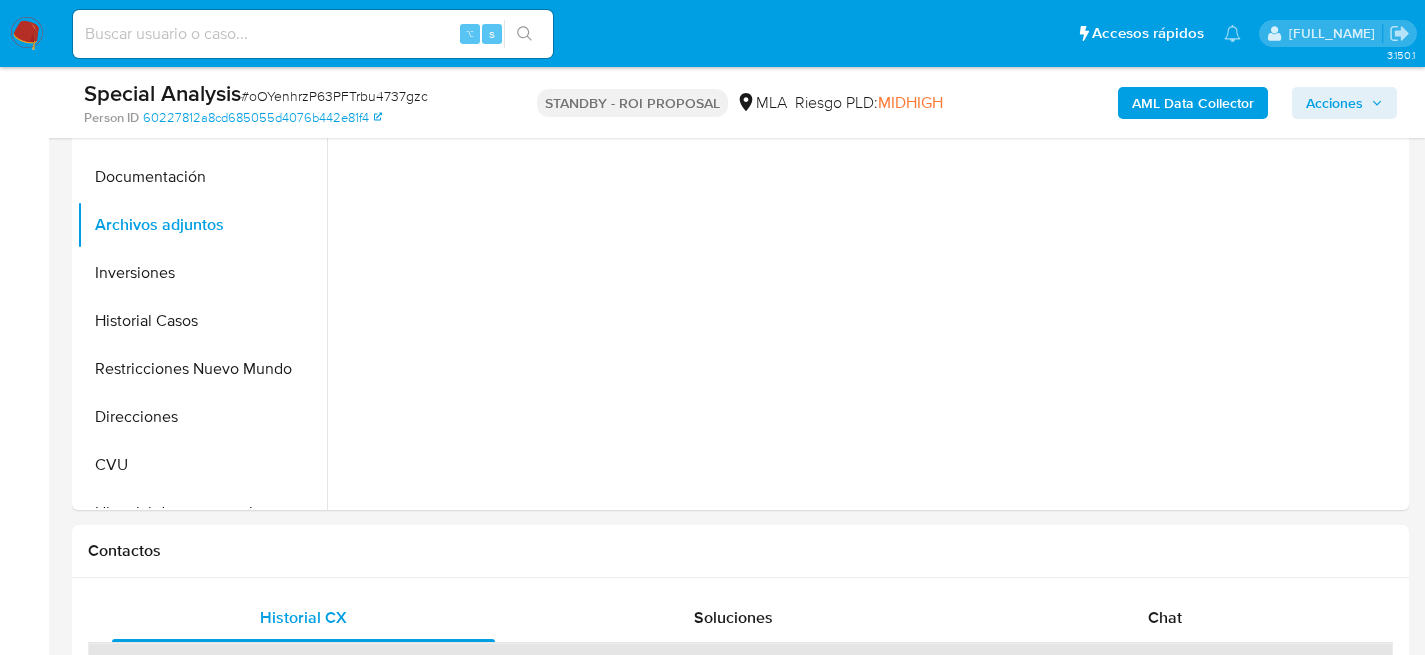 scroll, scrollTop: 530, scrollLeft: 0, axis: vertical 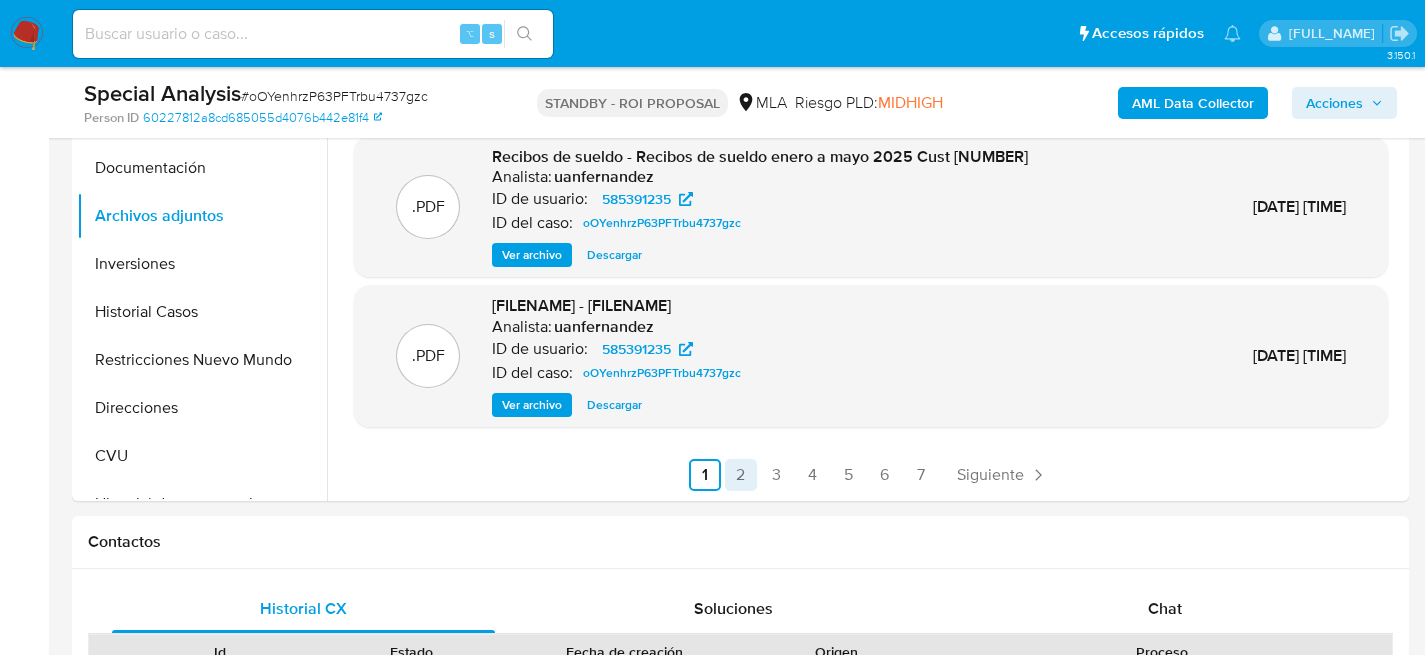 click on "2" at bounding box center (741, 475) 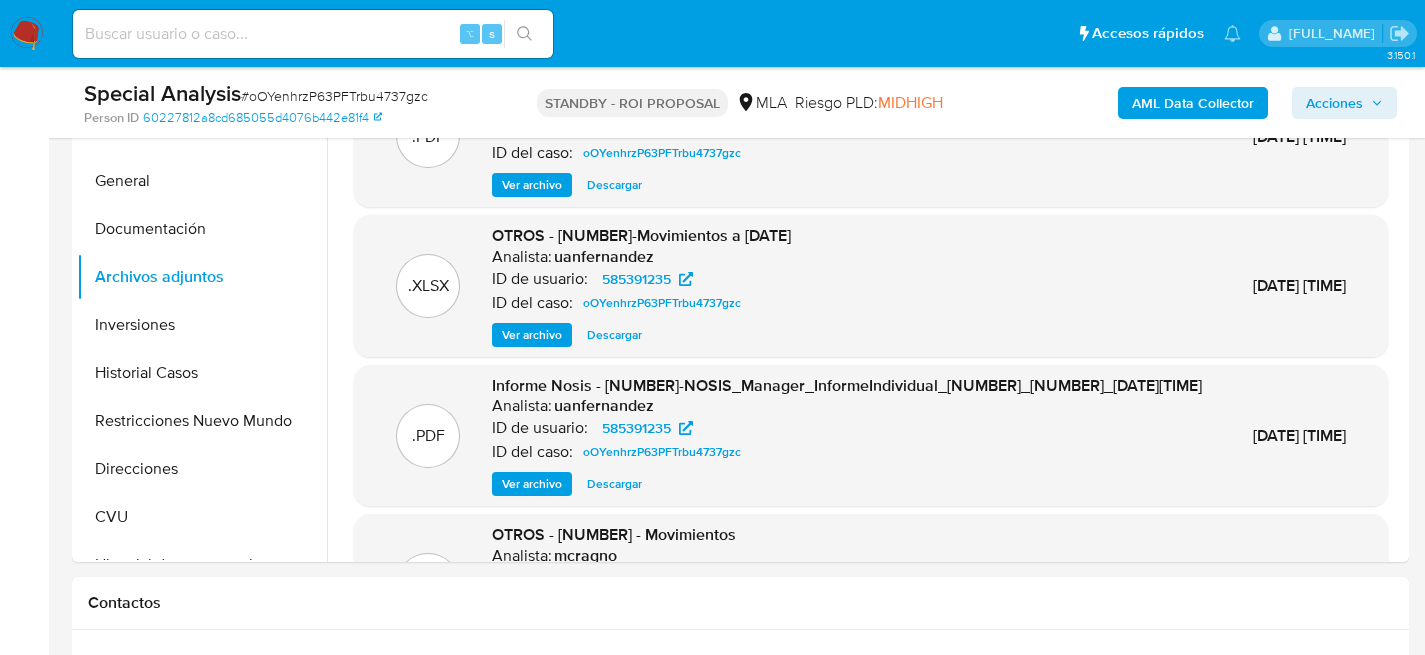 scroll, scrollTop: 439, scrollLeft: 0, axis: vertical 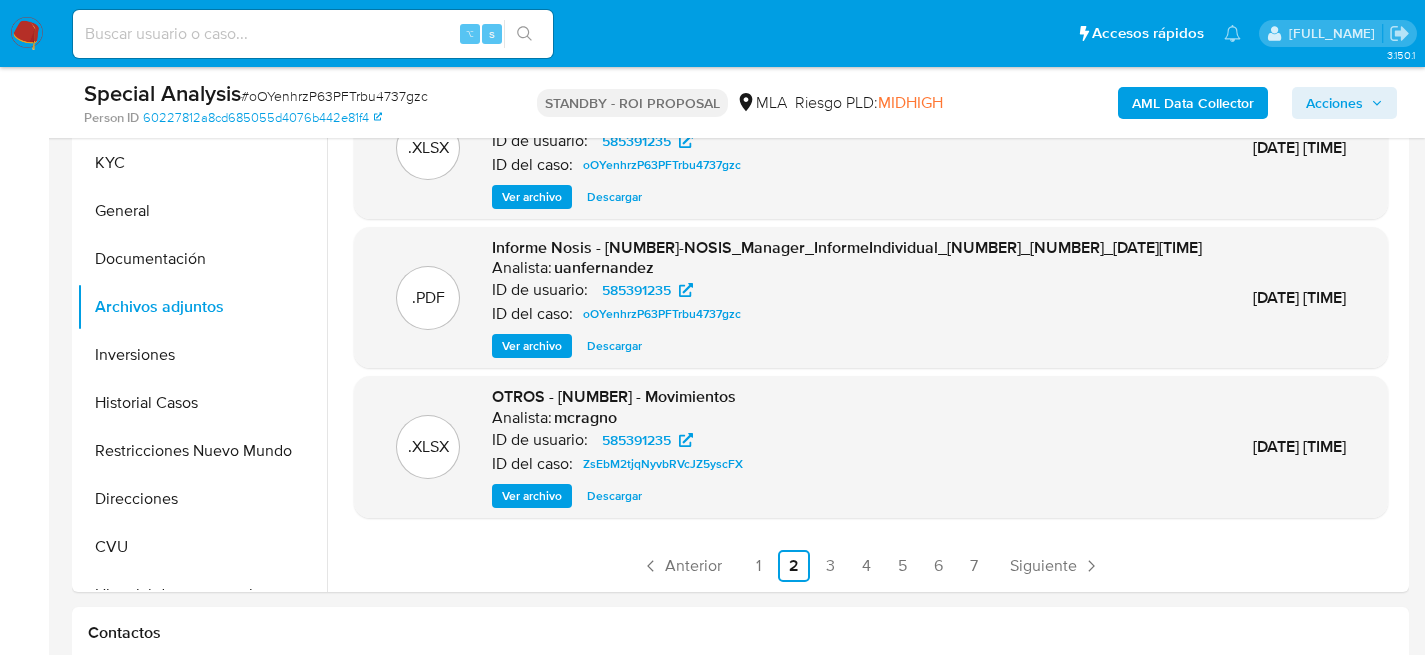 click on "Descargar" at bounding box center (614, 496) 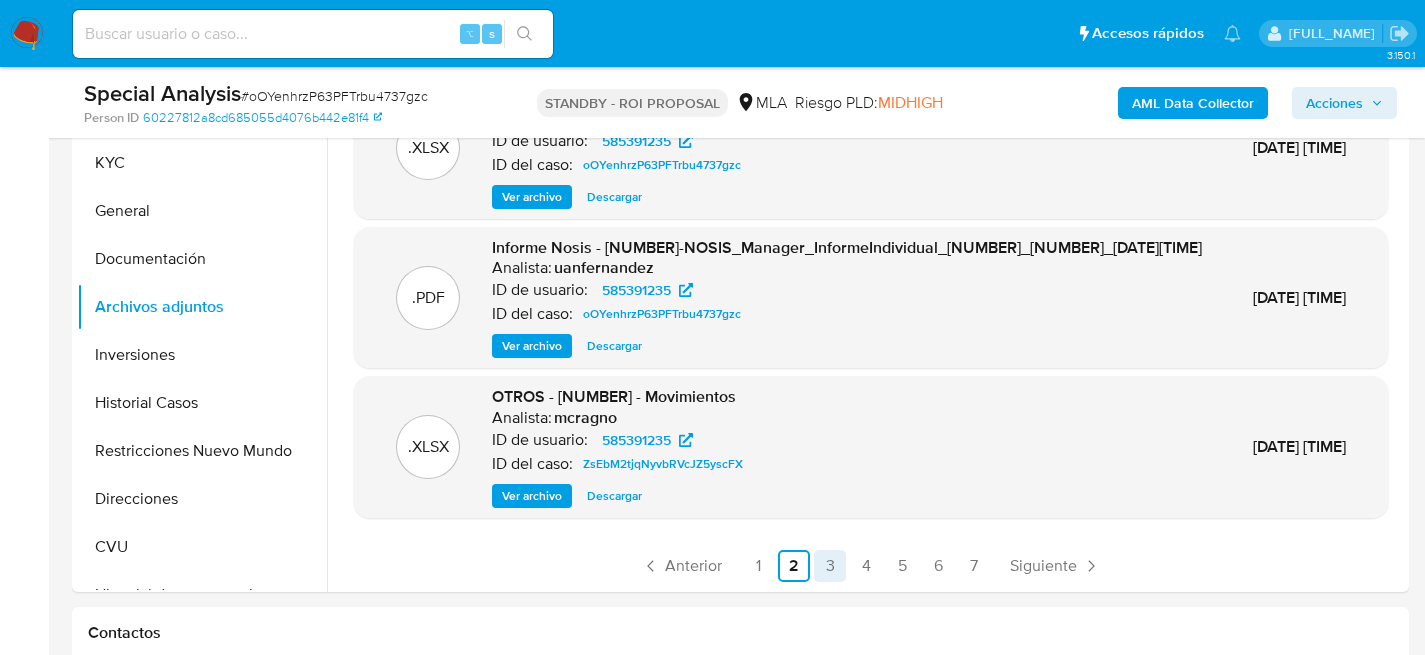 click on "3" at bounding box center (830, 566) 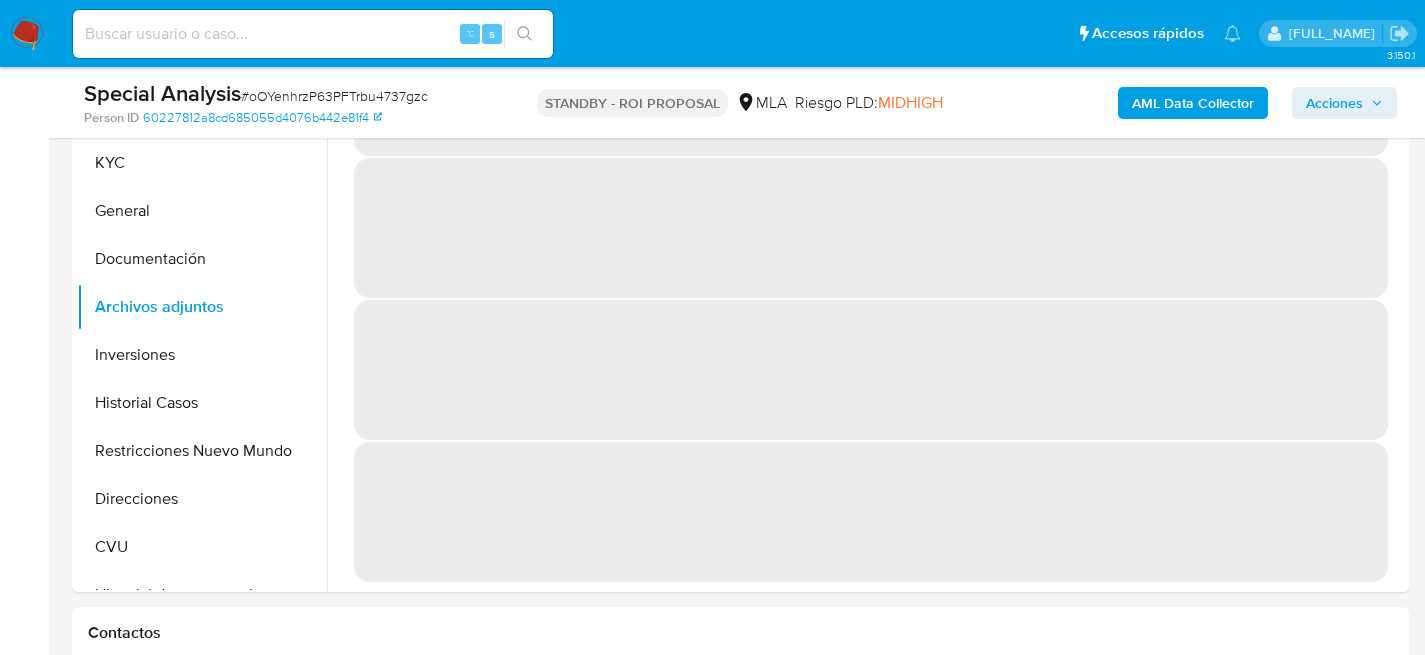 scroll, scrollTop: 0, scrollLeft: 0, axis: both 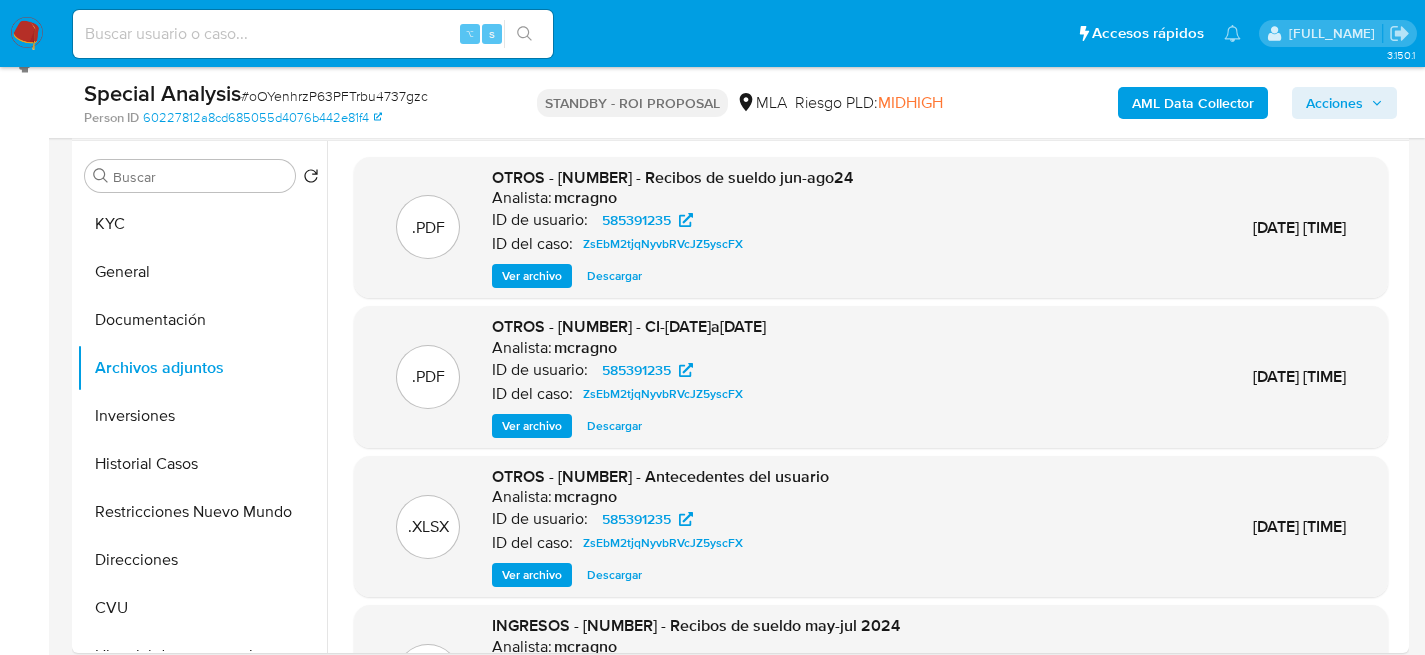 click on "Ver archivo" at bounding box center [532, 276] 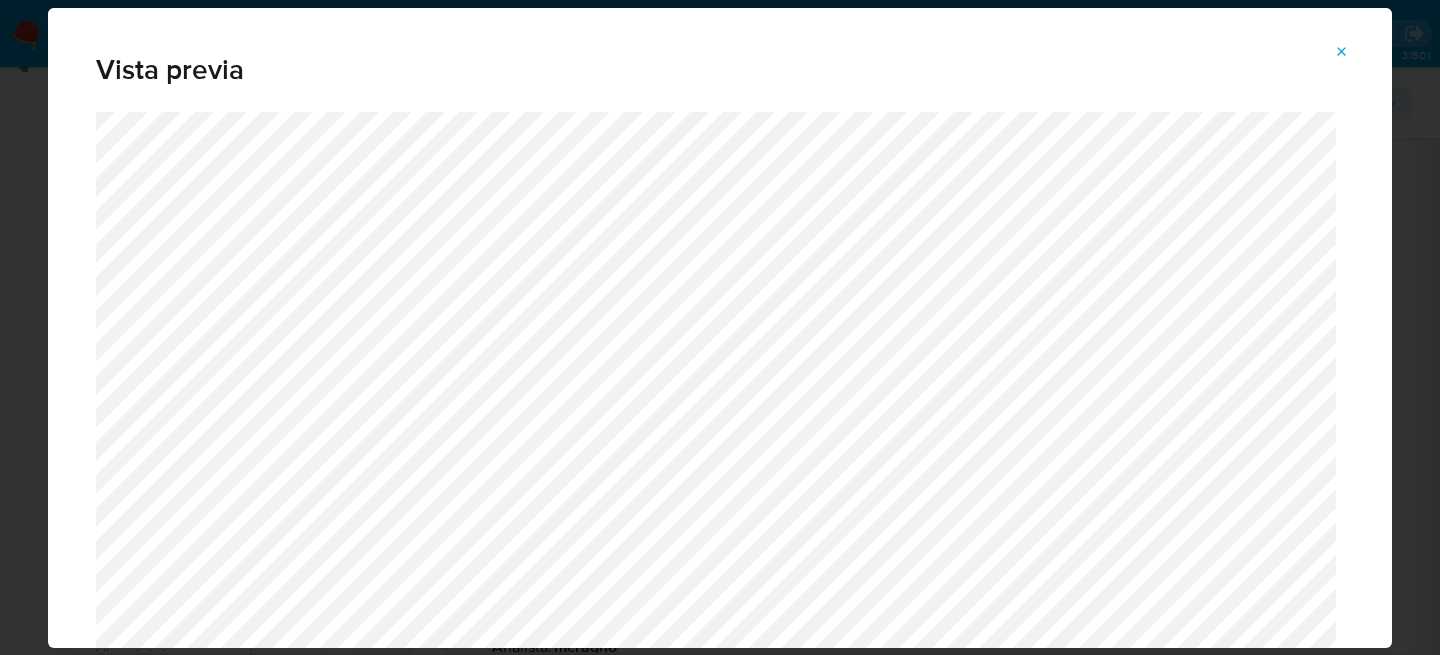 click 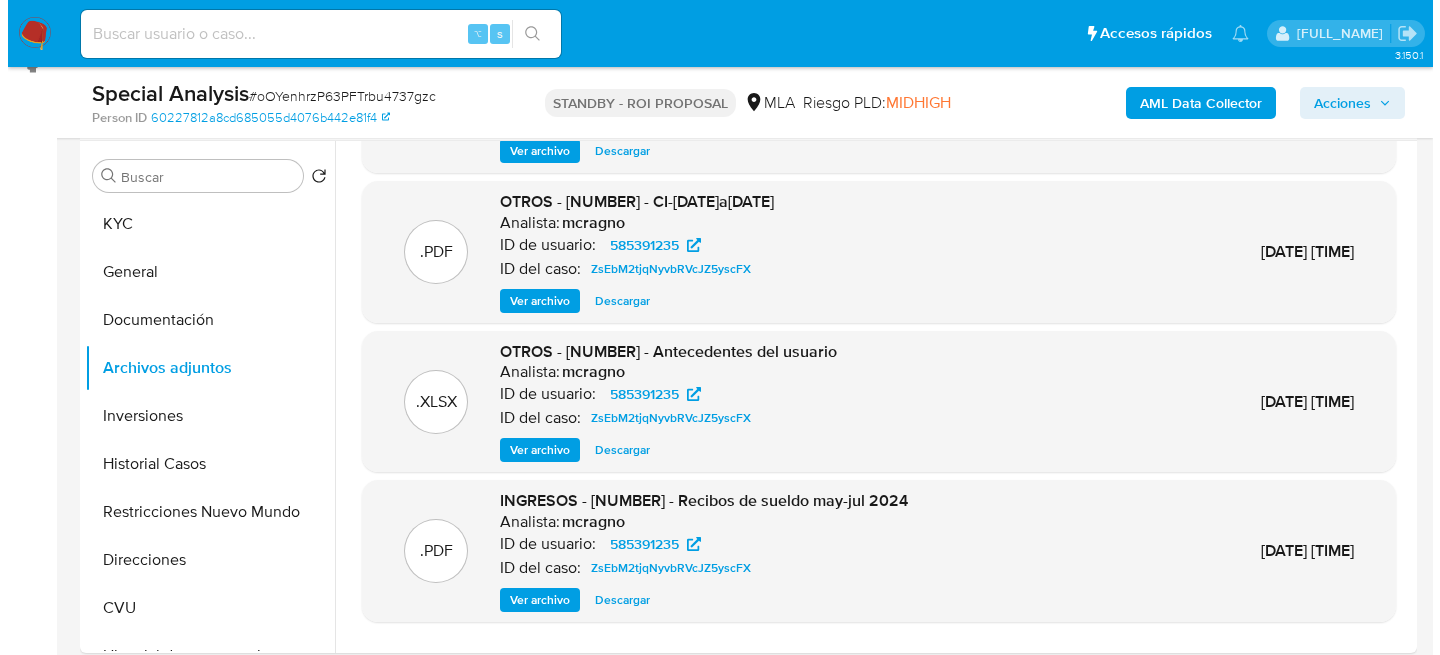 scroll, scrollTop: 129, scrollLeft: 0, axis: vertical 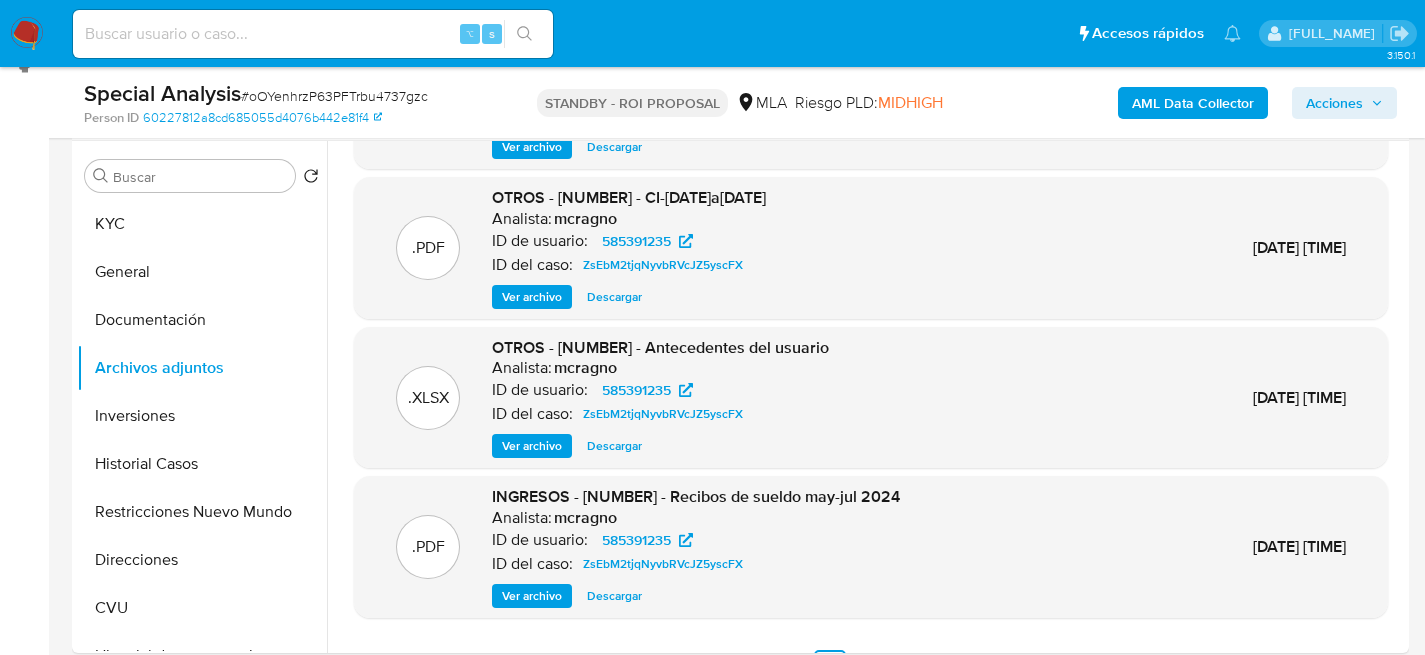 click on "Ver archivo" at bounding box center (532, 446) 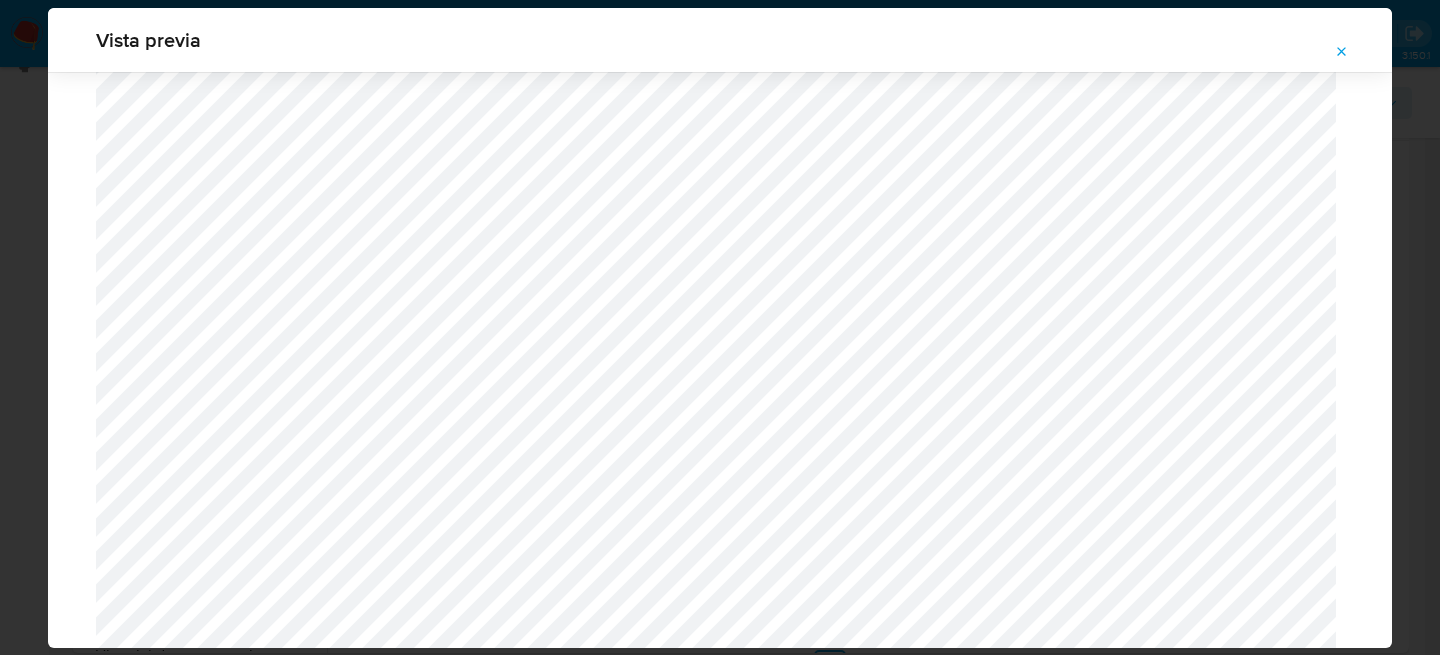 drag, startPoint x: 1322, startPoint y: 58, endPoint x: 1335, endPoint y: 54, distance: 13.601471 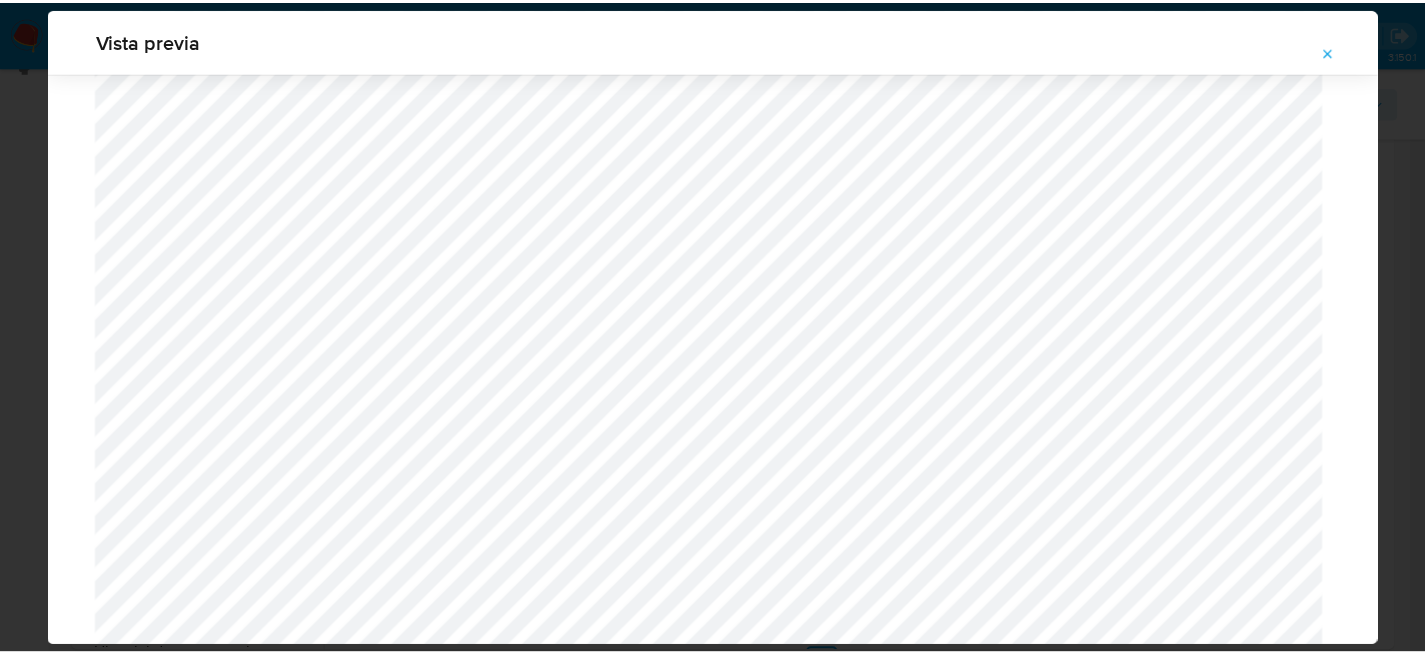 scroll, scrollTop: 64, scrollLeft: 0, axis: vertical 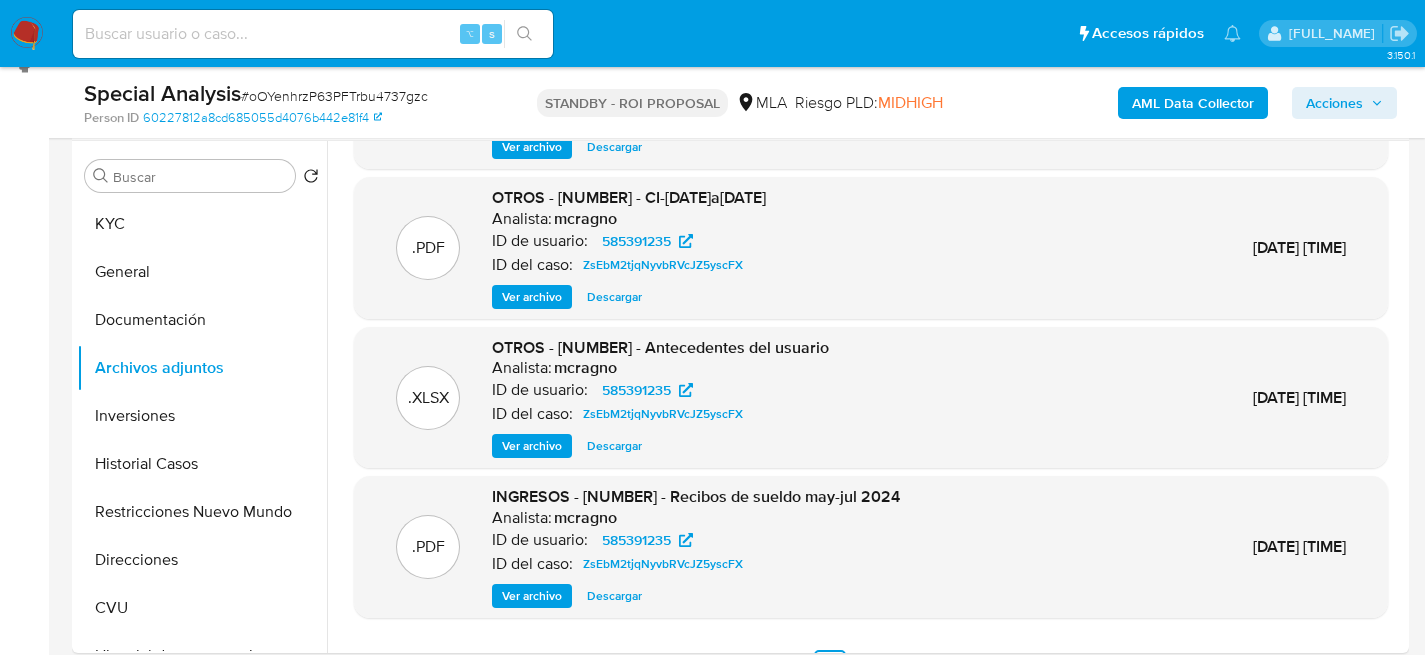 click on "Descargar" at bounding box center (614, 446) 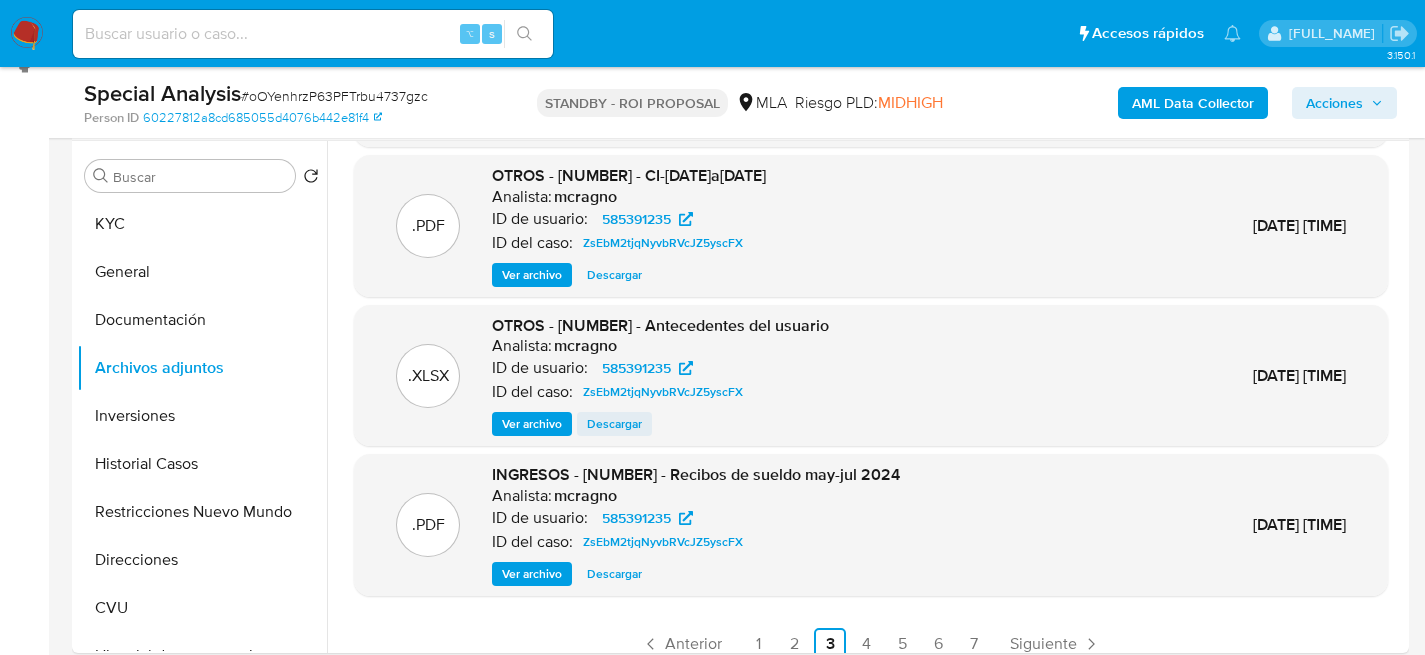 scroll, scrollTop: 168, scrollLeft: 0, axis: vertical 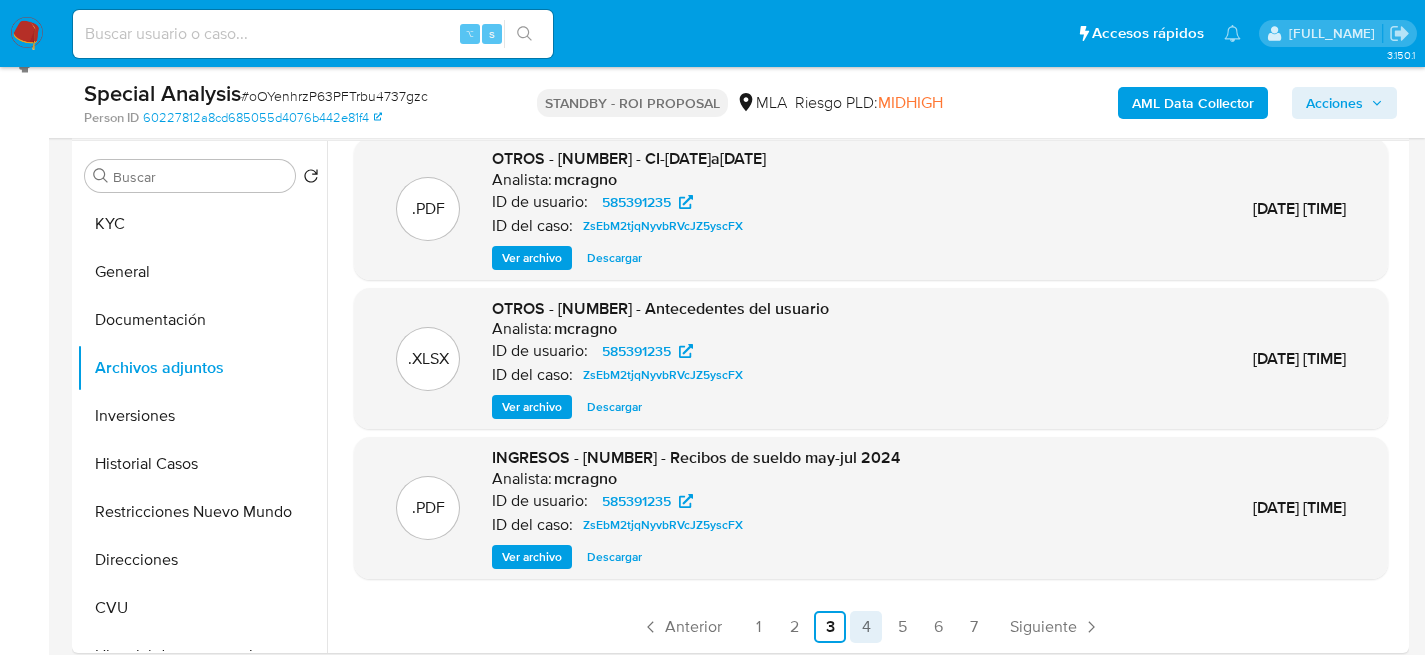 click on "4" at bounding box center (866, 627) 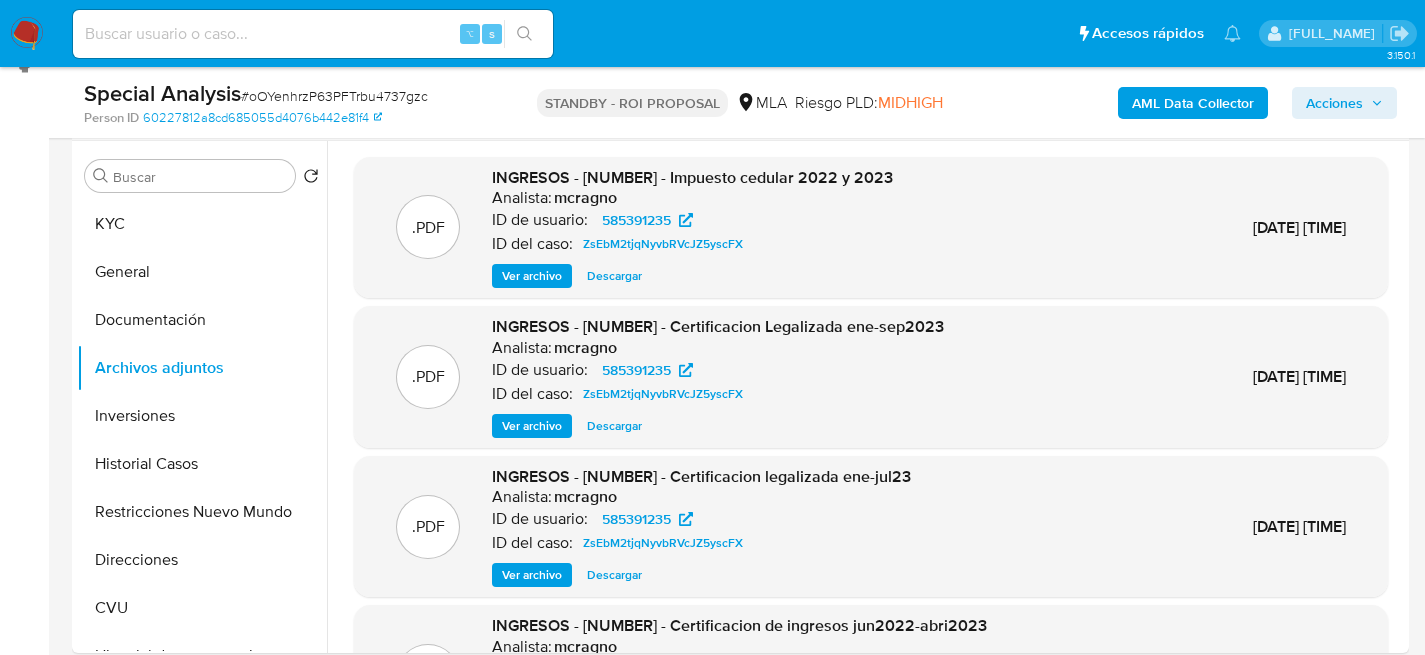 click on "Ver archivo" at bounding box center (532, 276) 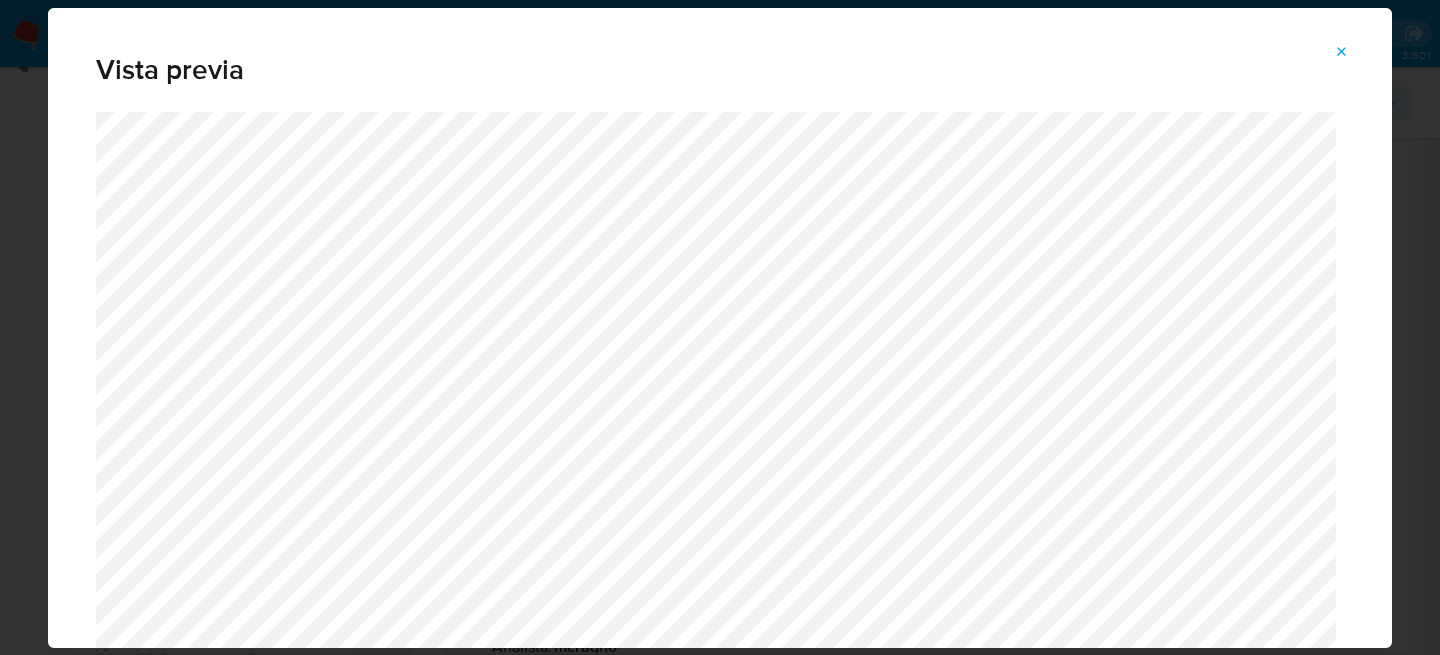 click at bounding box center [1342, 52] 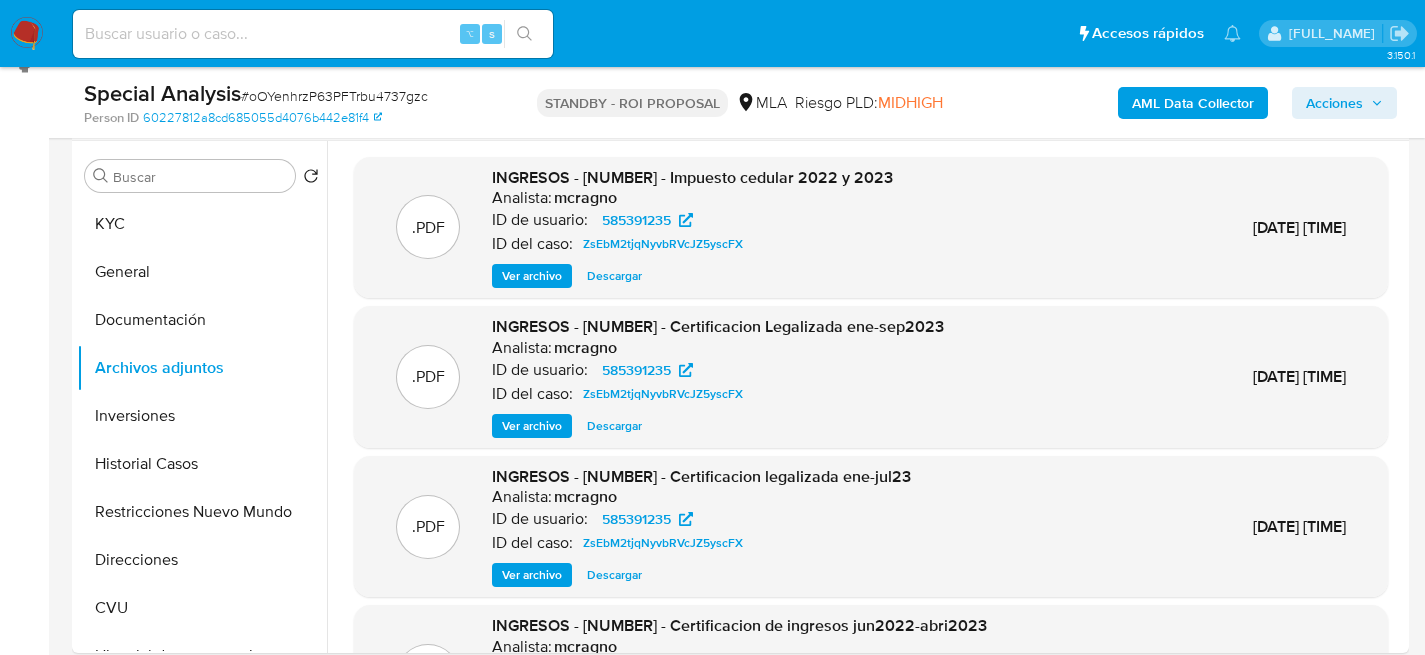 click on "Descargar" at bounding box center [614, 276] 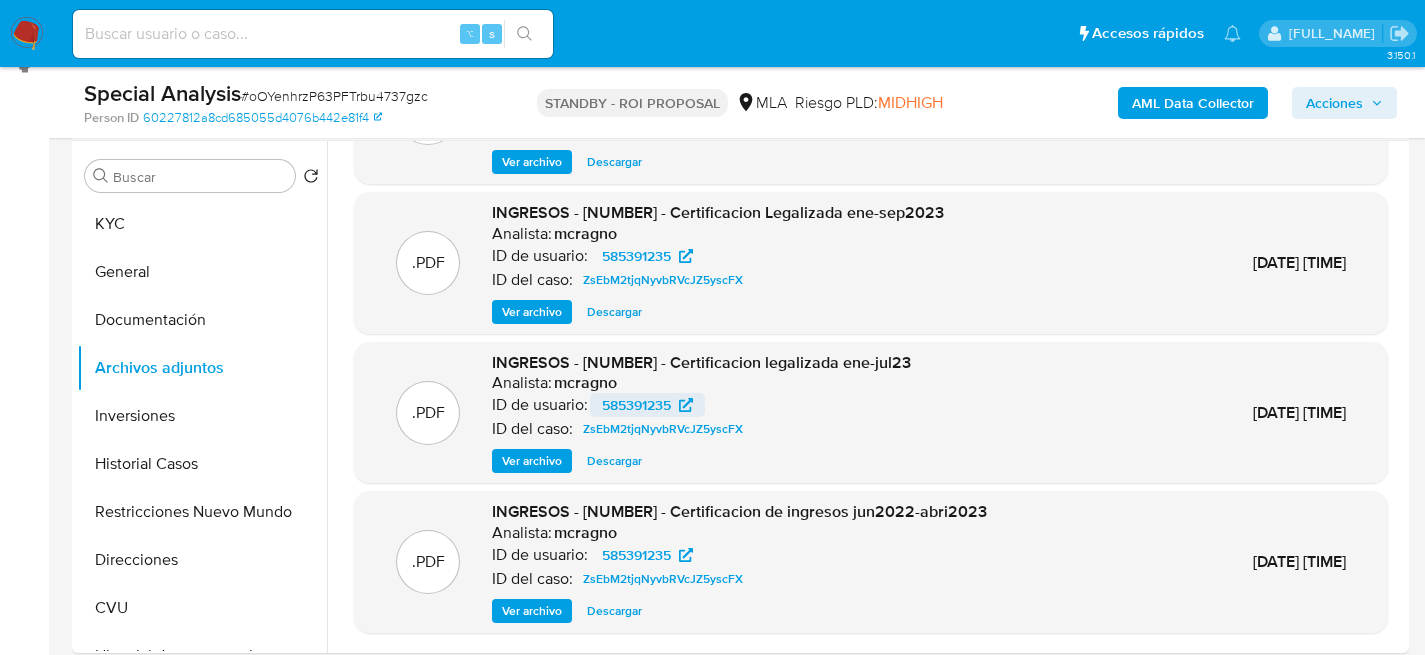 scroll, scrollTop: 109, scrollLeft: 0, axis: vertical 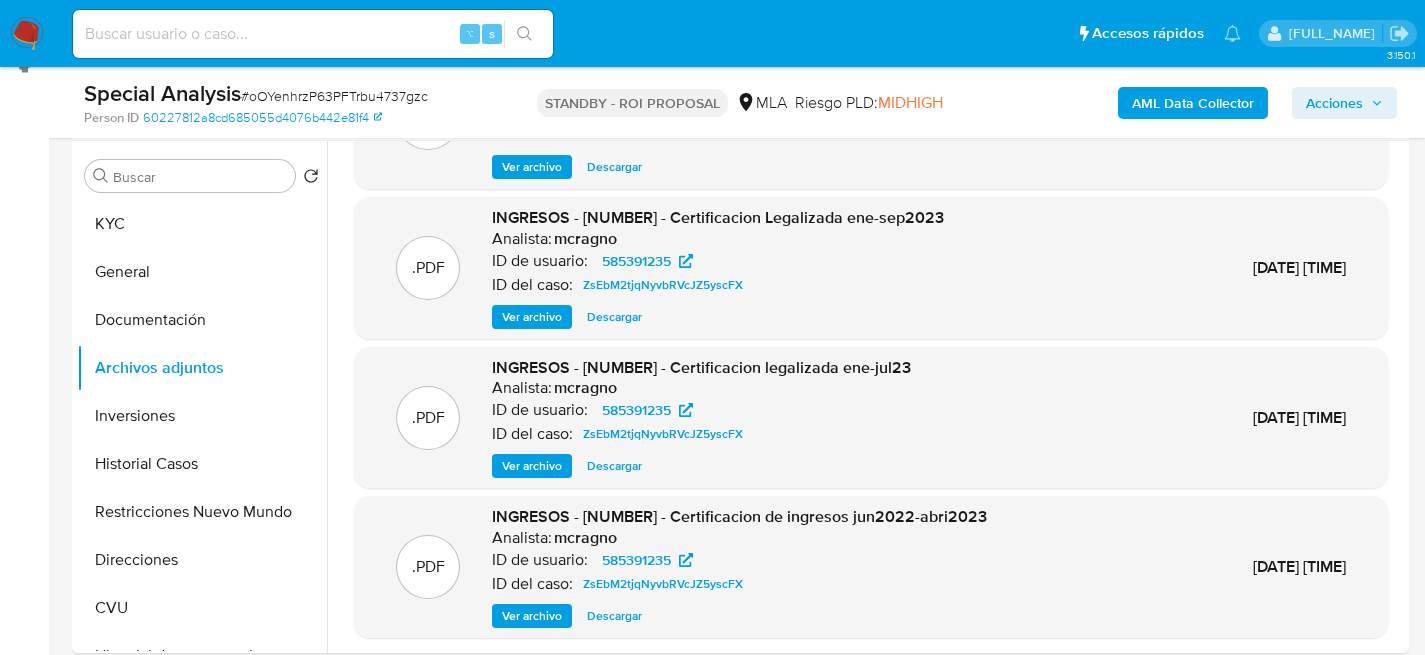click on "Ver archivo" at bounding box center [532, 317] 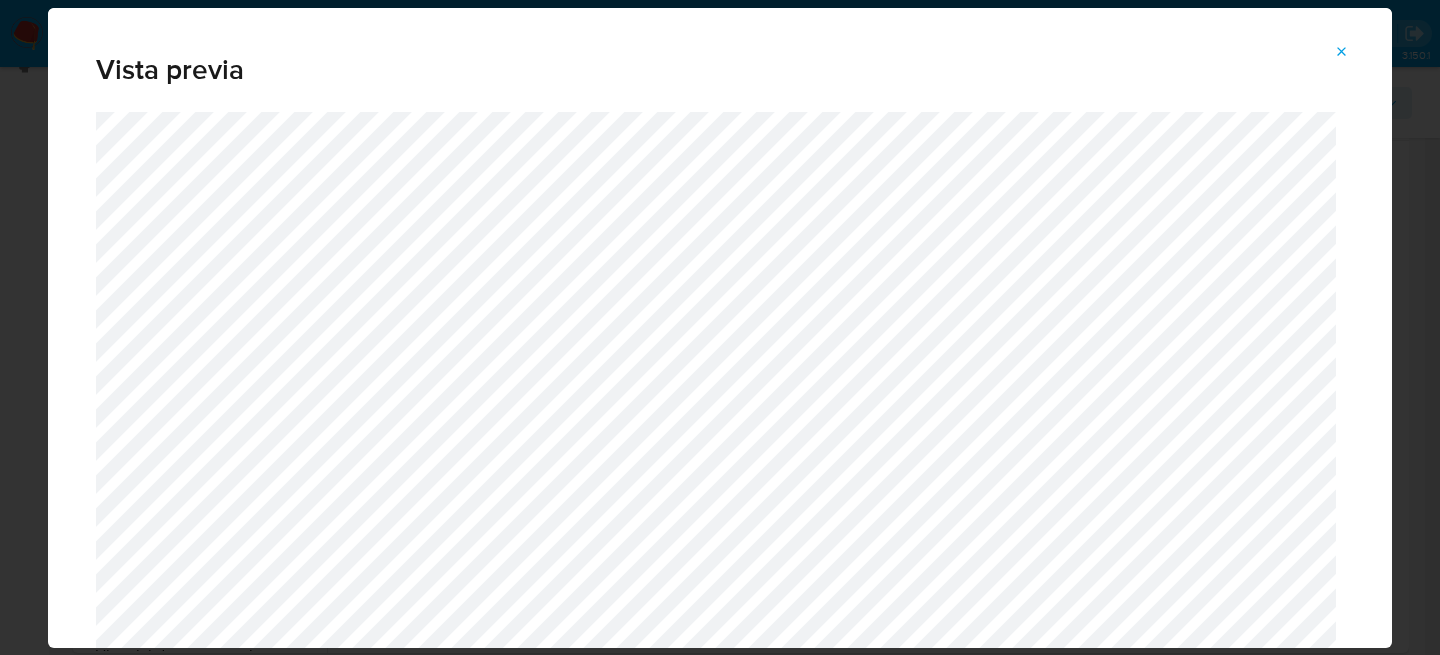click 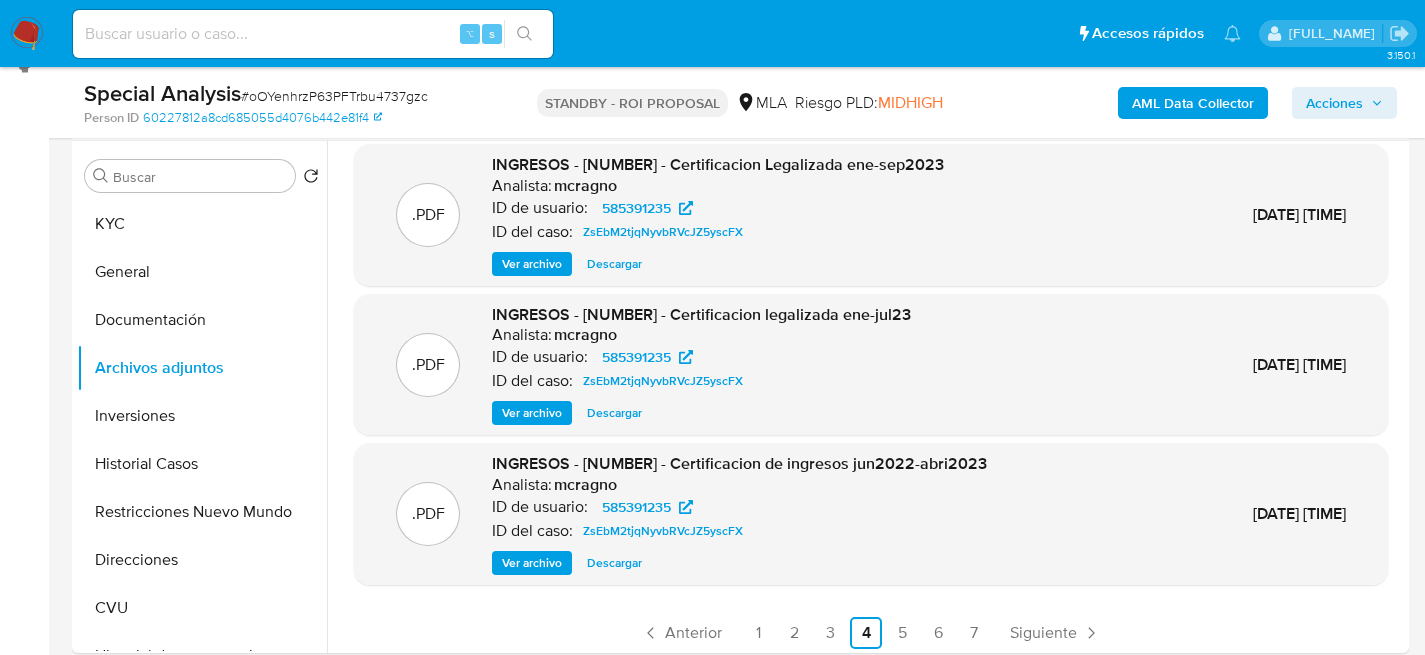 scroll, scrollTop: 168, scrollLeft: 0, axis: vertical 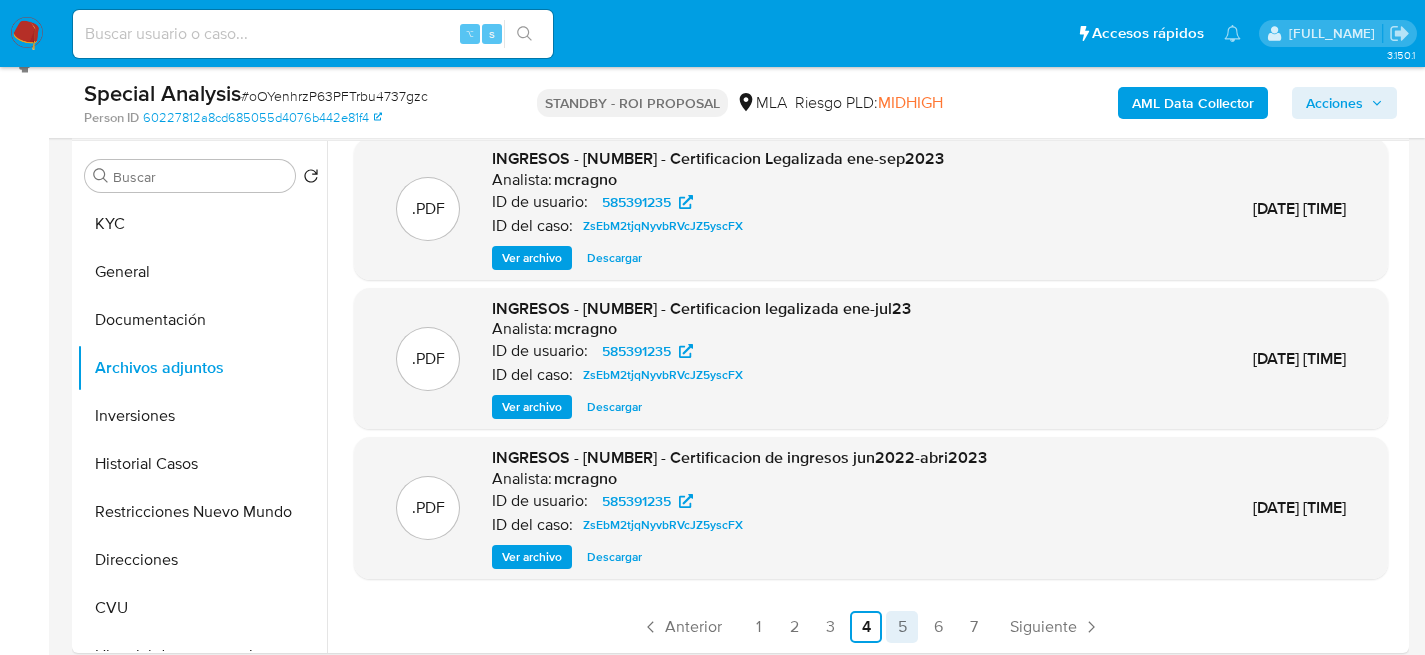 click on "5" at bounding box center (902, 627) 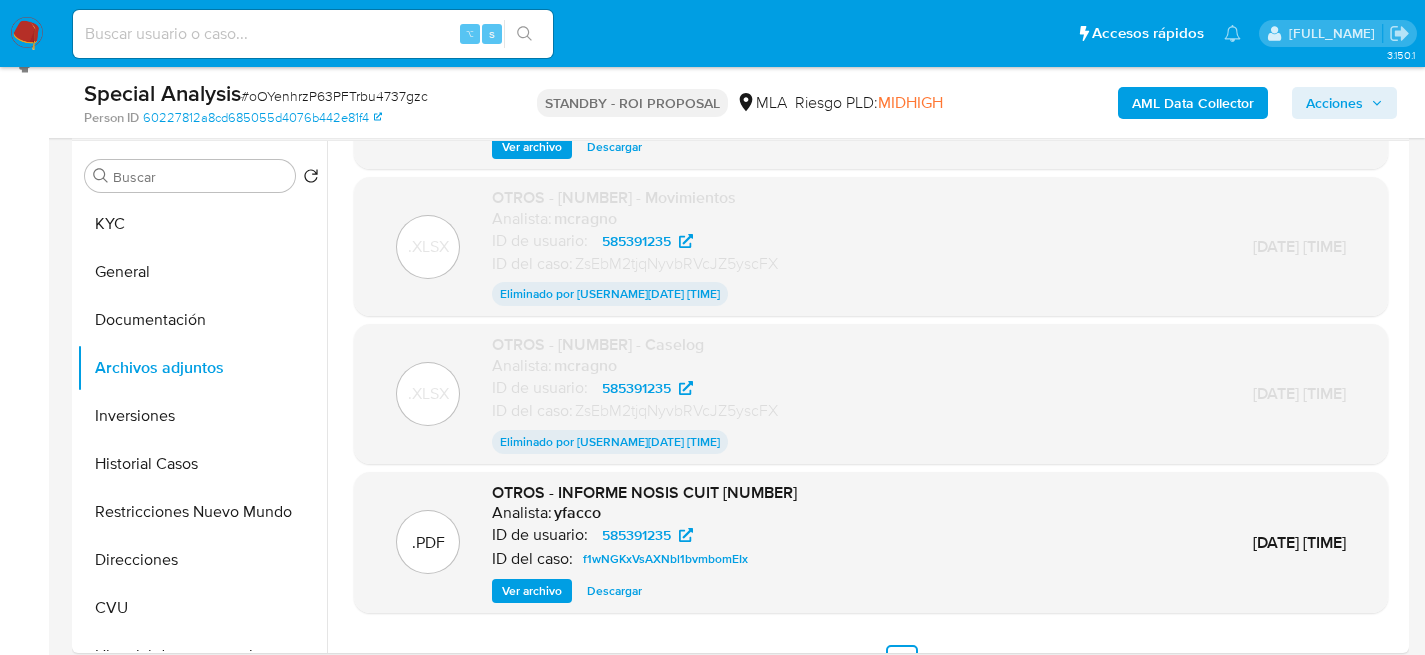 scroll, scrollTop: 185, scrollLeft: 0, axis: vertical 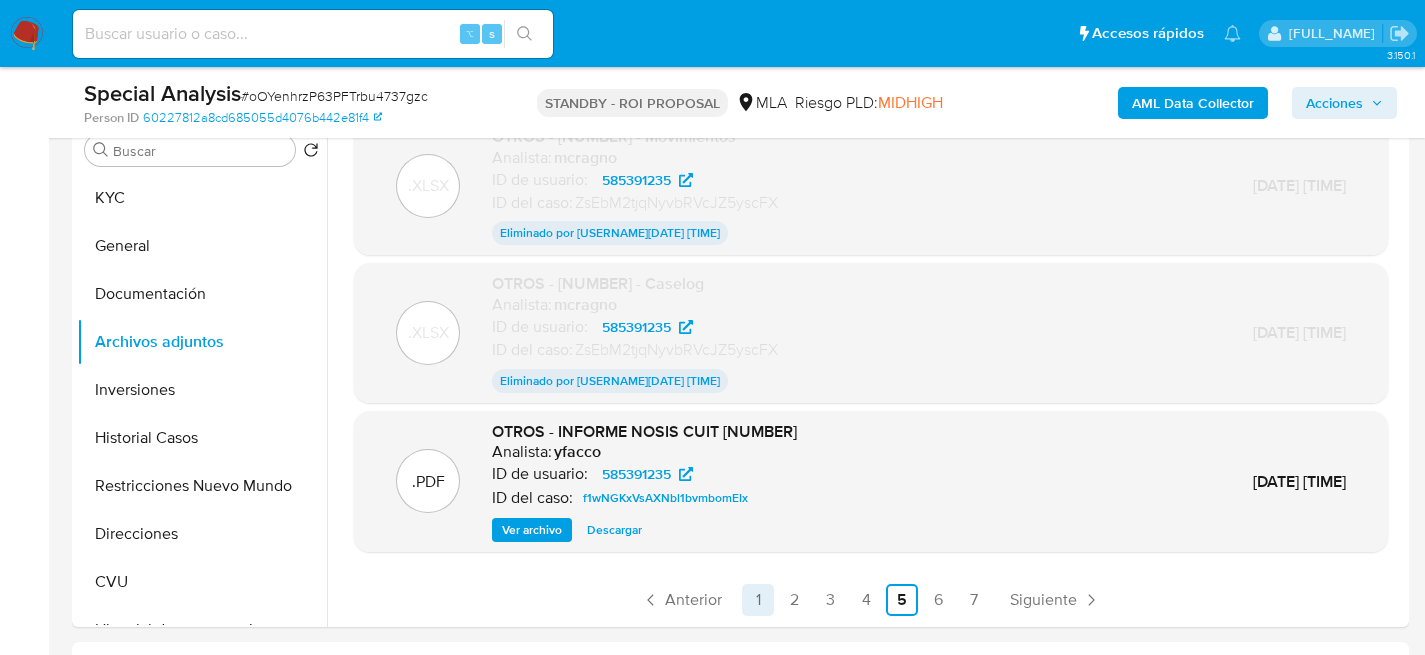 click on "1" at bounding box center (758, 600) 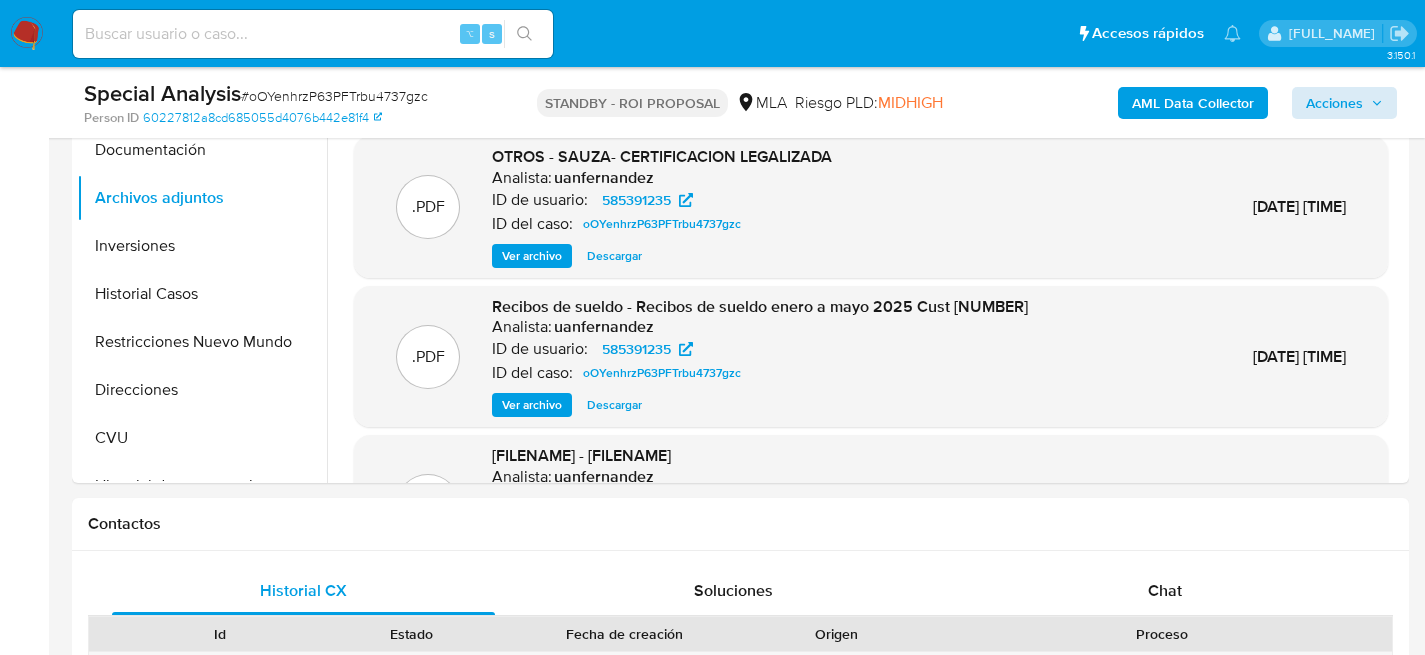 scroll, scrollTop: 549, scrollLeft: 0, axis: vertical 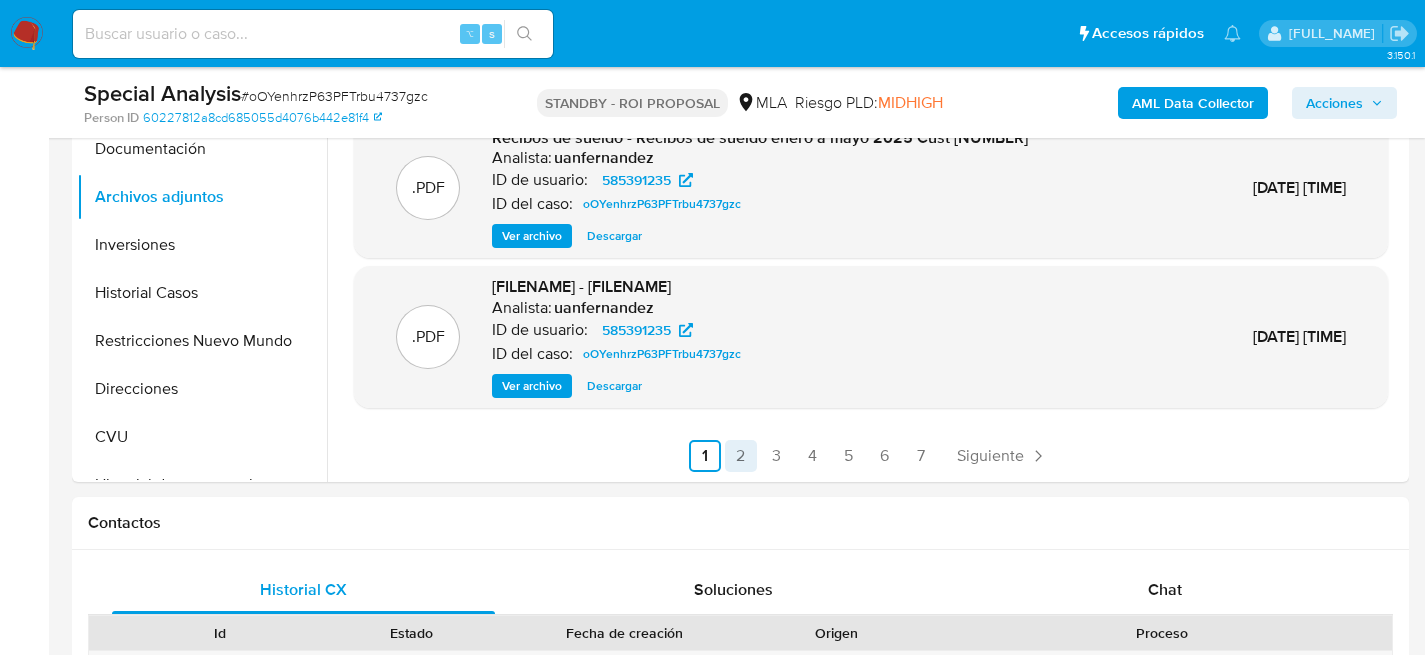 click on "2" at bounding box center [741, 456] 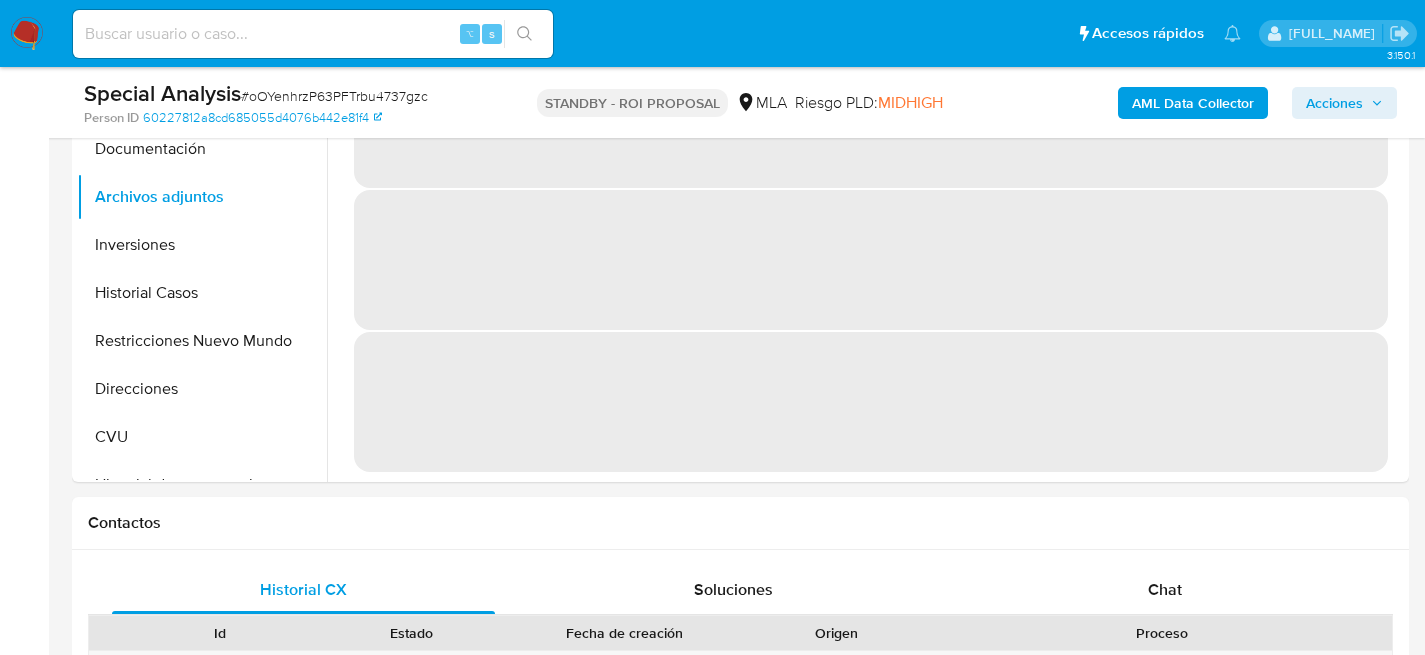 scroll, scrollTop: 0, scrollLeft: 0, axis: both 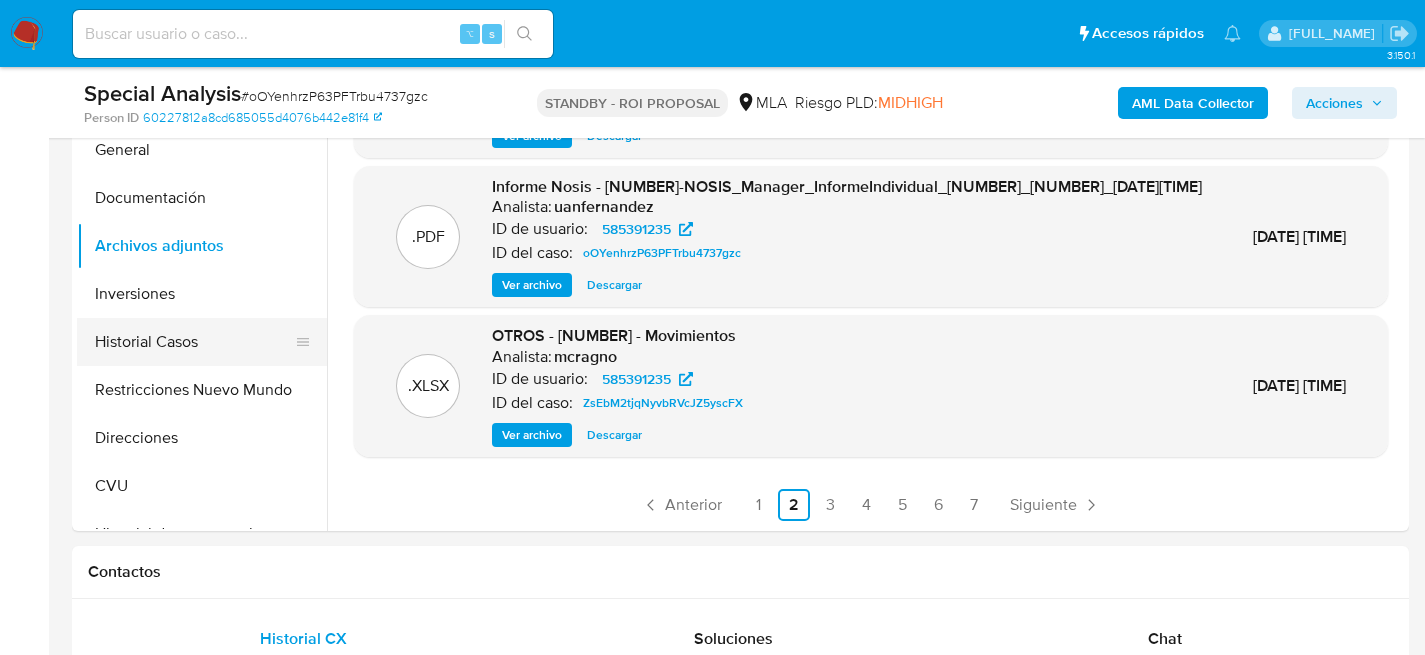 click on "Historial Casos" at bounding box center (194, 342) 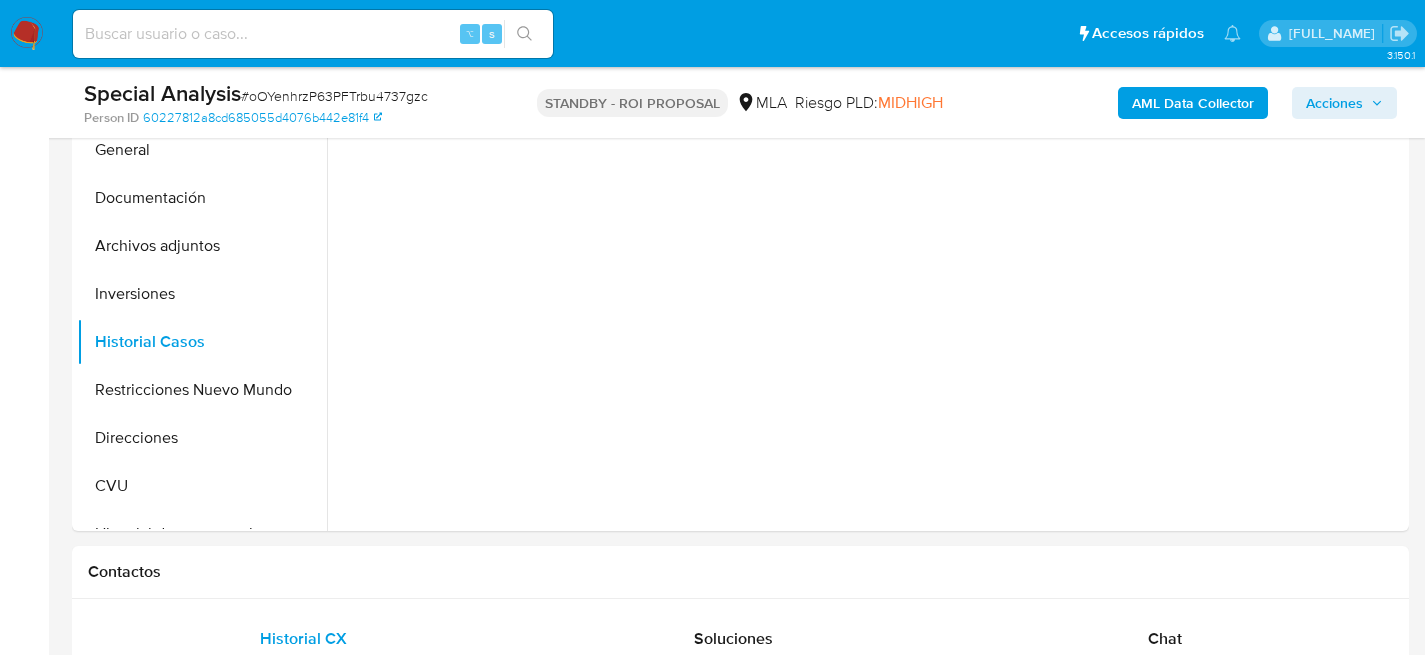 scroll, scrollTop: 0, scrollLeft: 0, axis: both 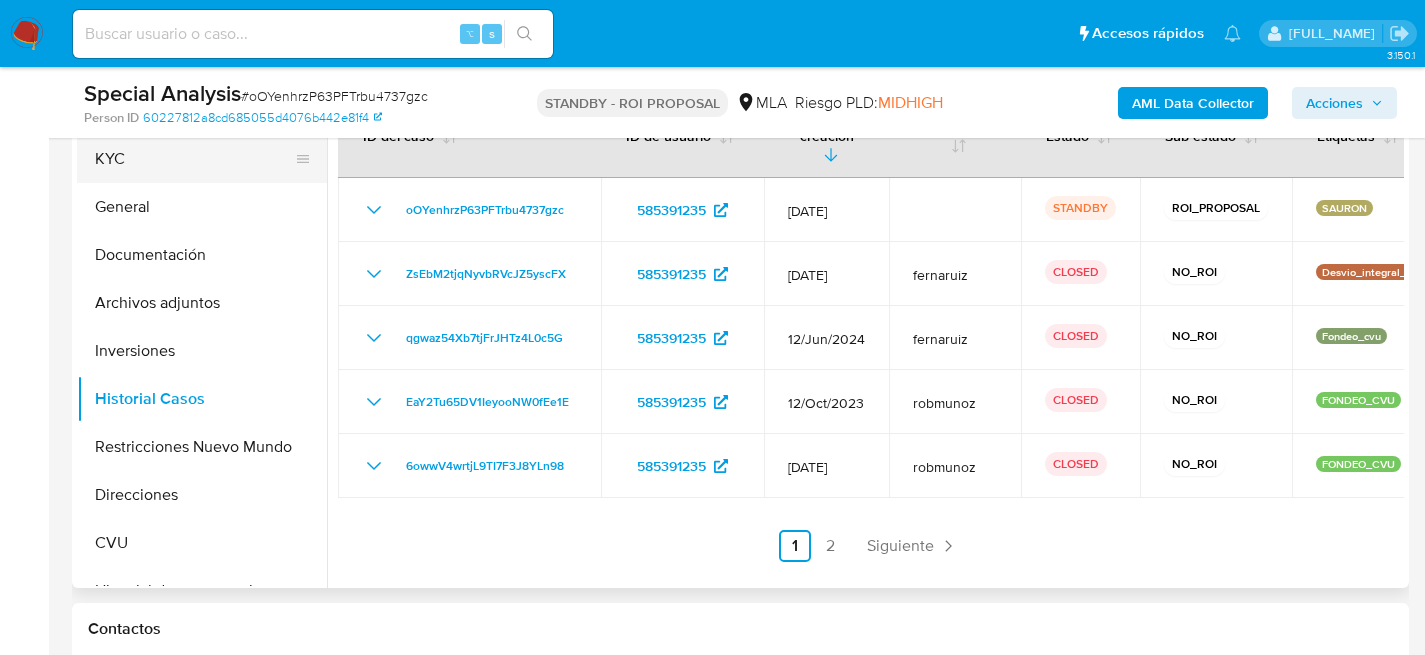 click on "KYC" at bounding box center (194, 159) 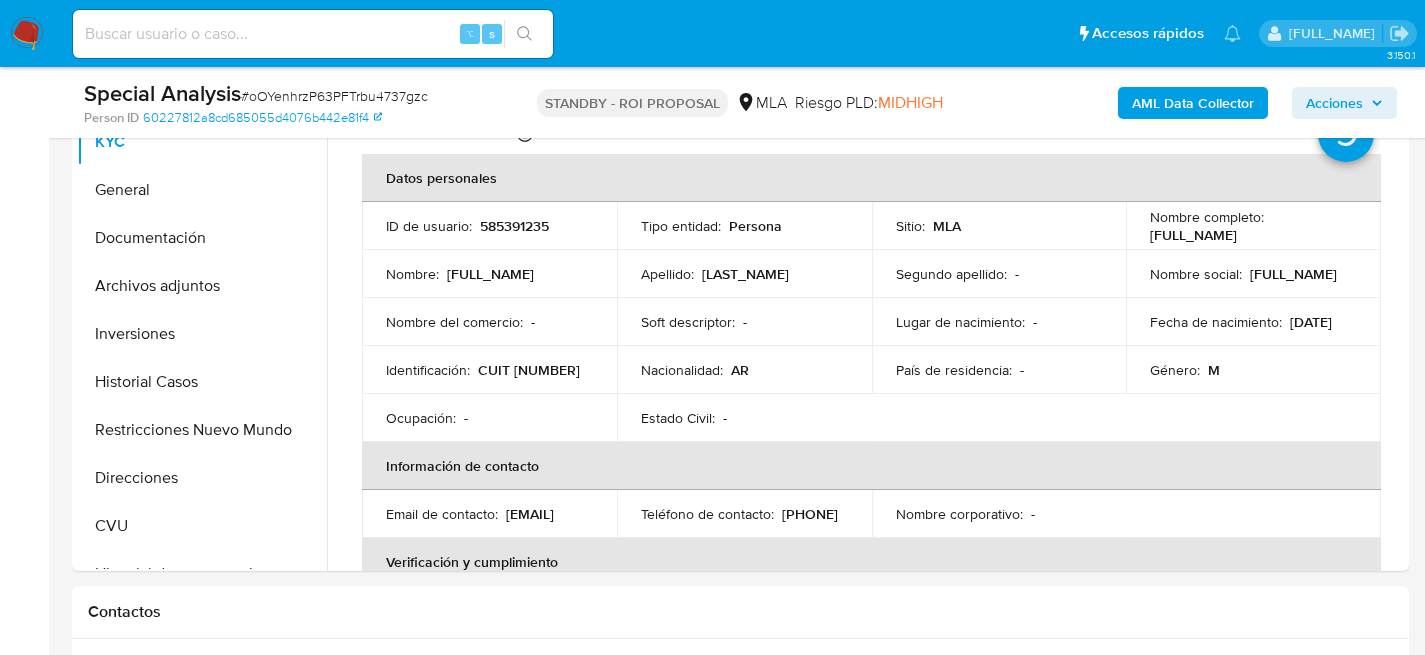 scroll, scrollTop: 476, scrollLeft: 0, axis: vertical 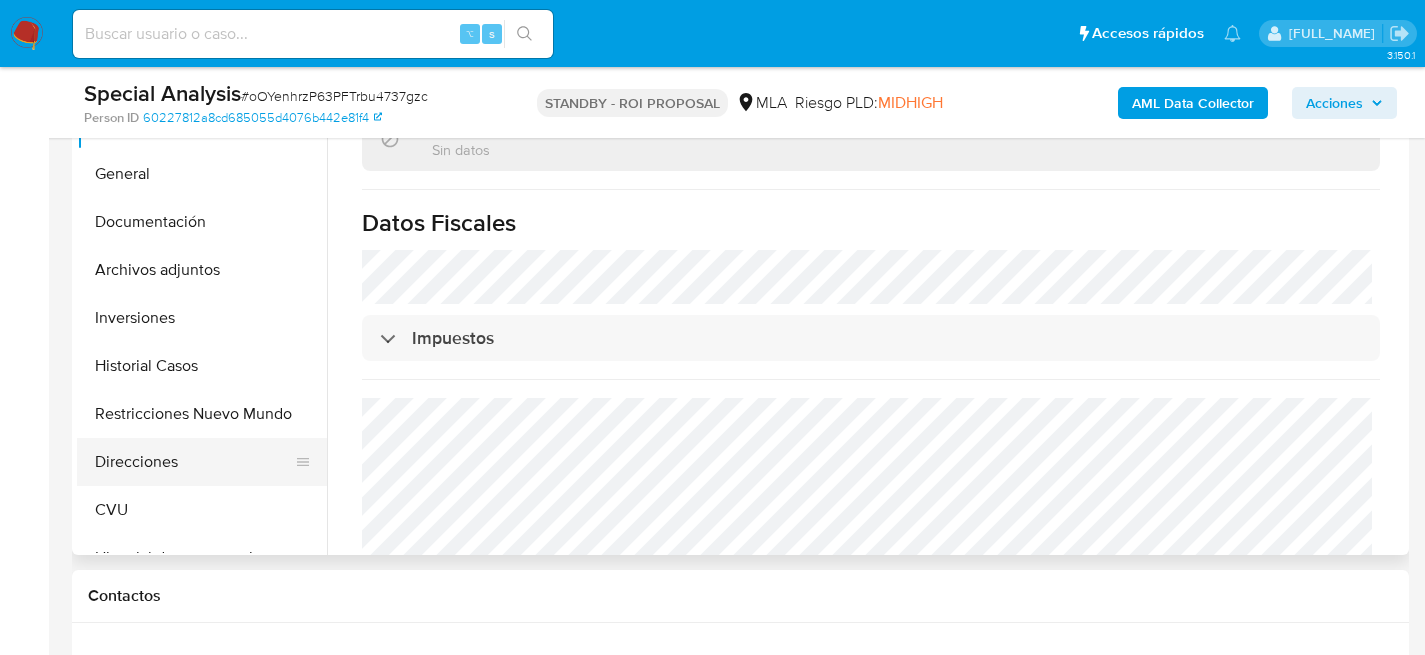click on "Direcciones" at bounding box center (194, 462) 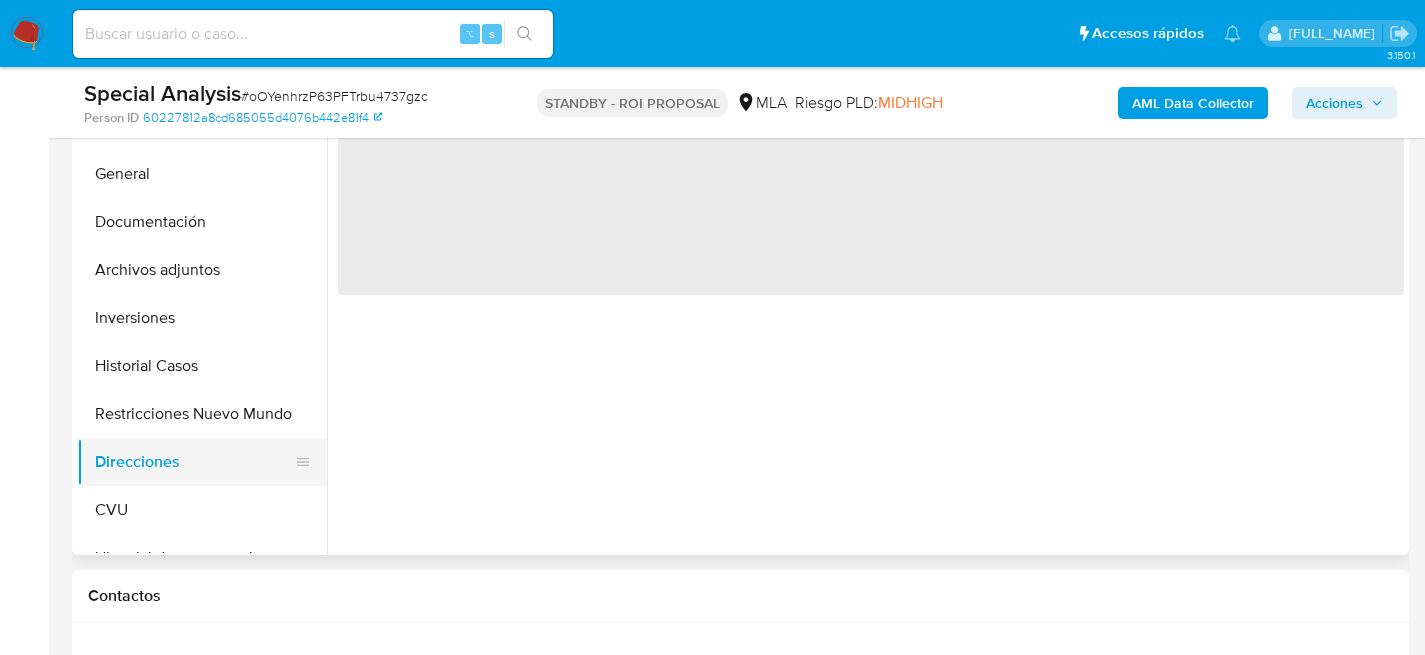 scroll, scrollTop: 0, scrollLeft: 0, axis: both 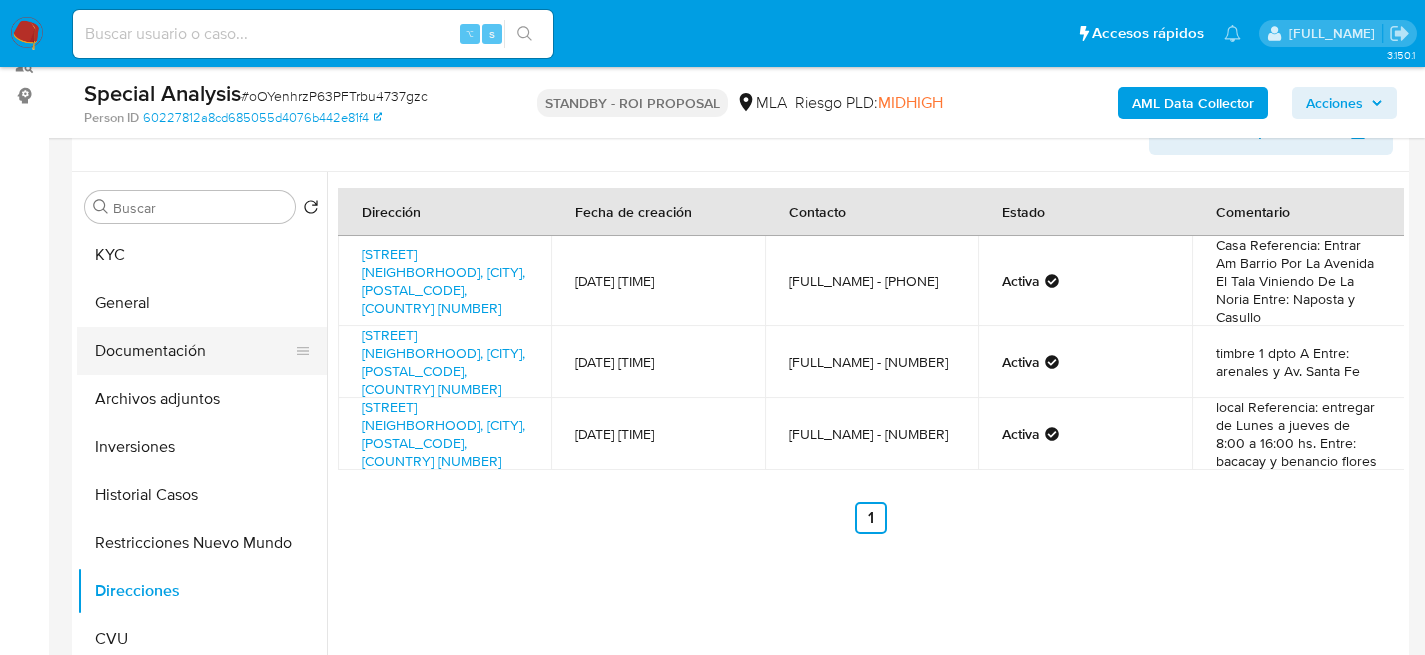 type 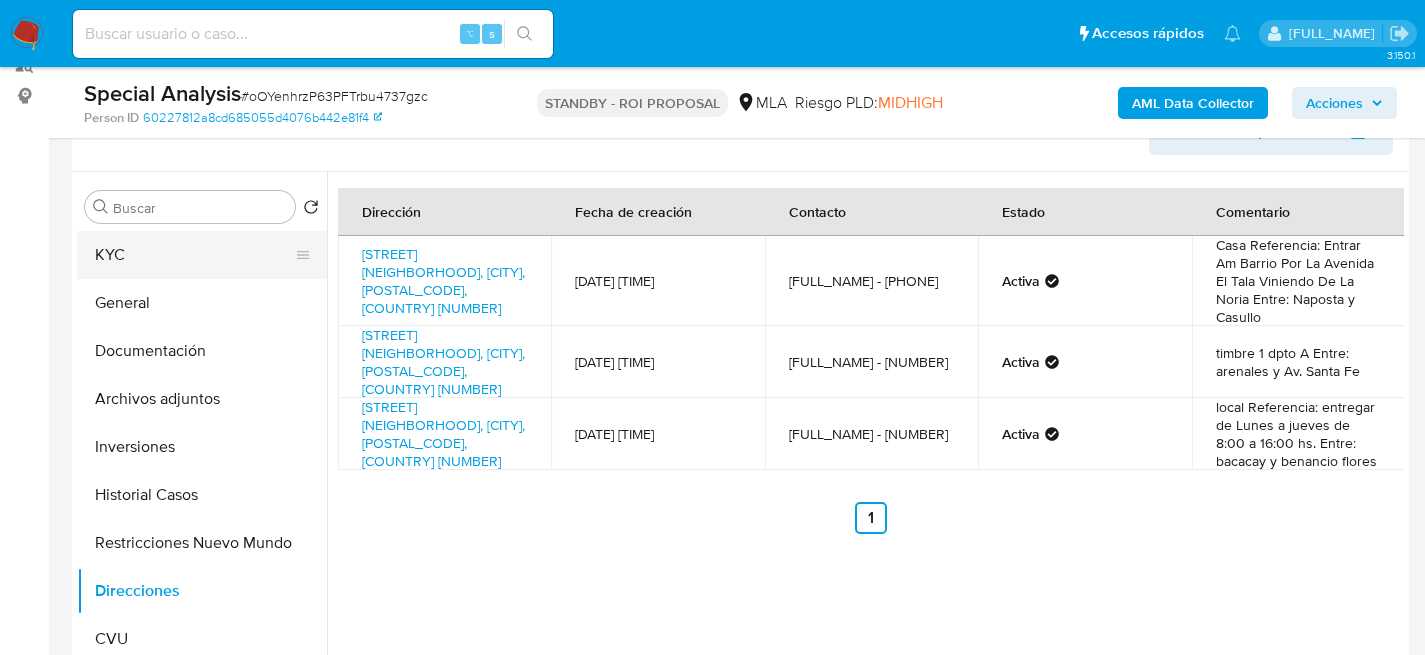 click on "KYC" at bounding box center [194, 255] 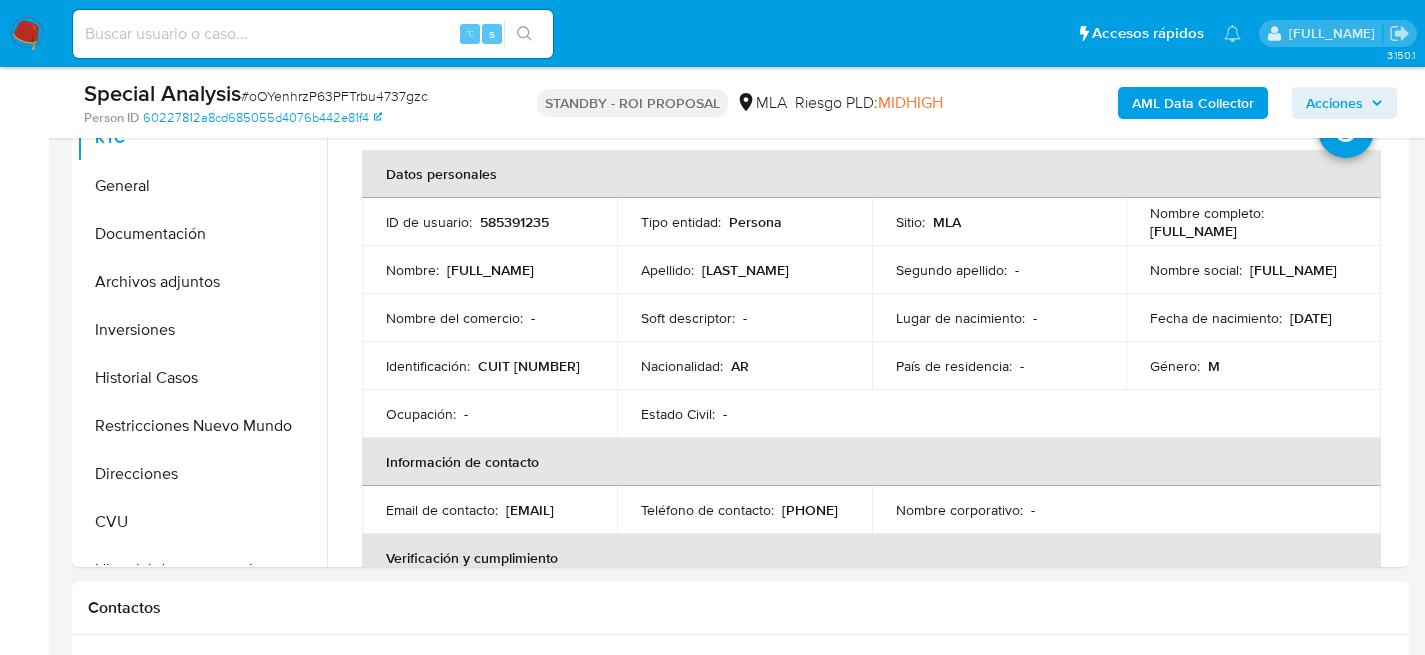 scroll, scrollTop: 463, scrollLeft: 0, axis: vertical 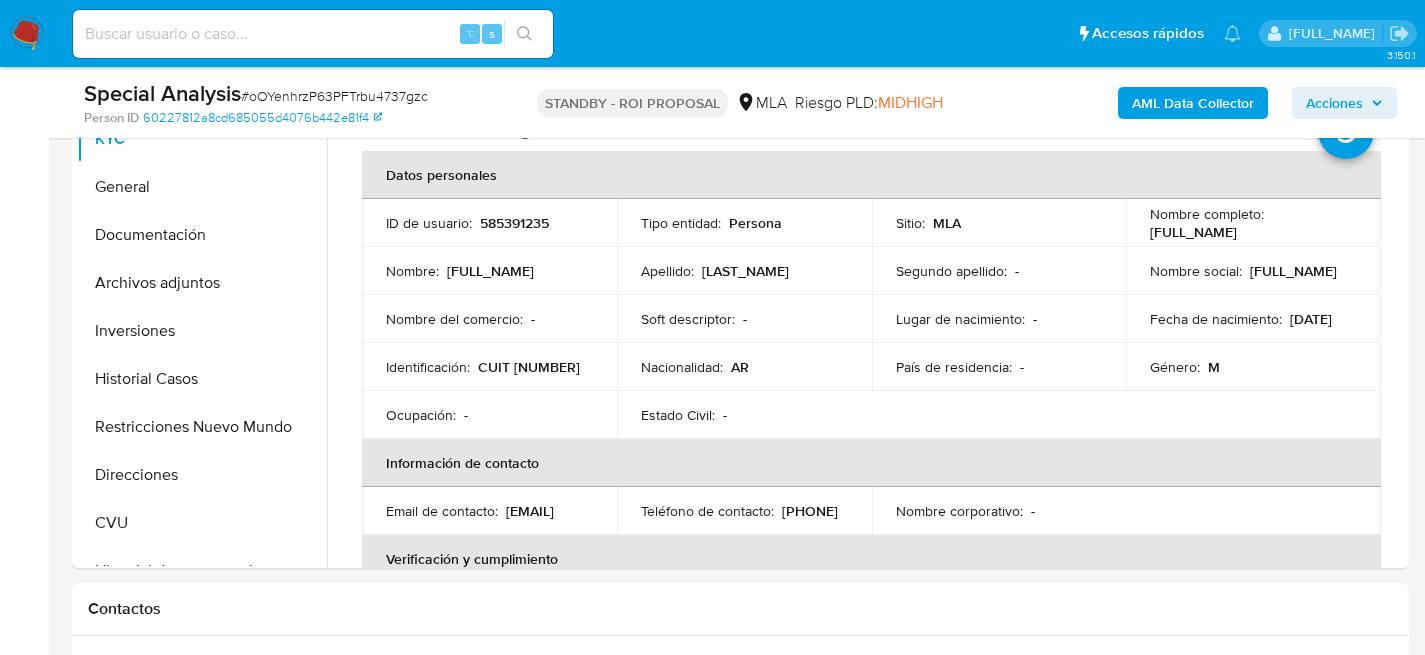 type 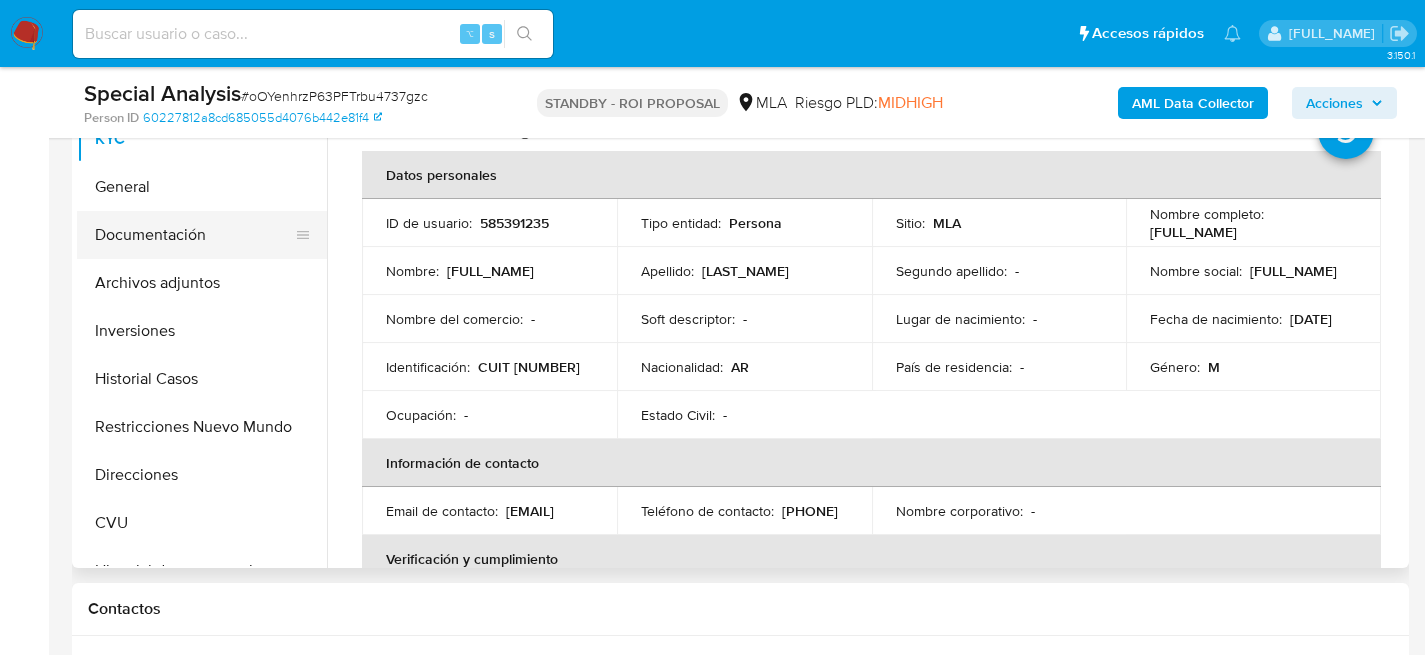 click on "Documentación" at bounding box center [194, 235] 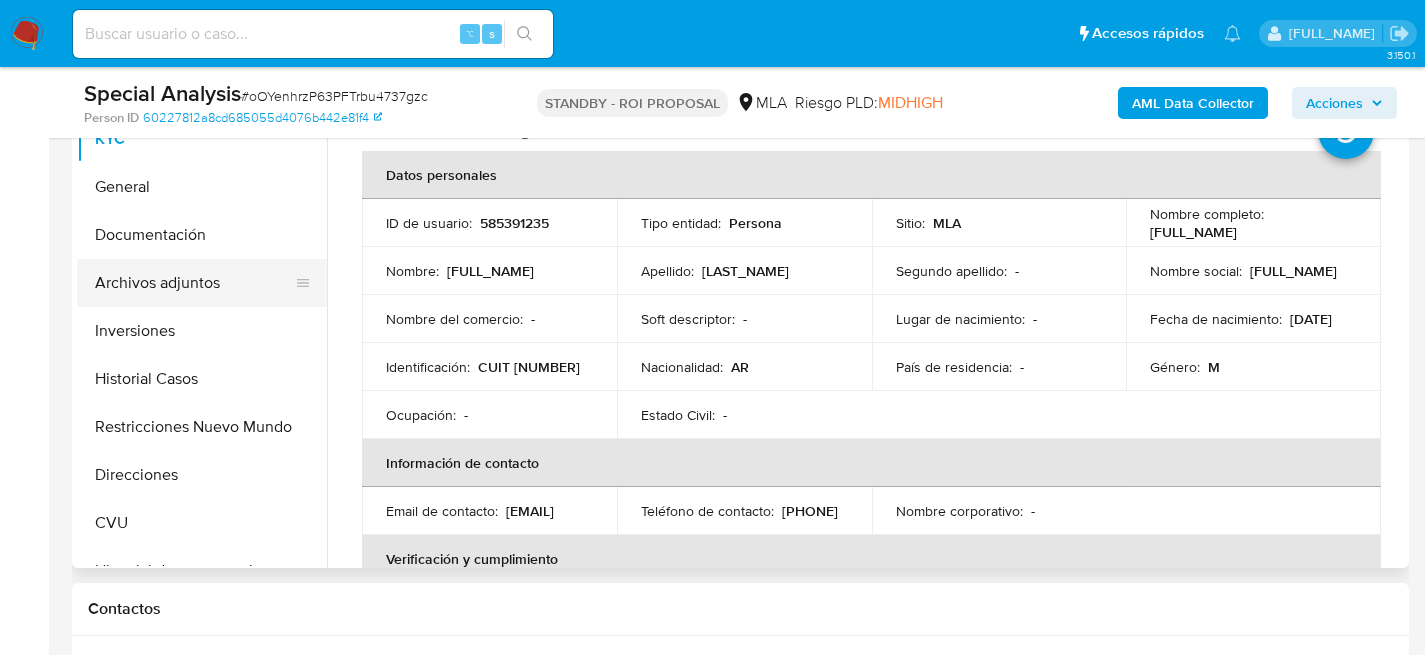 click on "Archivos adjuntos" at bounding box center [194, 283] 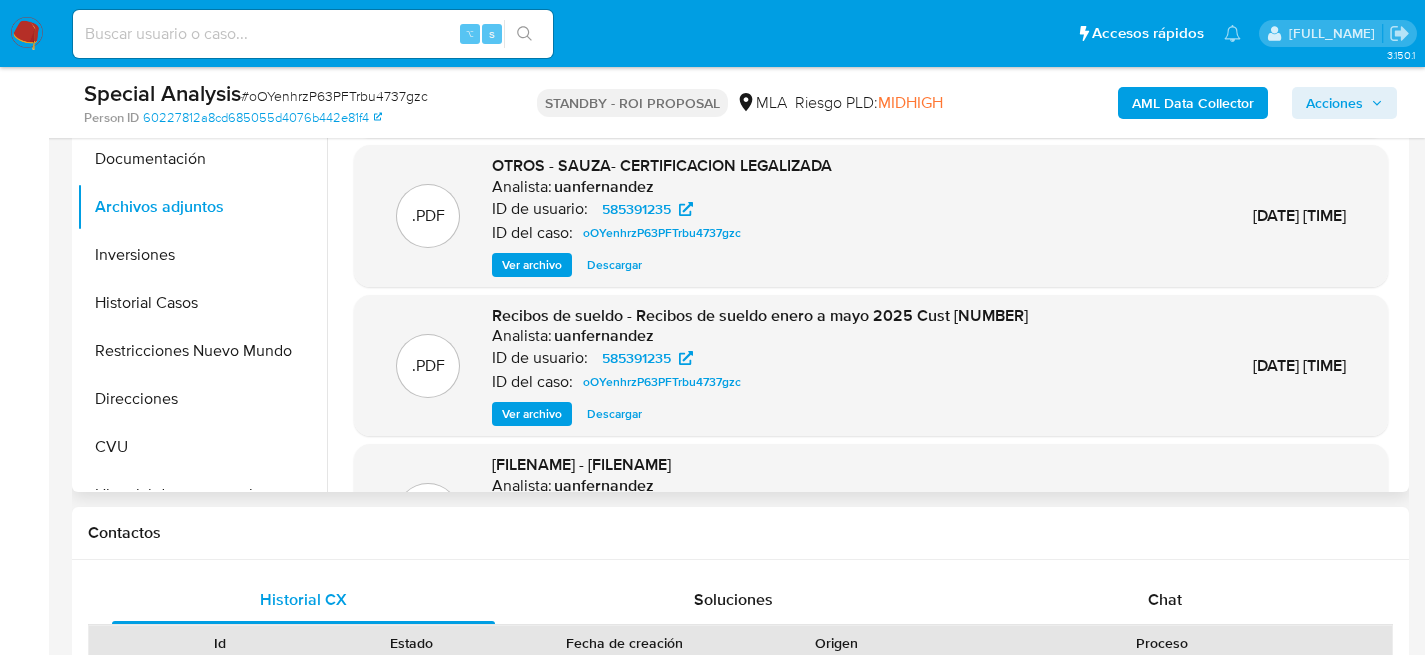 scroll, scrollTop: 545, scrollLeft: 0, axis: vertical 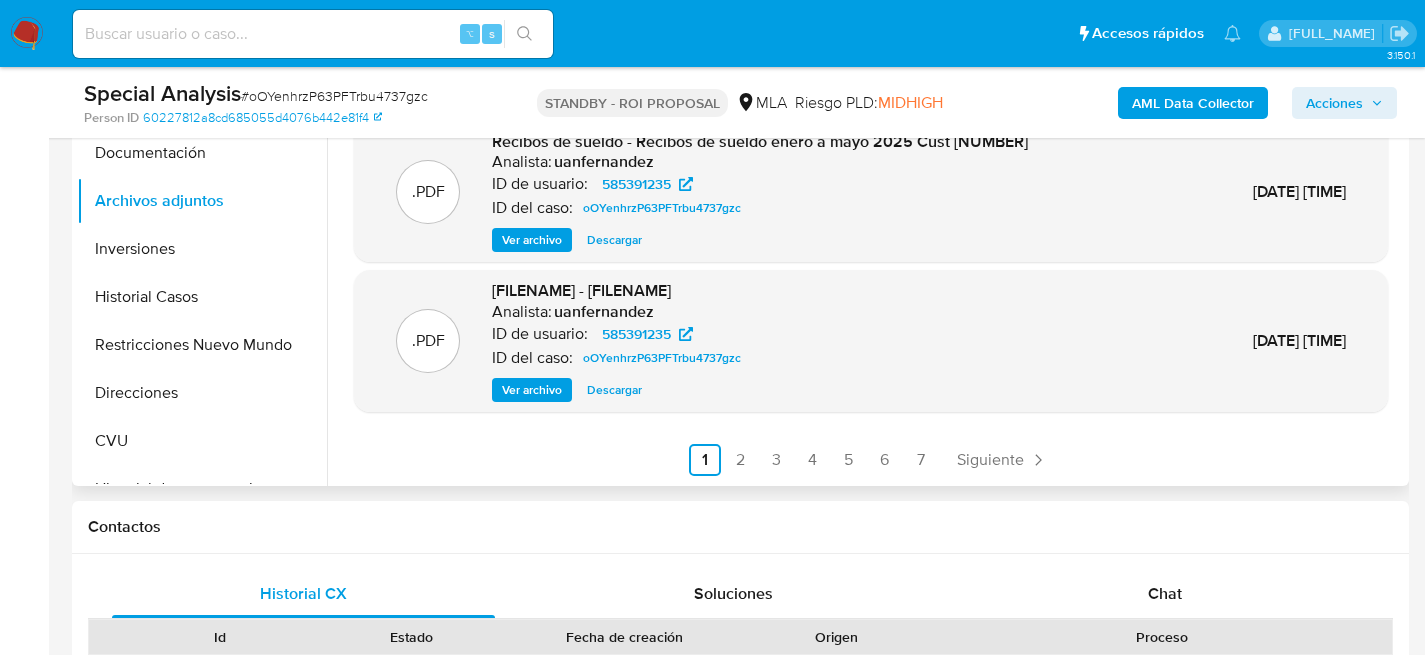 click on "Ver archivo" at bounding box center [532, 390] 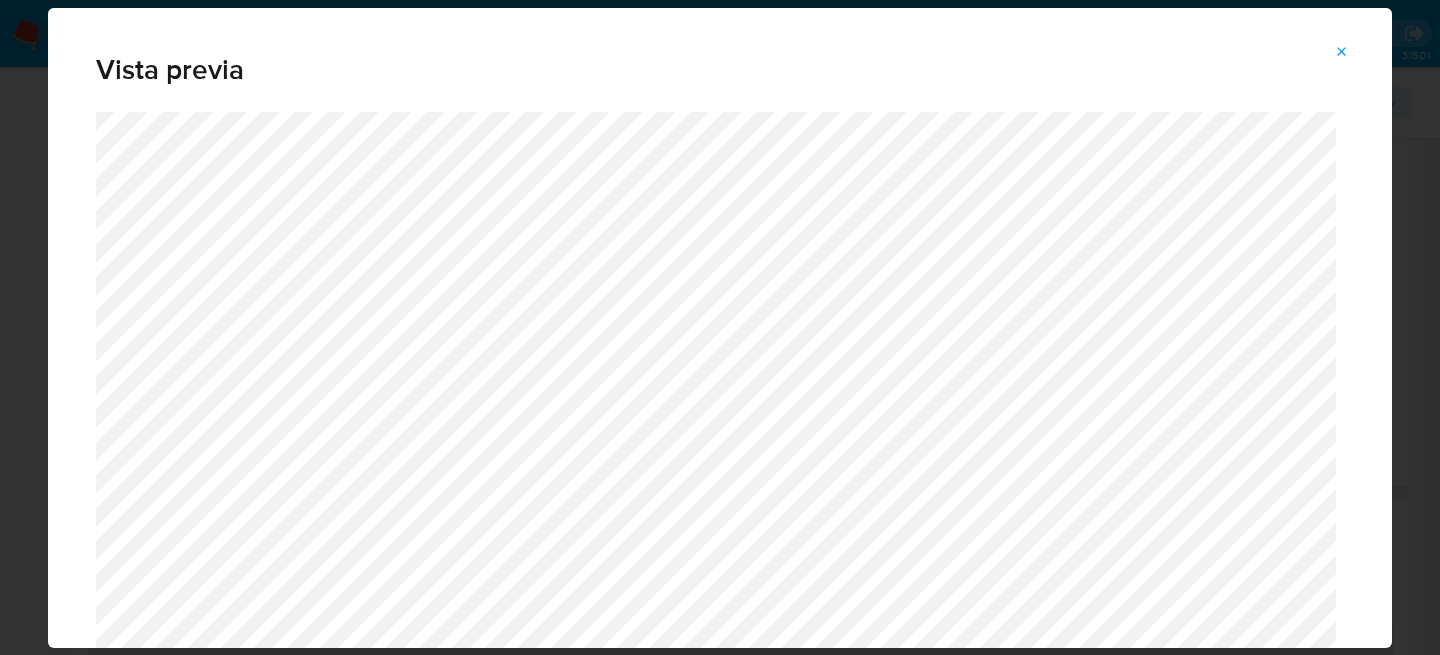 click 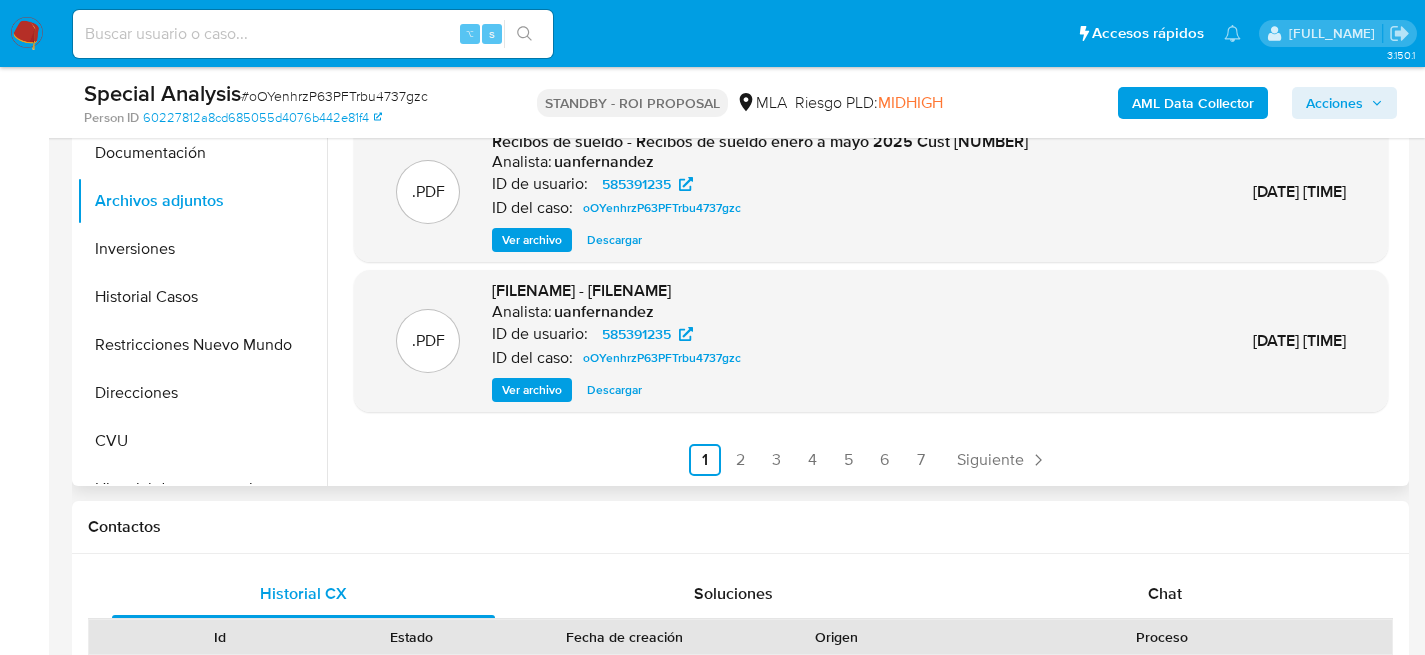 scroll, scrollTop: 169, scrollLeft: 0, axis: vertical 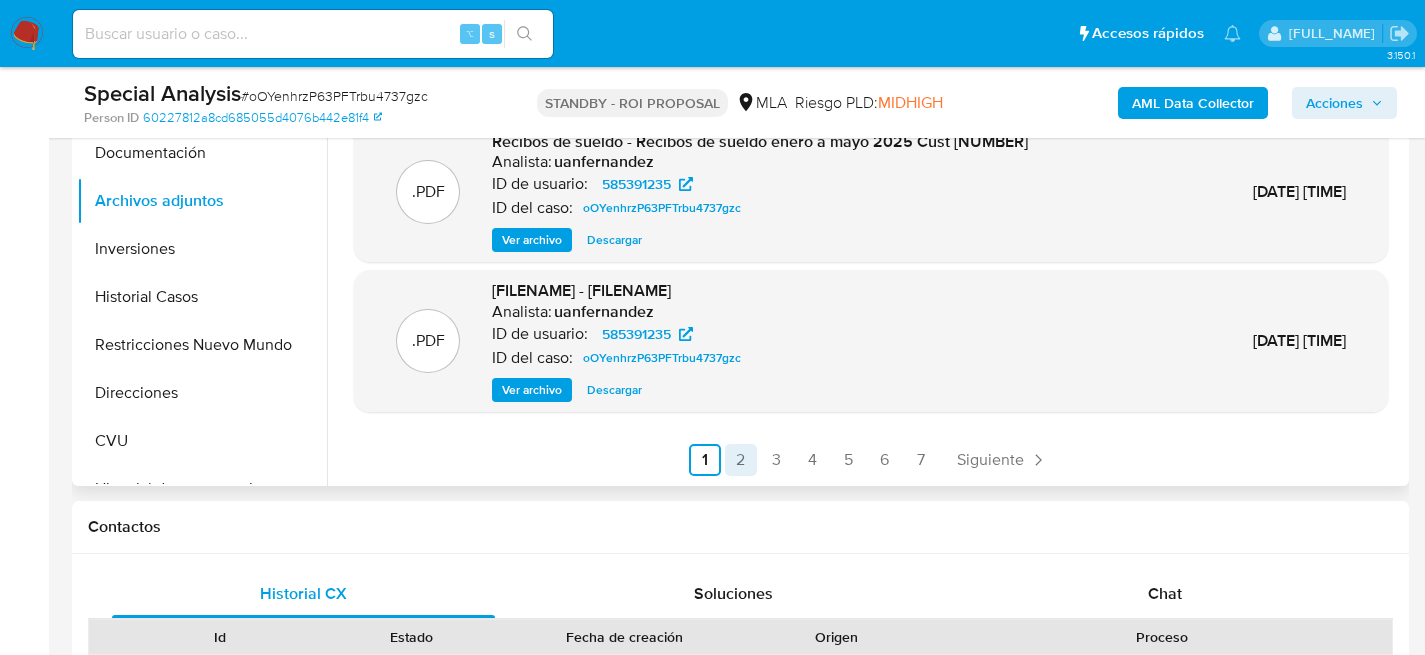 click on "2" at bounding box center (741, 460) 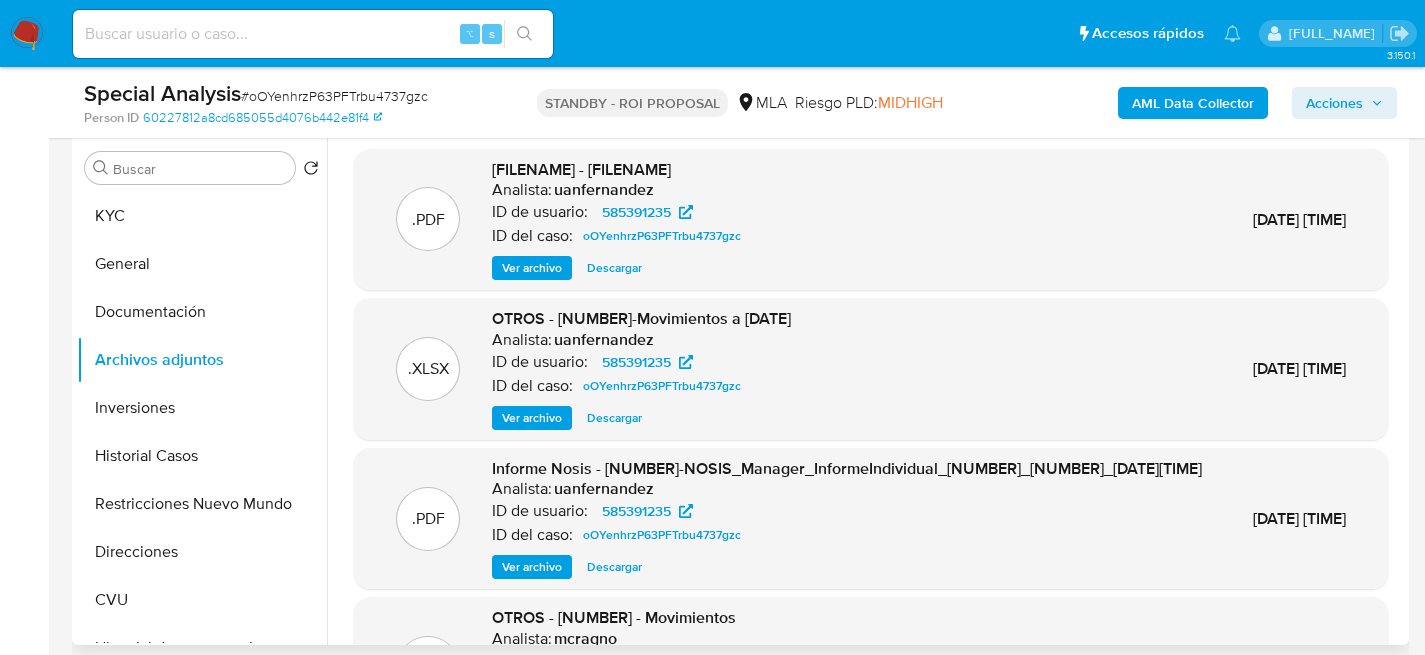 scroll, scrollTop: 138, scrollLeft: 0, axis: vertical 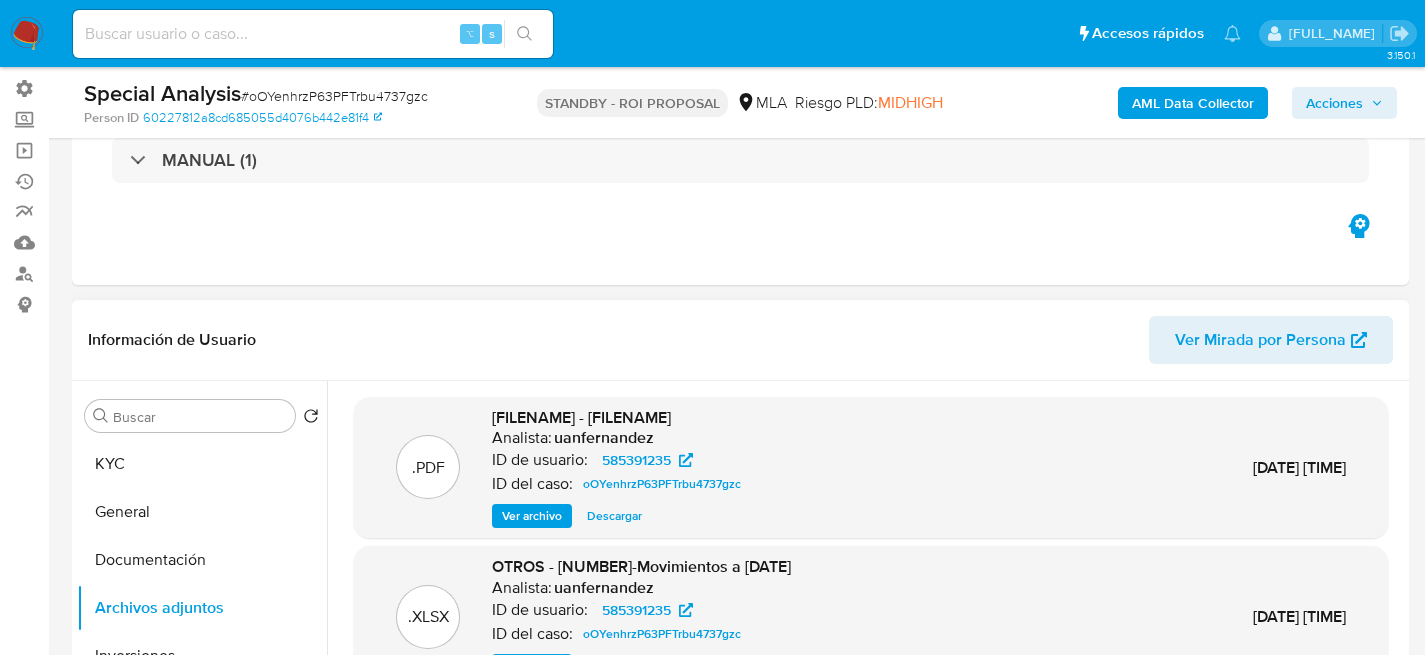 click on "Ver archivo" at bounding box center (532, 516) 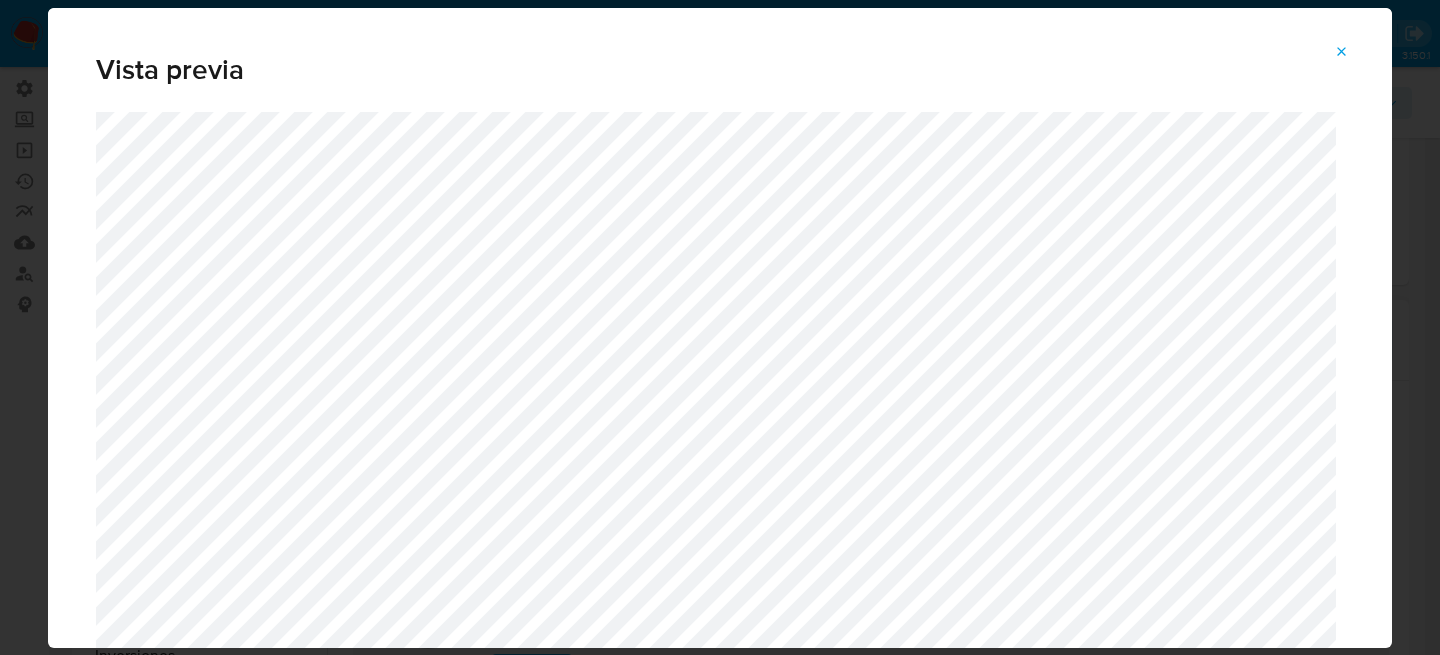 click at bounding box center [1342, 52] 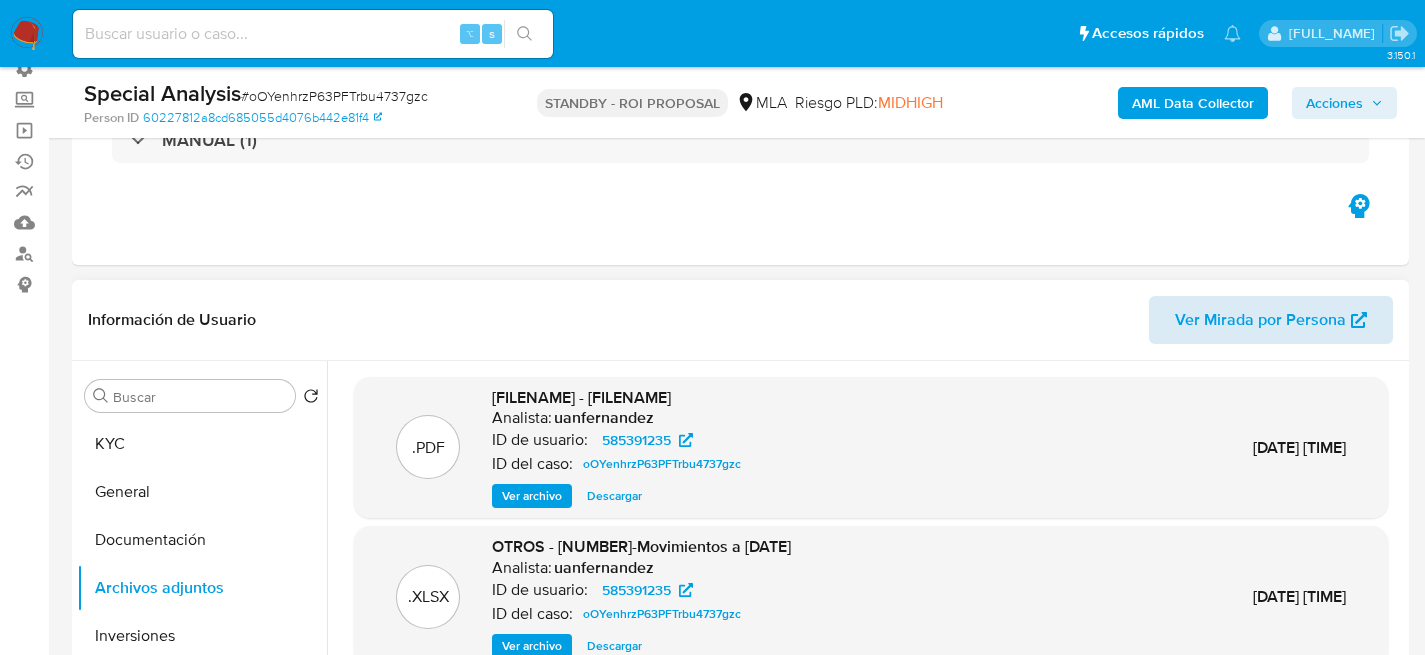 scroll, scrollTop: 161, scrollLeft: 0, axis: vertical 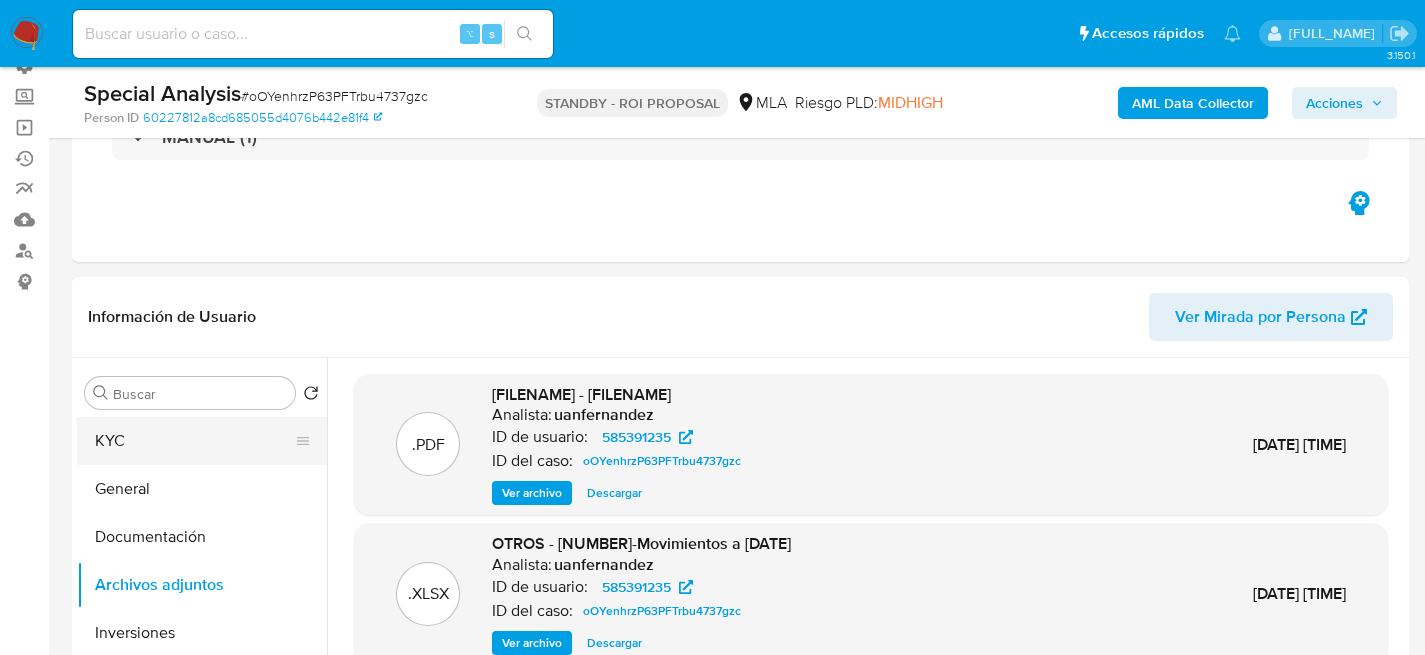 click on "KYC" at bounding box center [194, 441] 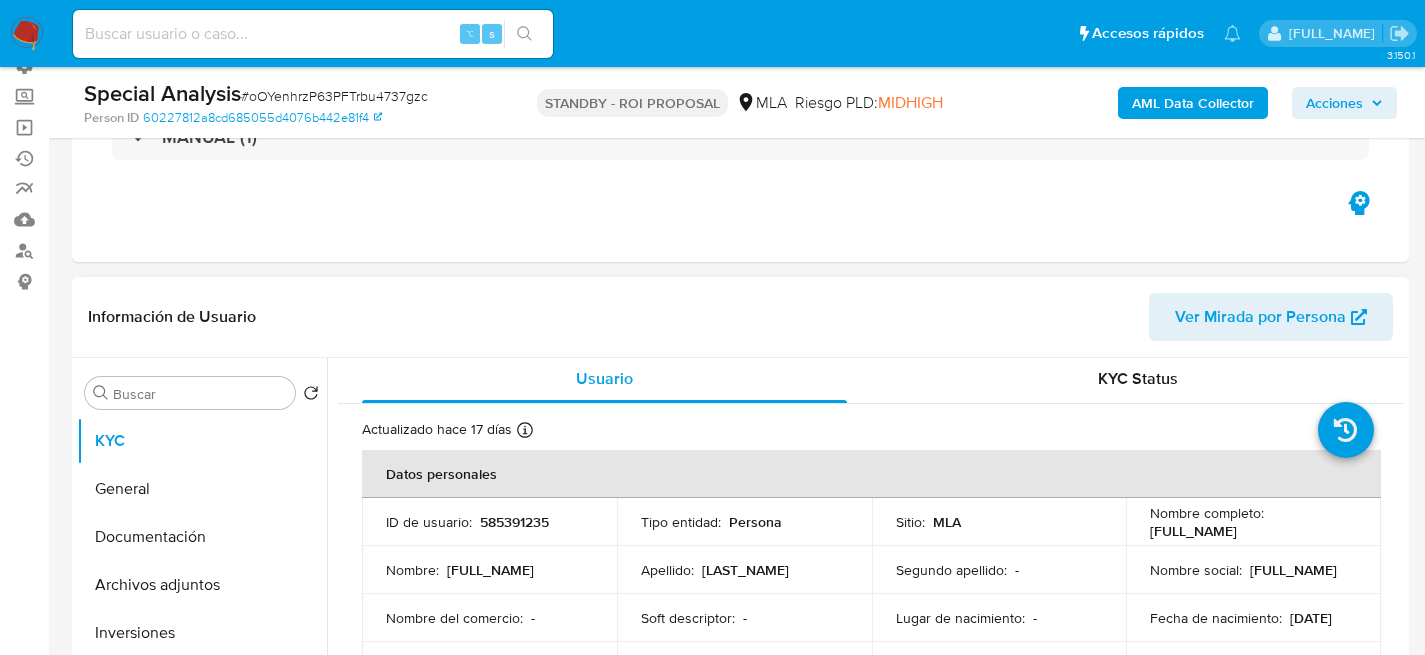 scroll, scrollTop: 4, scrollLeft: 0, axis: vertical 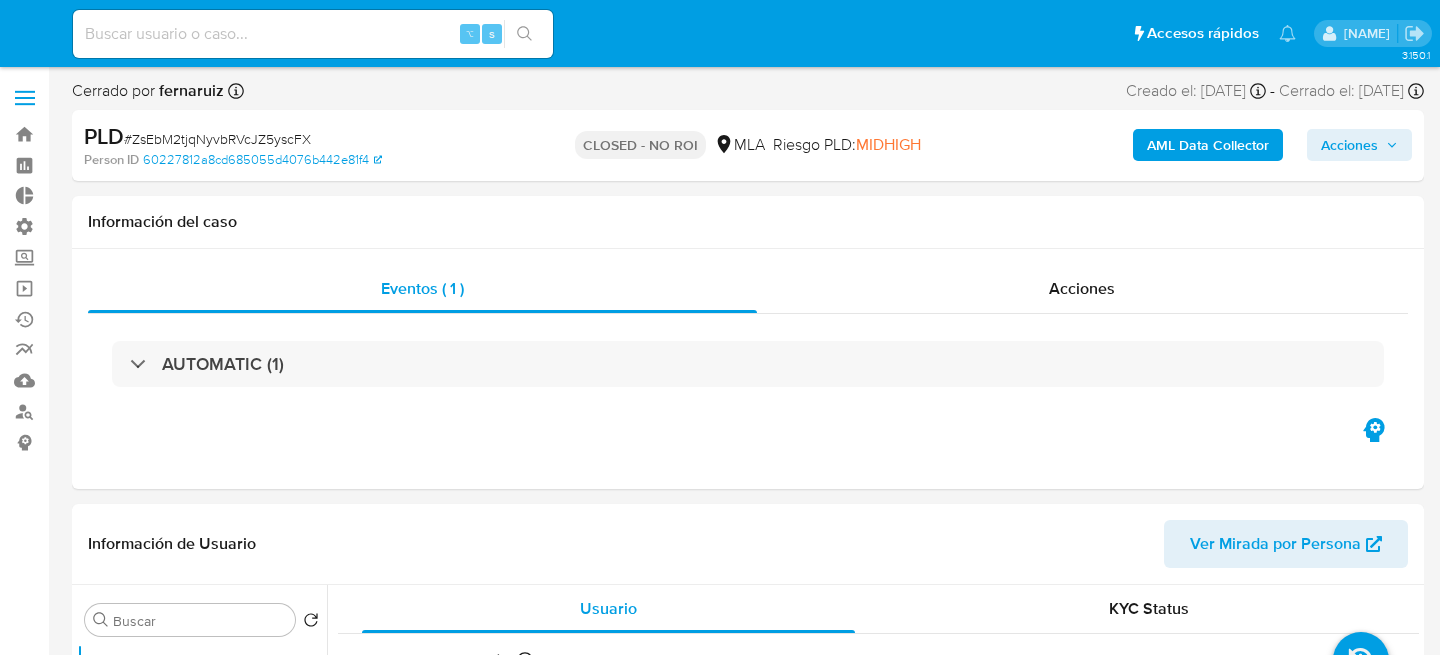 select on "10" 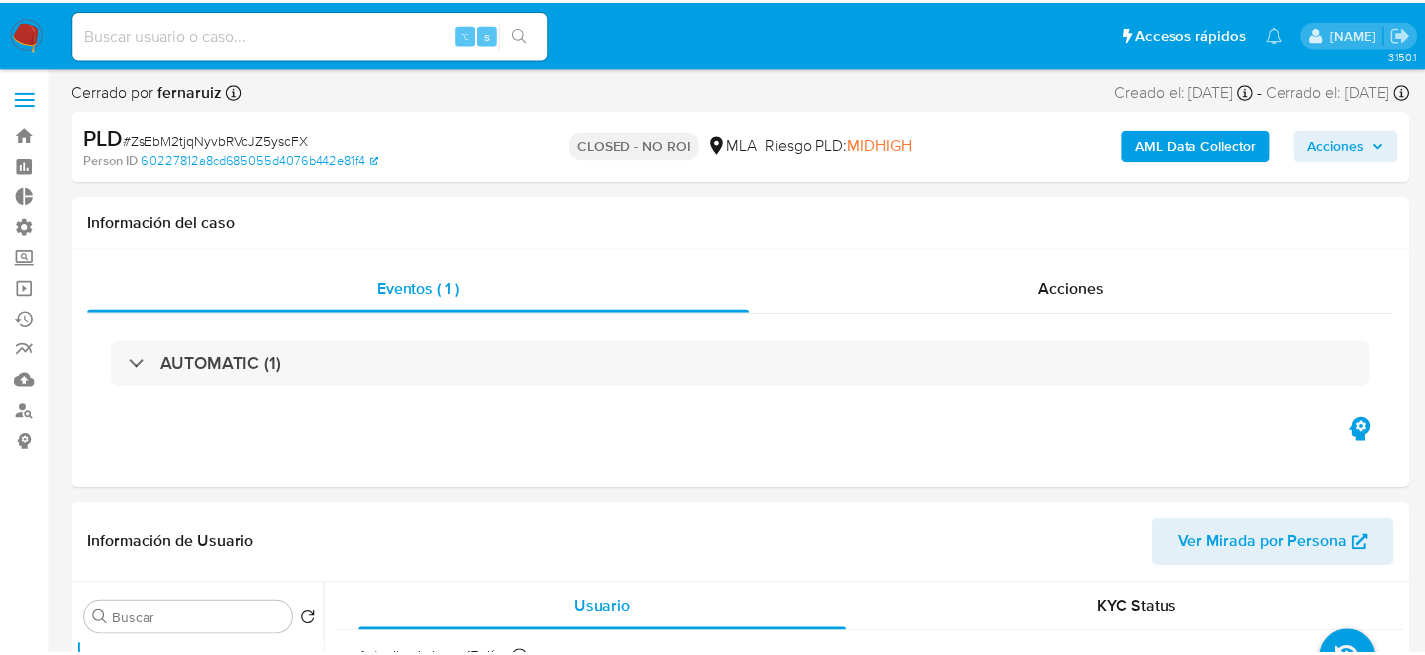 scroll, scrollTop: 0, scrollLeft: 0, axis: both 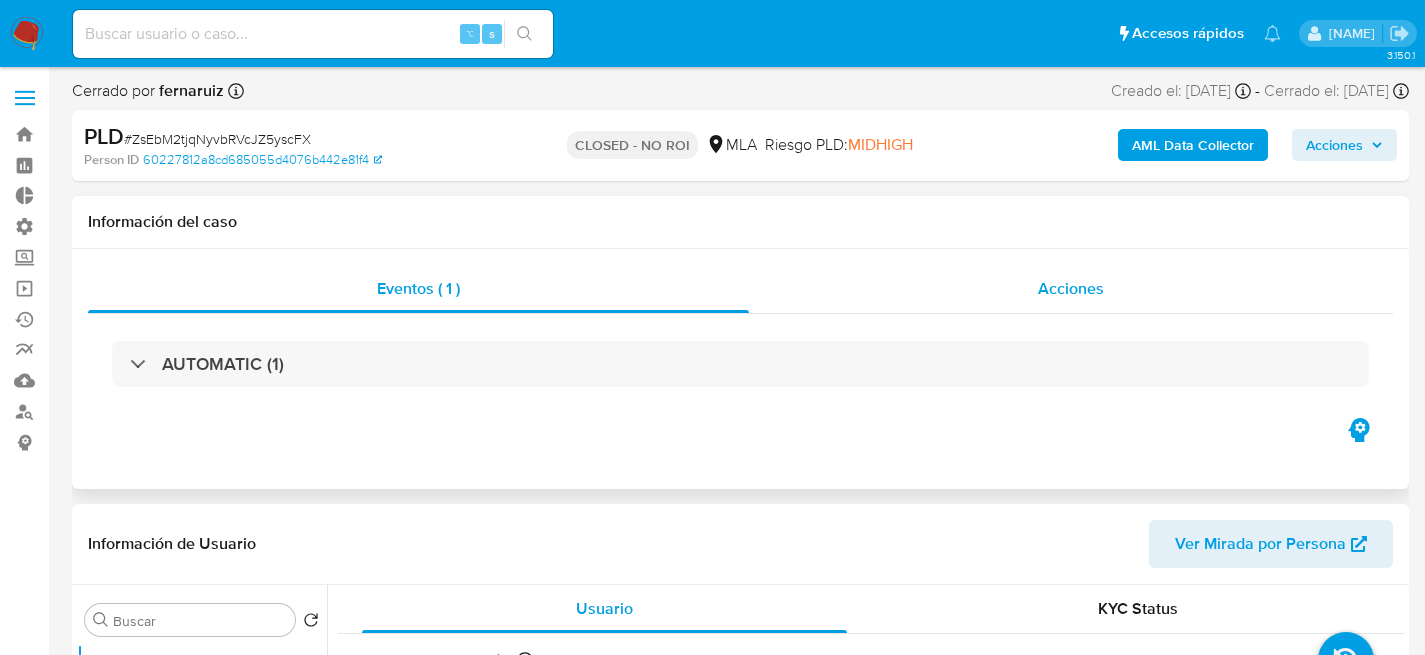 click on "Acciones" at bounding box center [1071, 289] 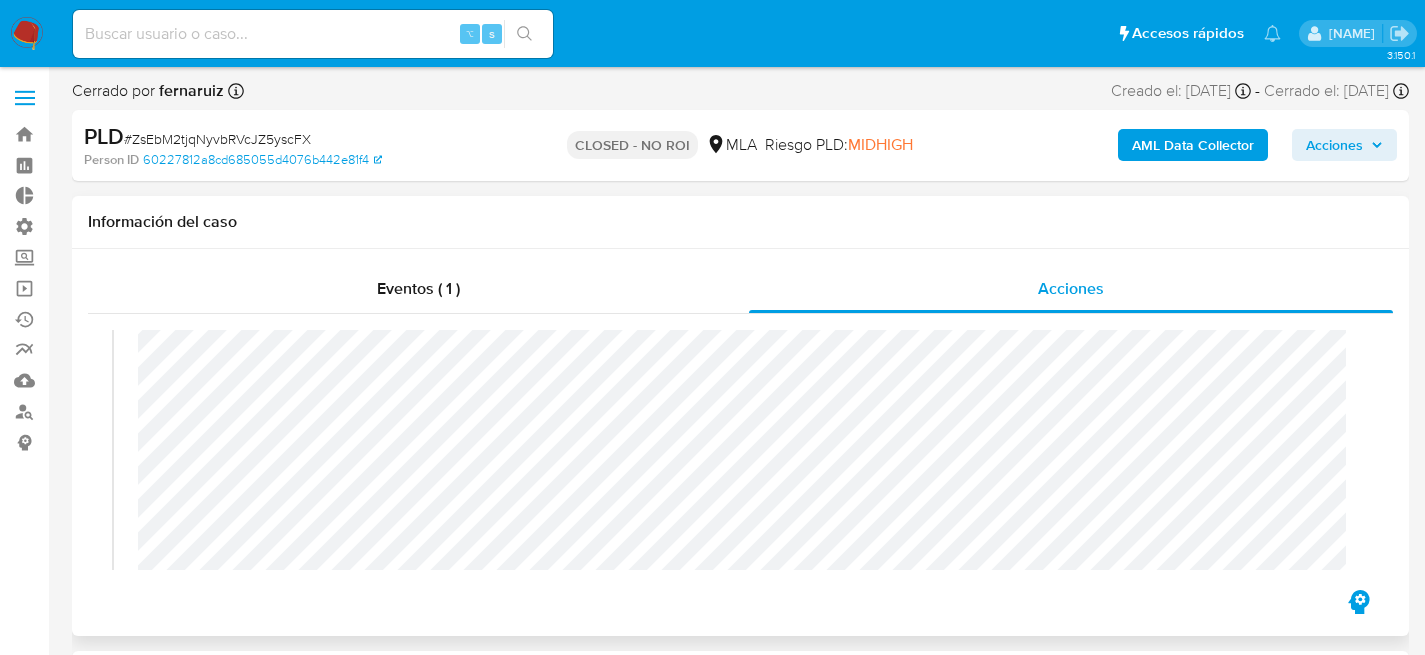 scroll, scrollTop: 335, scrollLeft: 0, axis: vertical 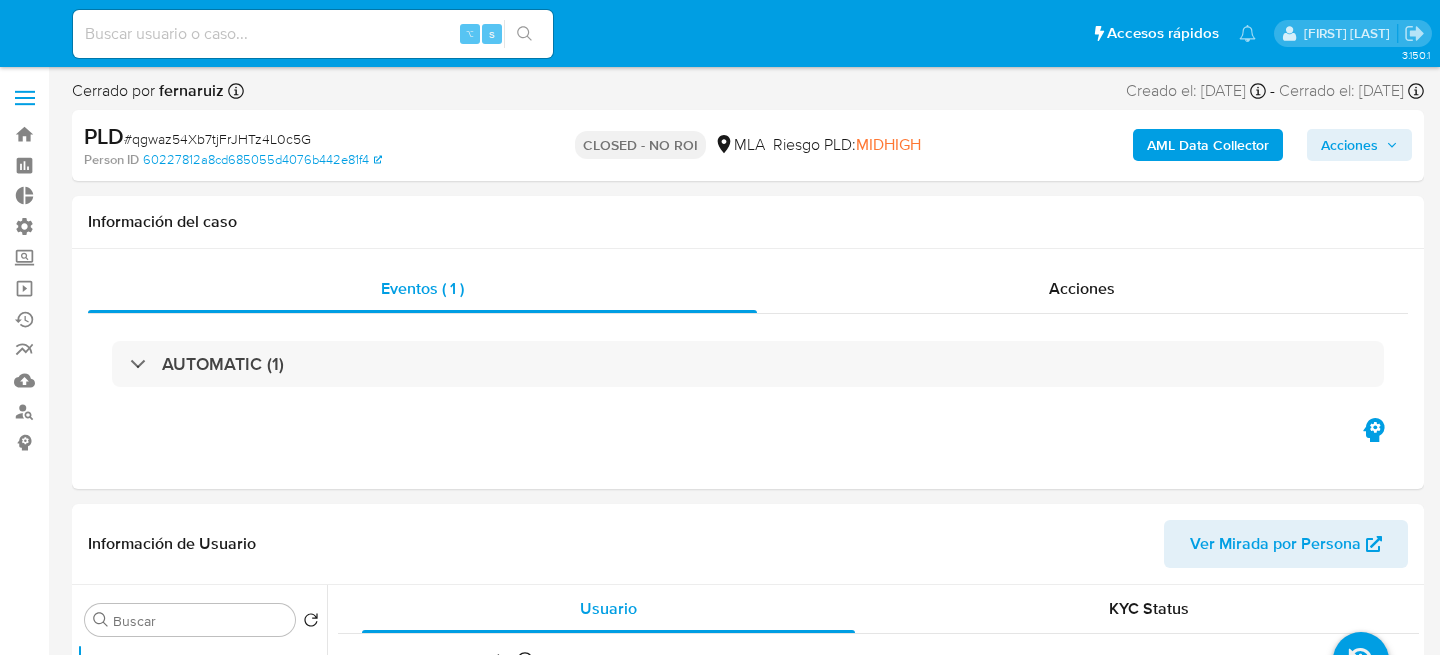 select on "10" 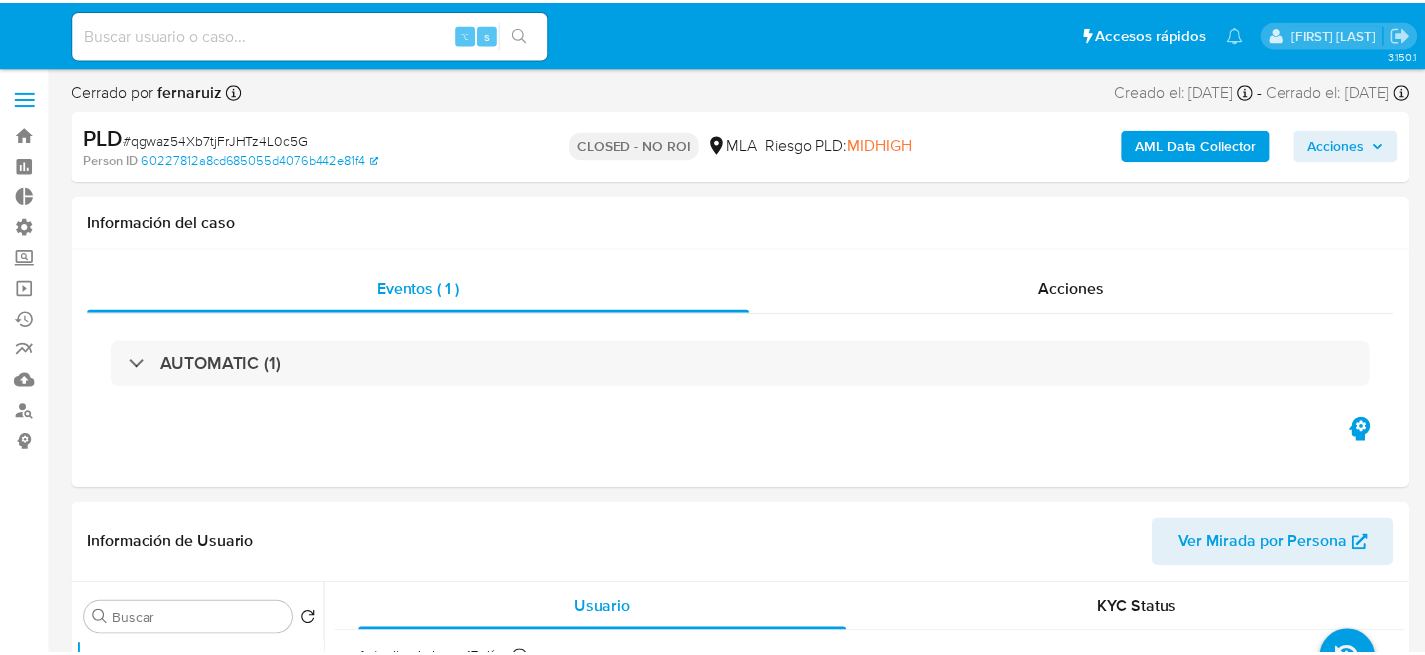 scroll, scrollTop: 0, scrollLeft: 0, axis: both 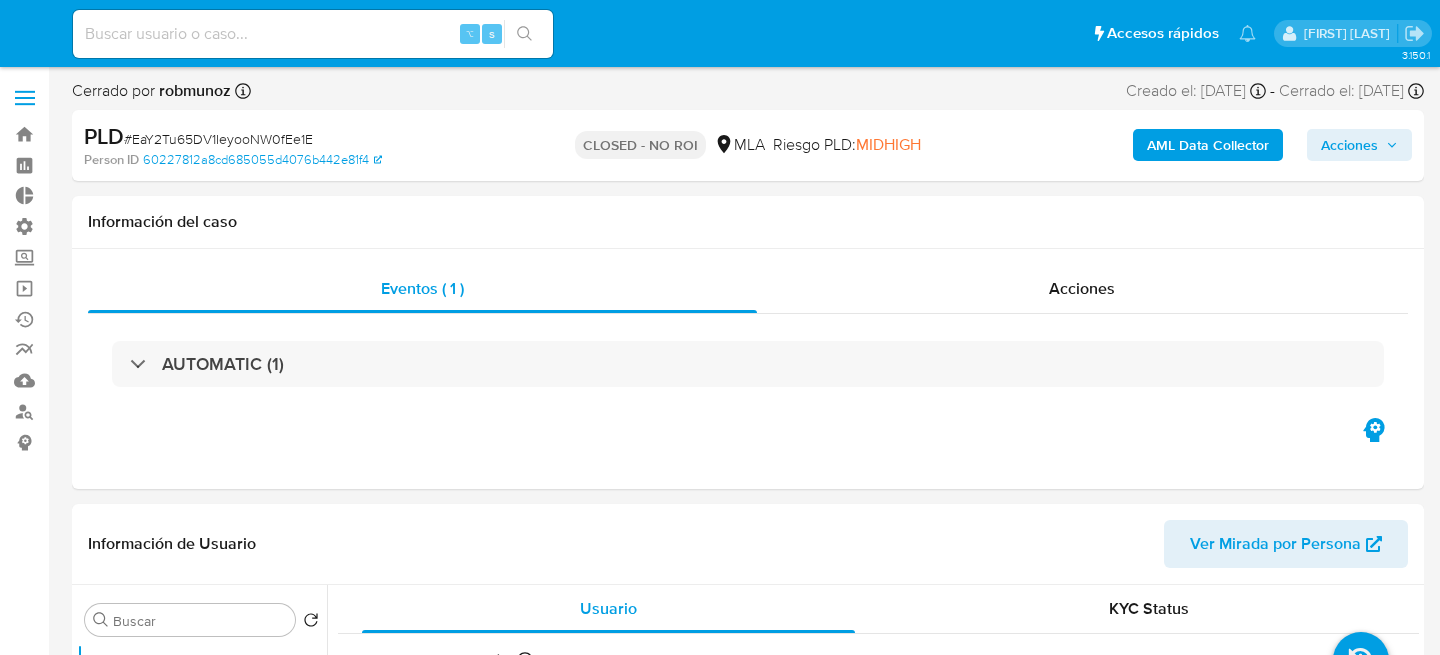 select on "10" 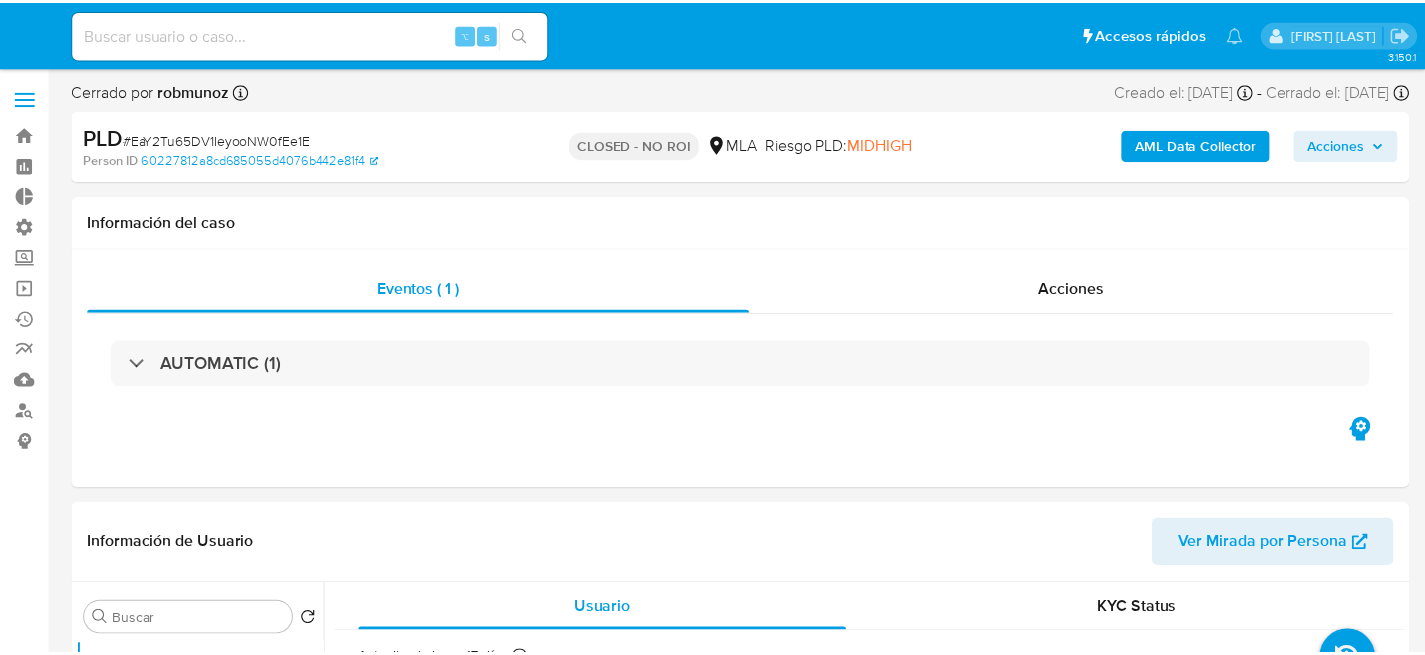 scroll, scrollTop: 0, scrollLeft: 0, axis: both 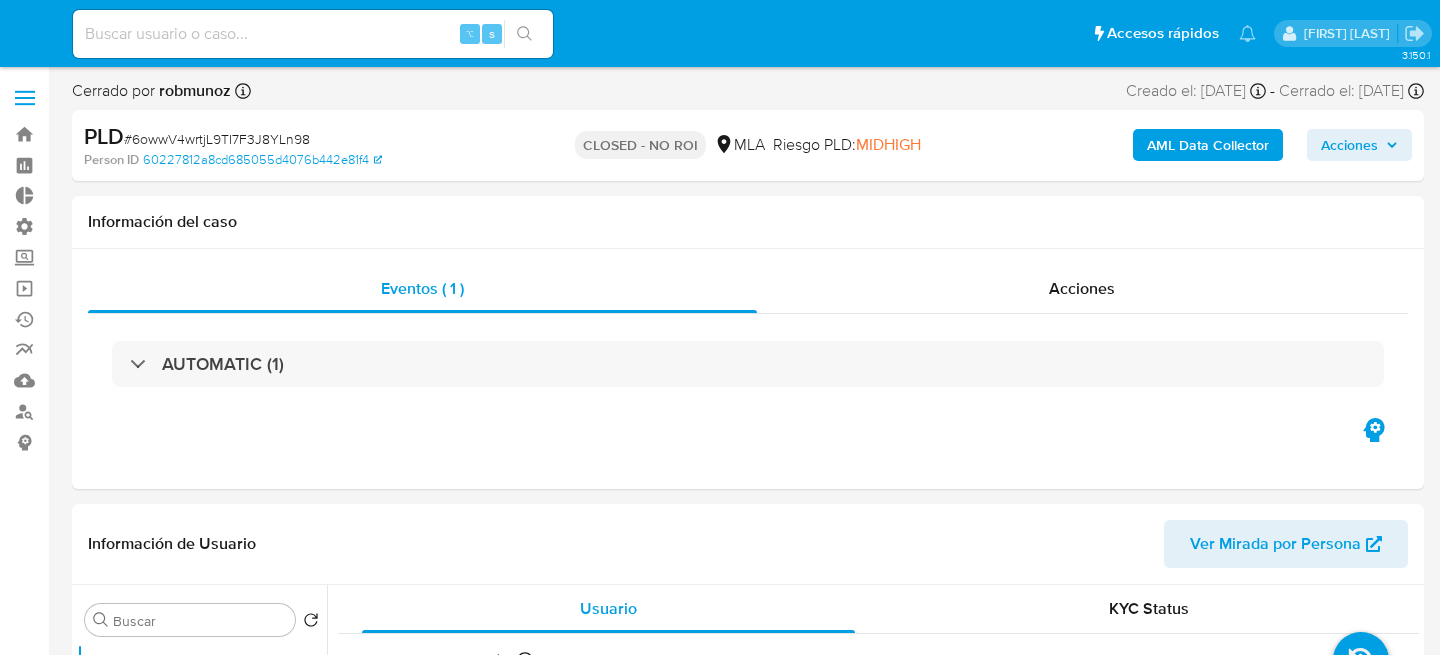 select on "10" 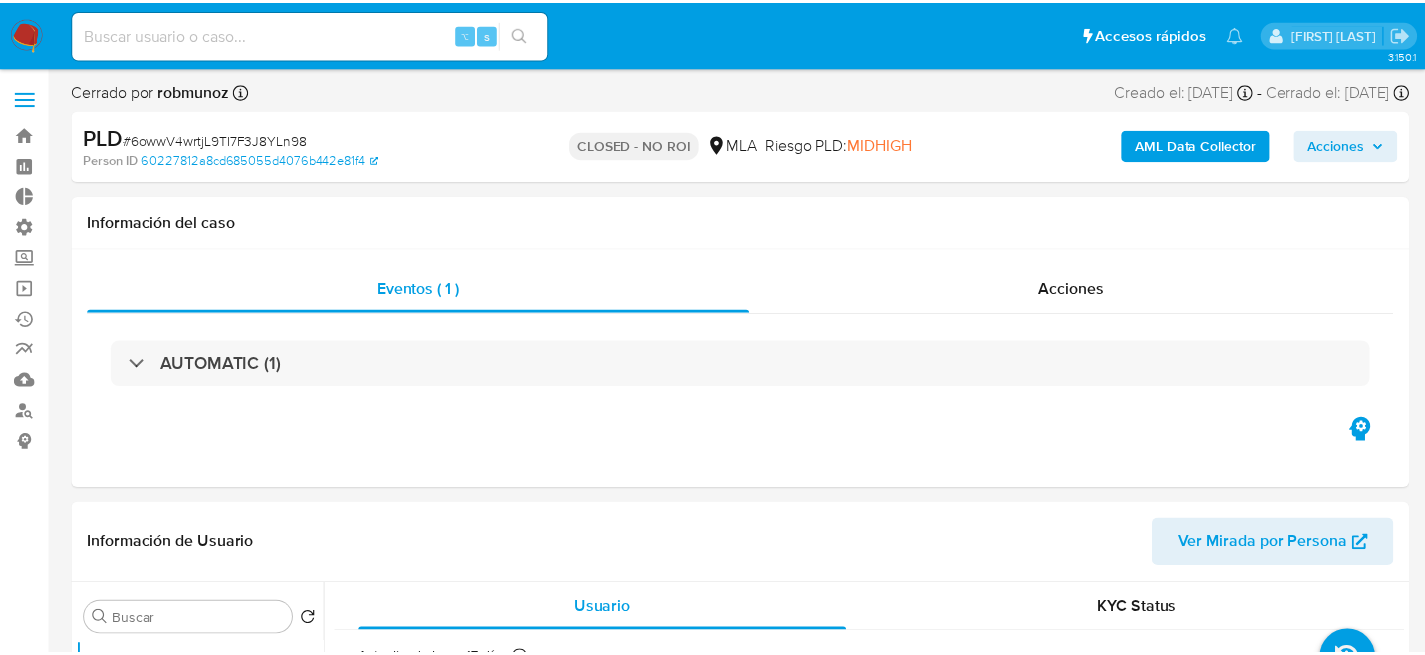 scroll, scrollTop: 0, scrollLeft: 0, axis: both 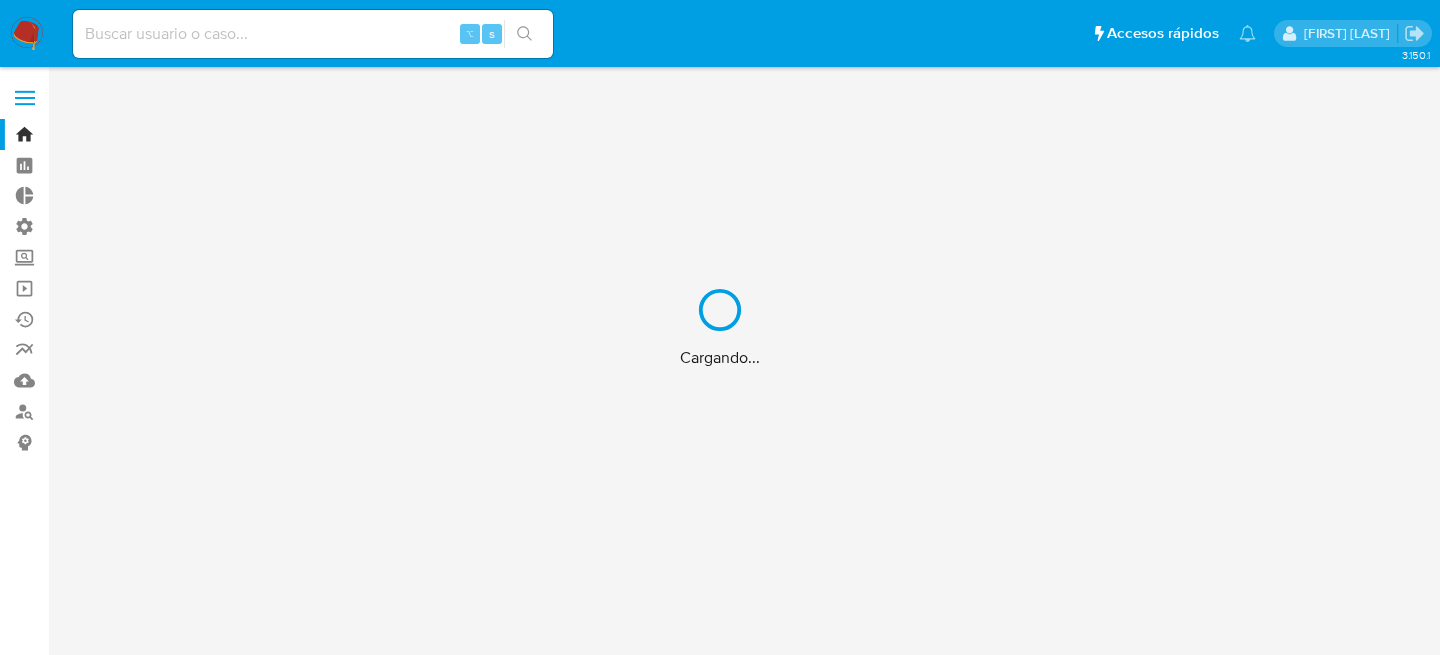 click on "Cargando..." at bounding box center [720, 327] 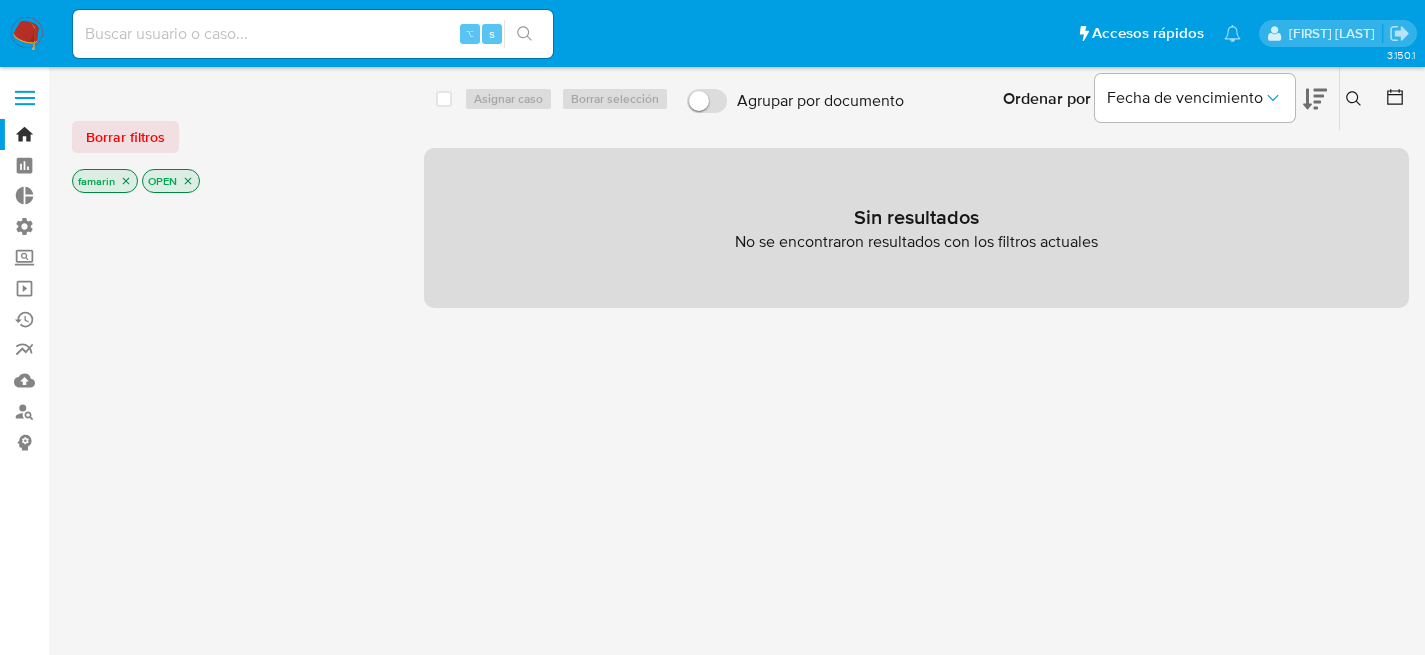 click at bounding box center [313, 34] 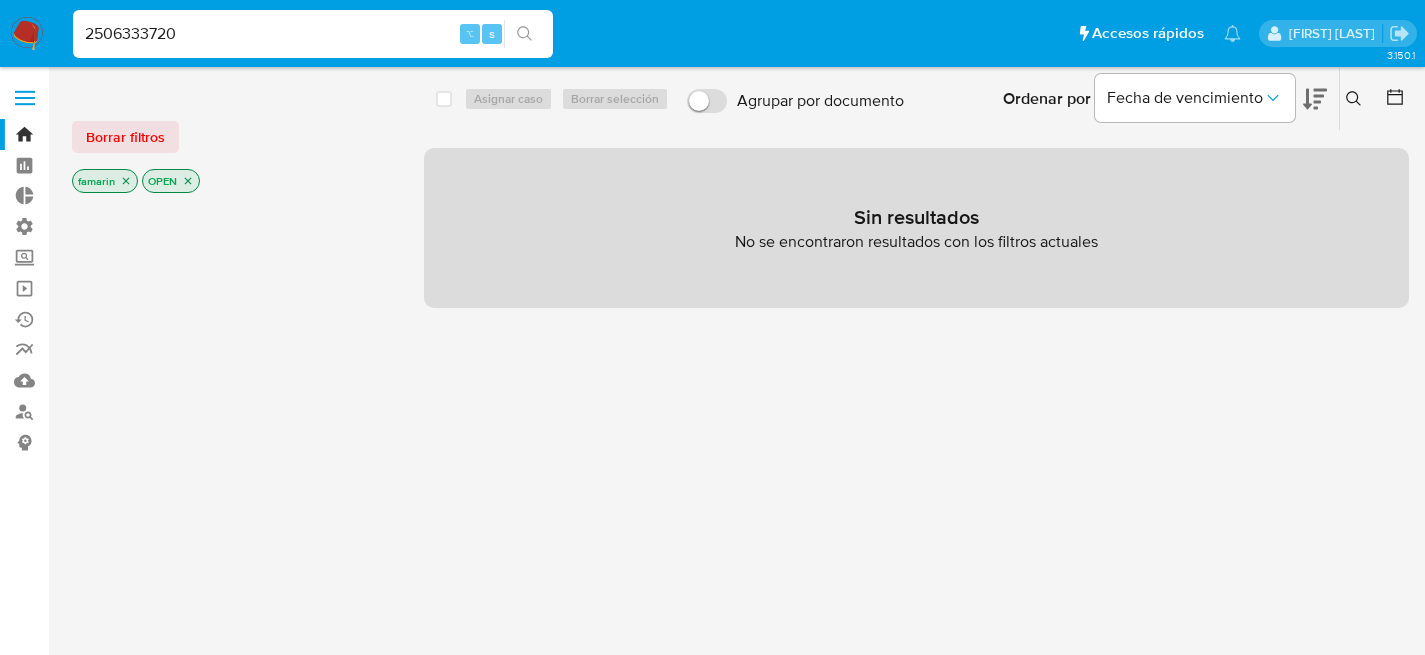 type on "2506333720" 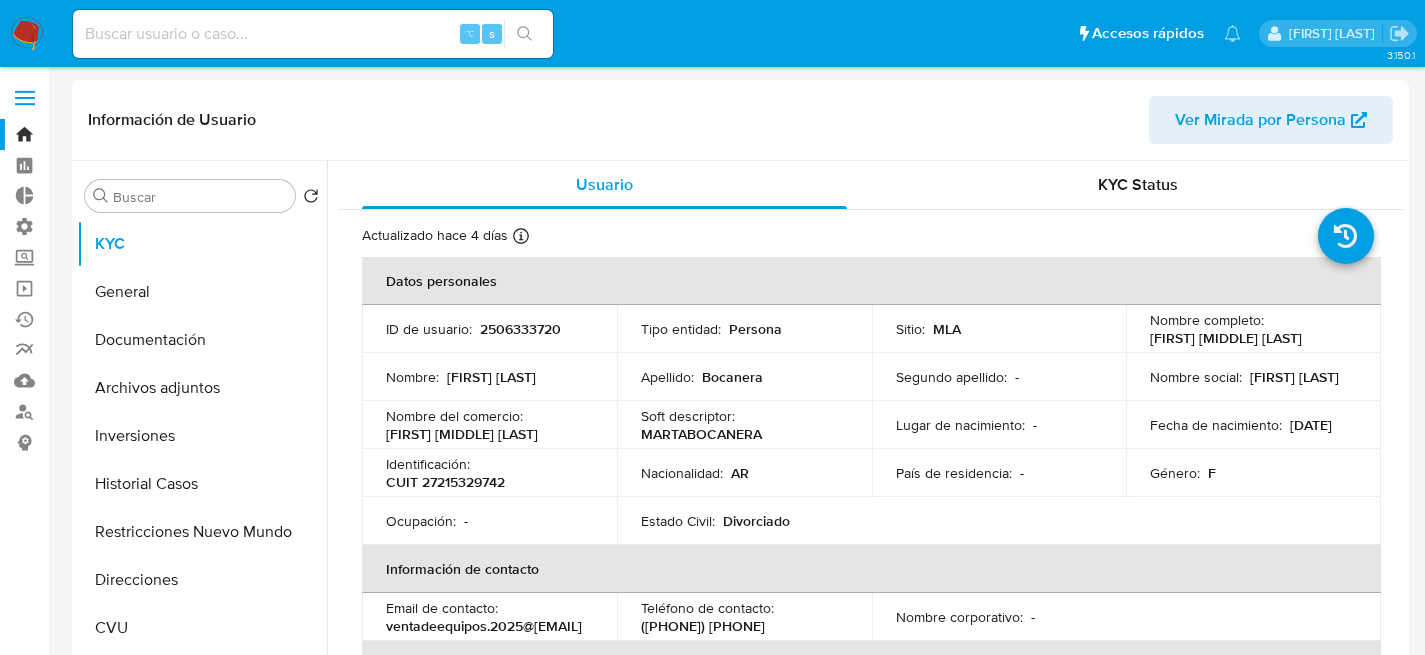 select on "10" 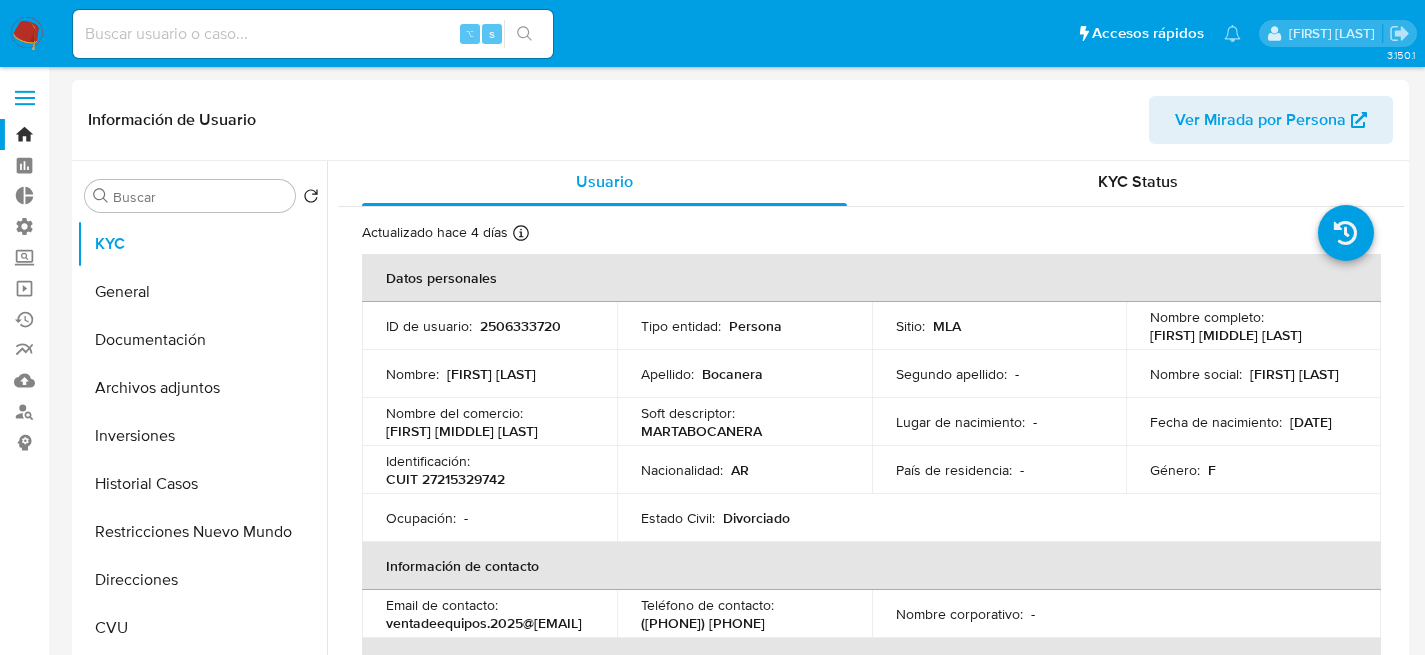 scroll, scrollTop: 4, scrollLeft: 0, axis: vertical 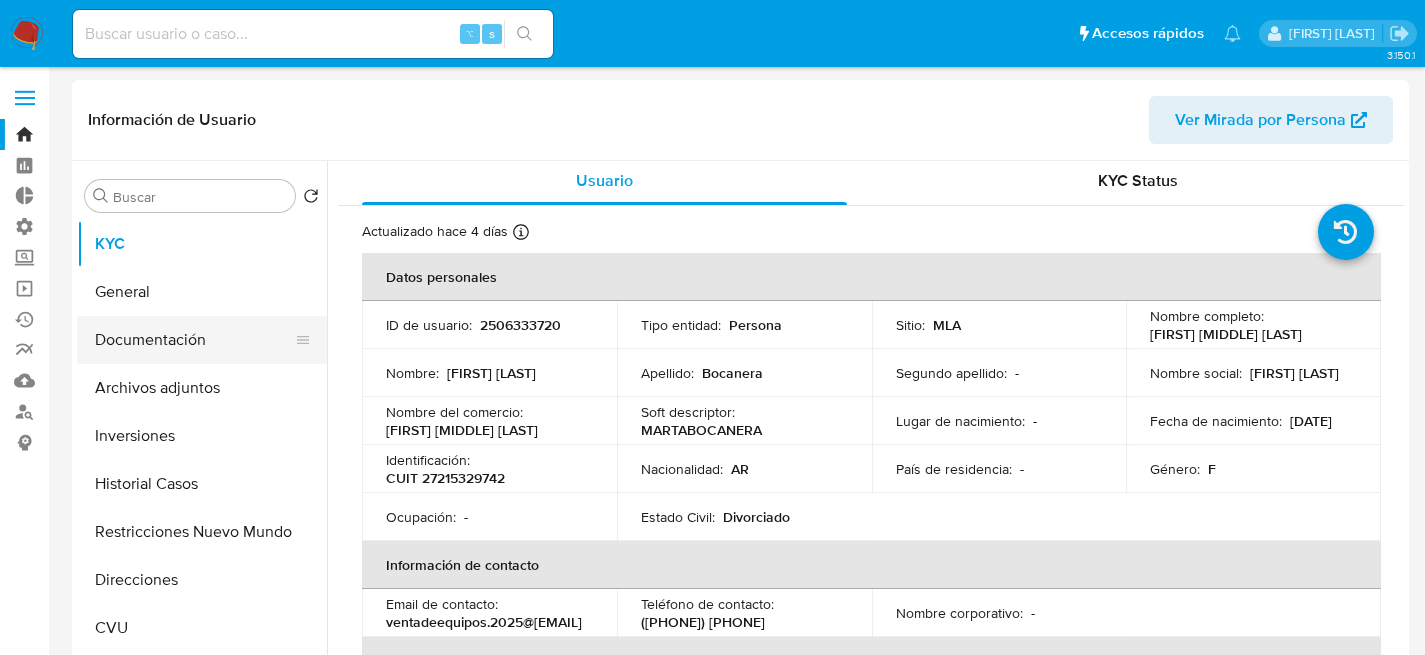 click on "Documentación" at bounding box center (194, 340) 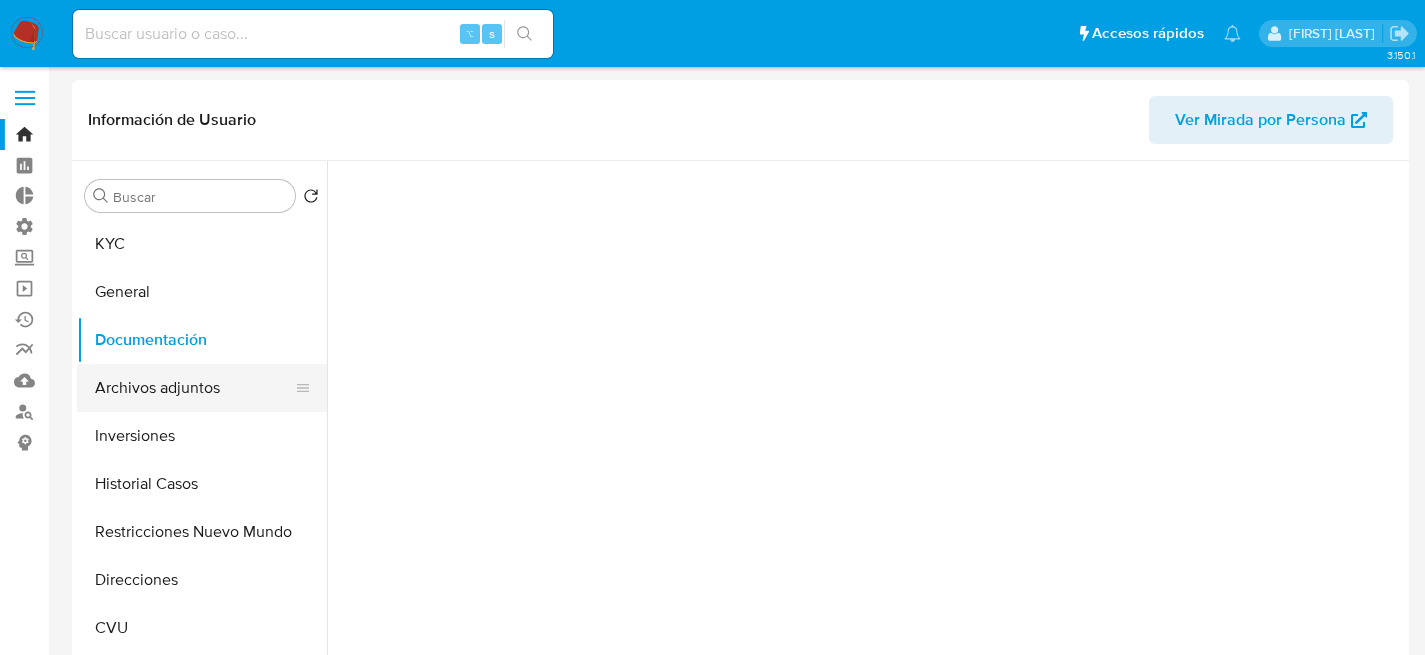 scroll, scrollTop: 0, scrollLeft: 0, axis: both 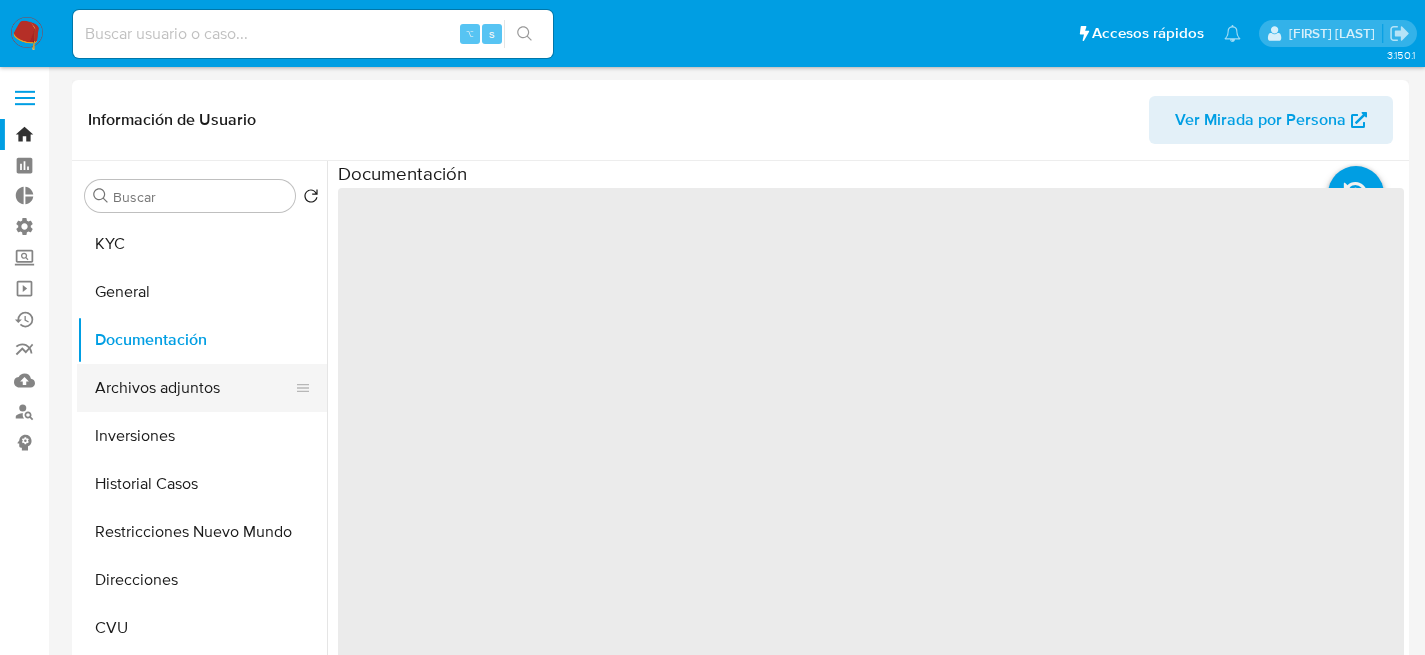 click on "Archivos adjuntos" at bounding box center (194, 388) 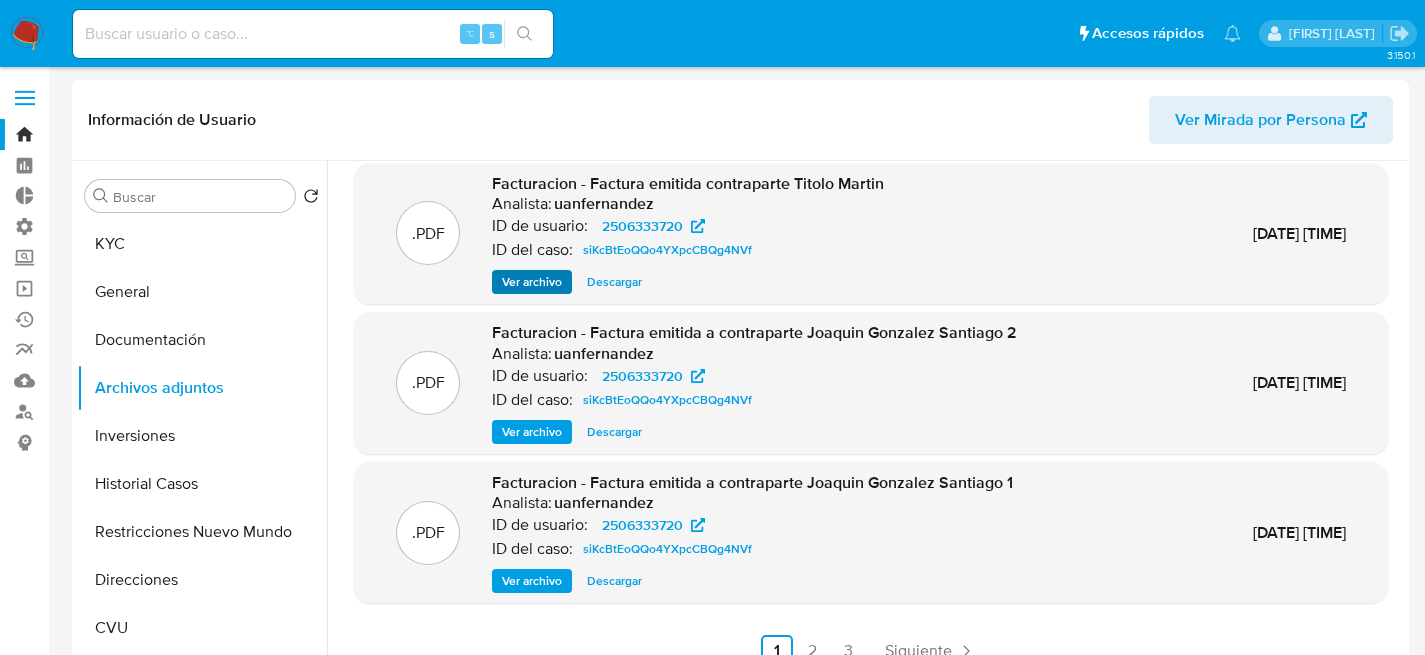 scroll, scrollTop: 168, scrollLeft: 0, axis: vertical 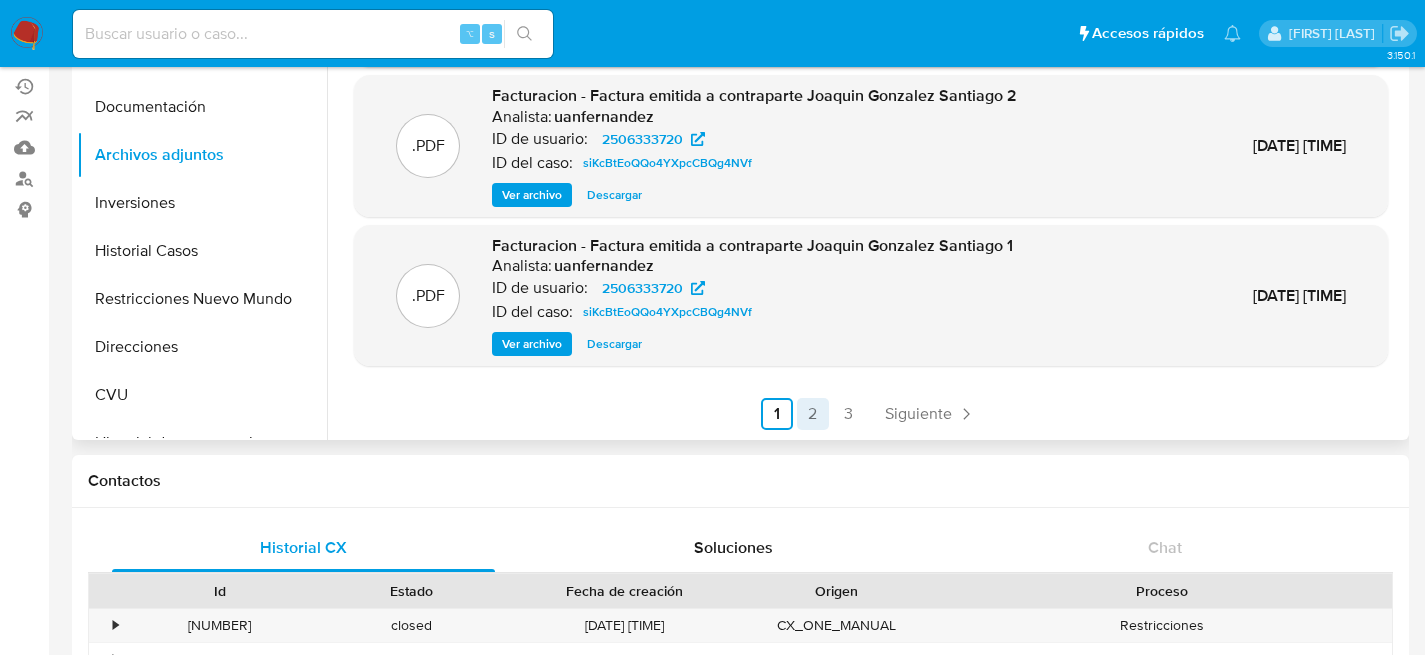 click on "2" at bounding box center [813, 414] 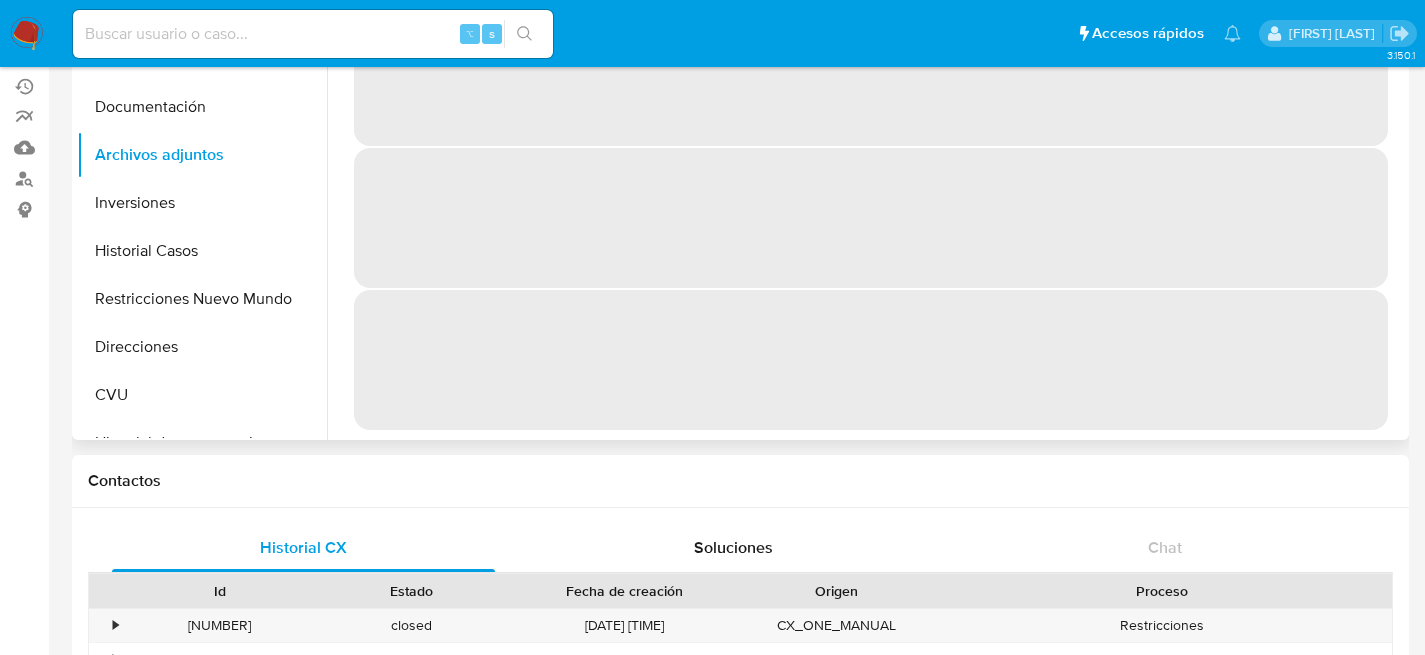 scroll, scrollTop: 0, scrollLeft: 0, axis: both 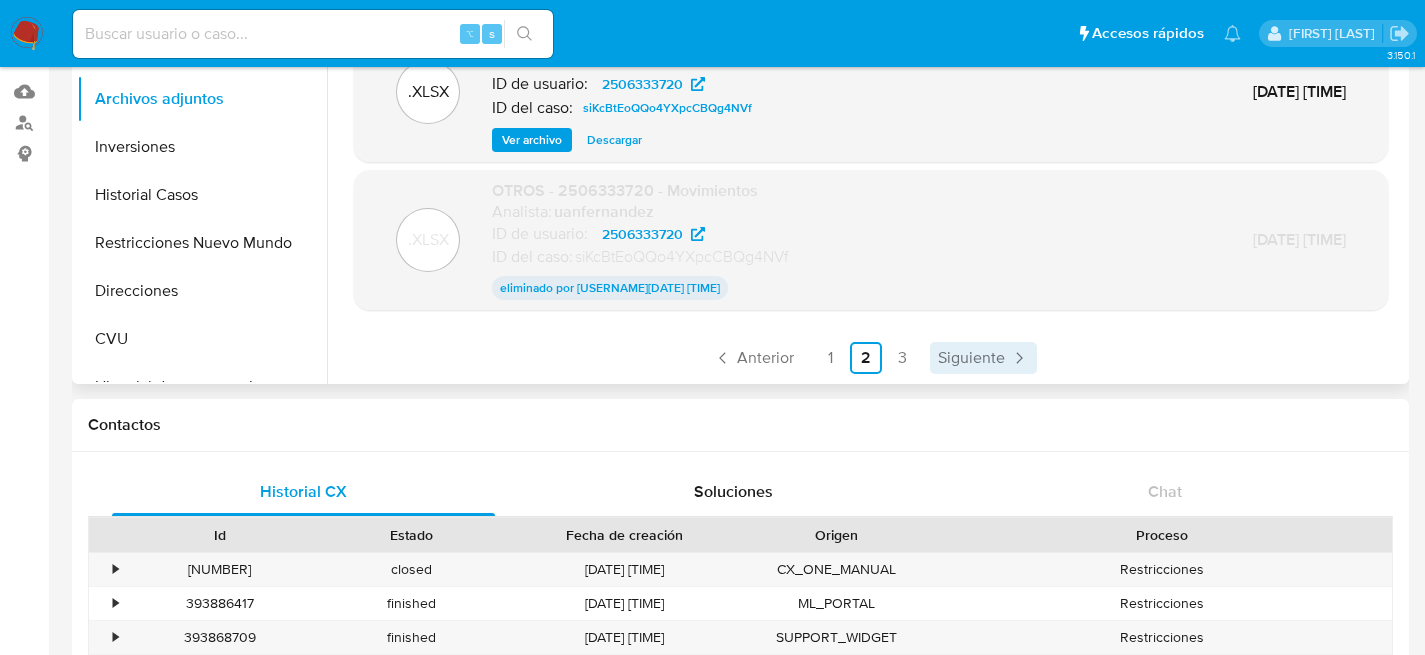 click on "Siguiente" at bounding box center [971, 358] 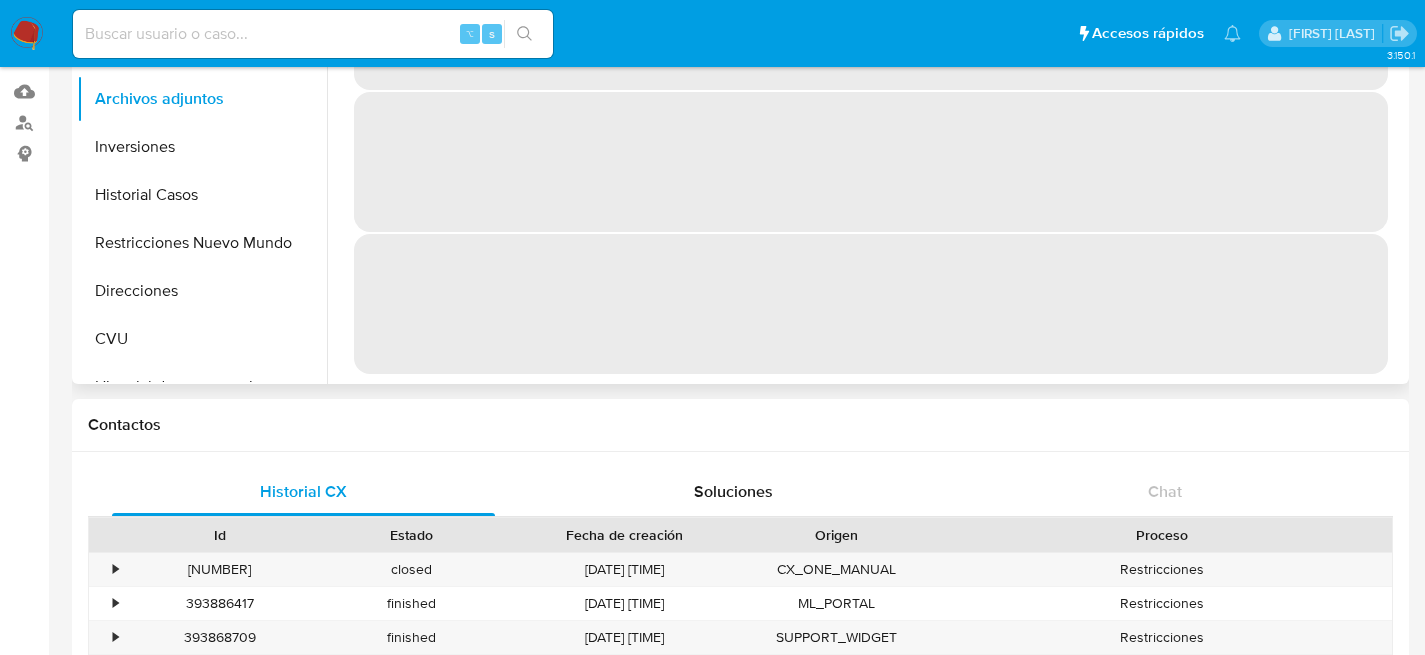 scroll, scrollTop: 0, scrollLeft: 0, axis: both 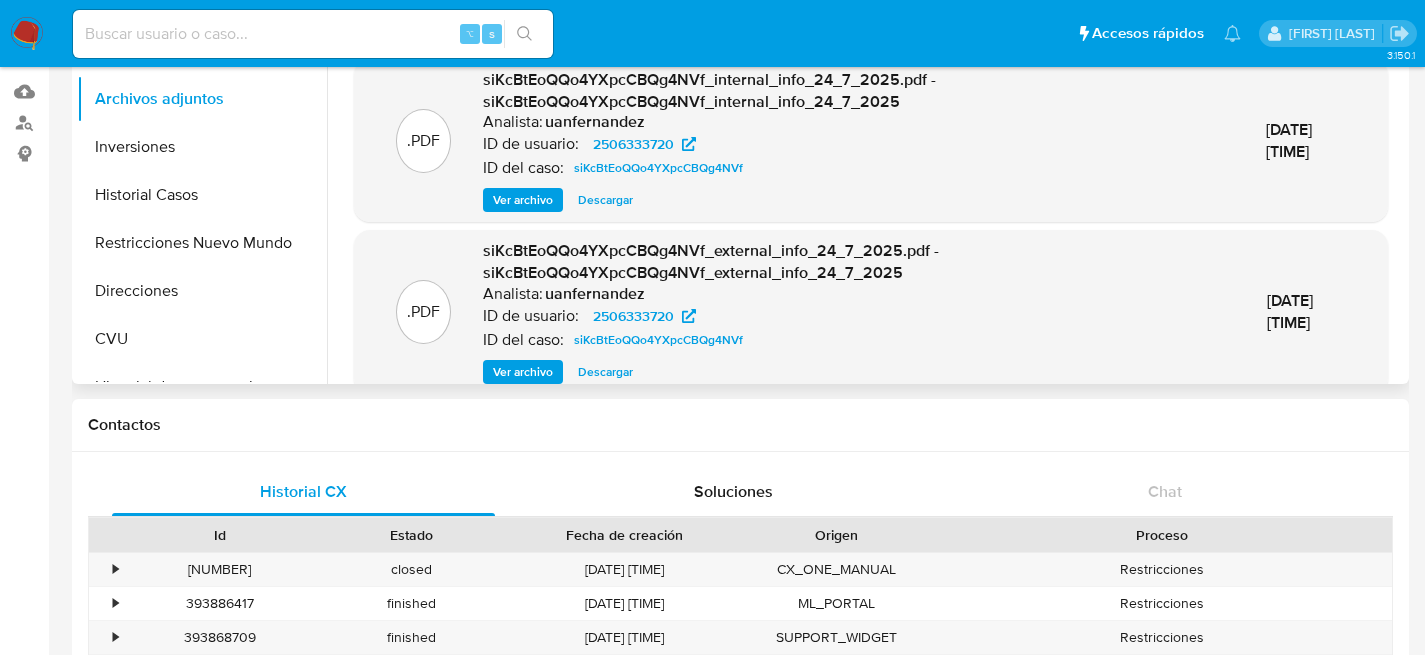 click on "Ver archivo" at bounding box center (523, 372) 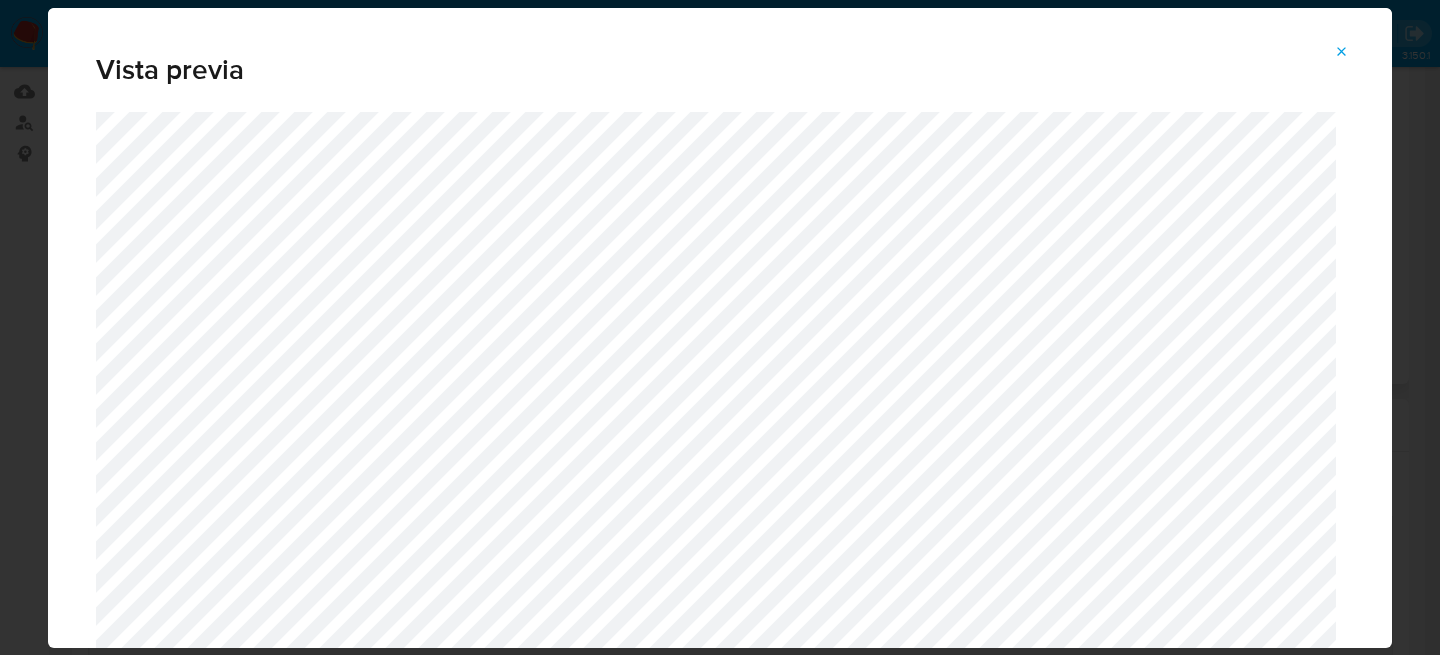 click 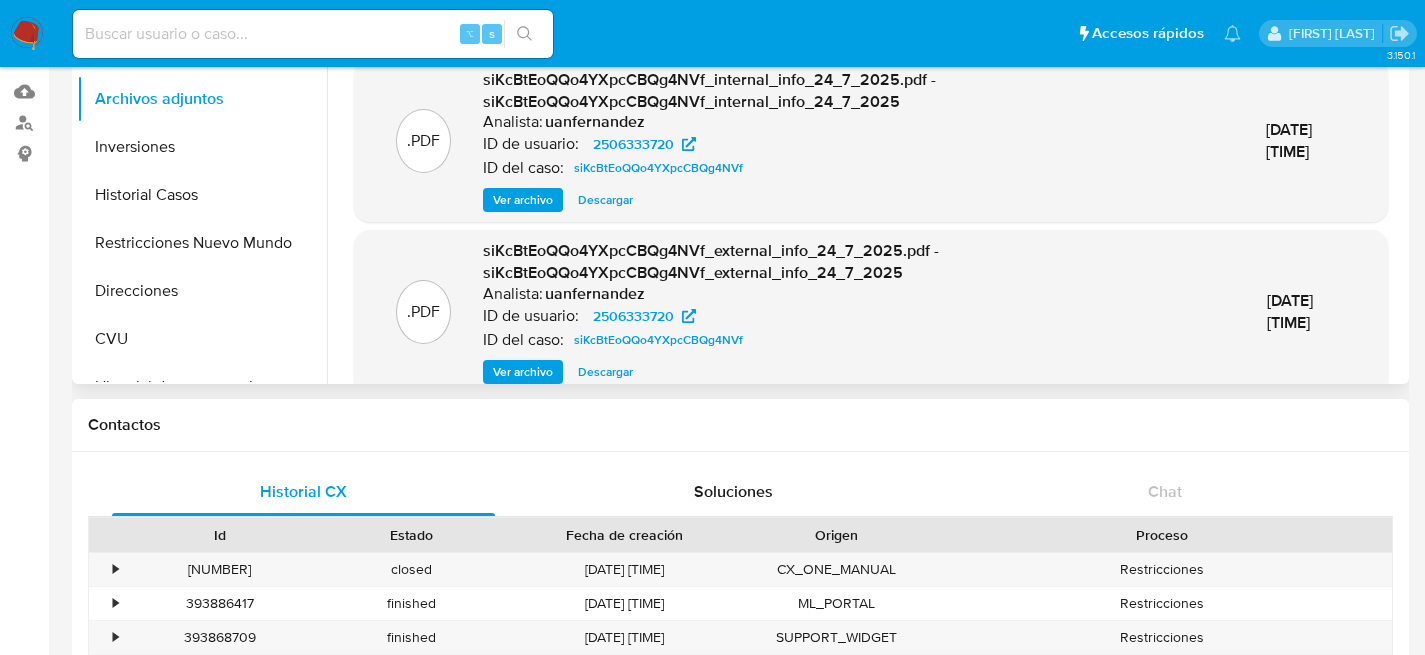 click on "Contactos" at bounding box center [740, 425] 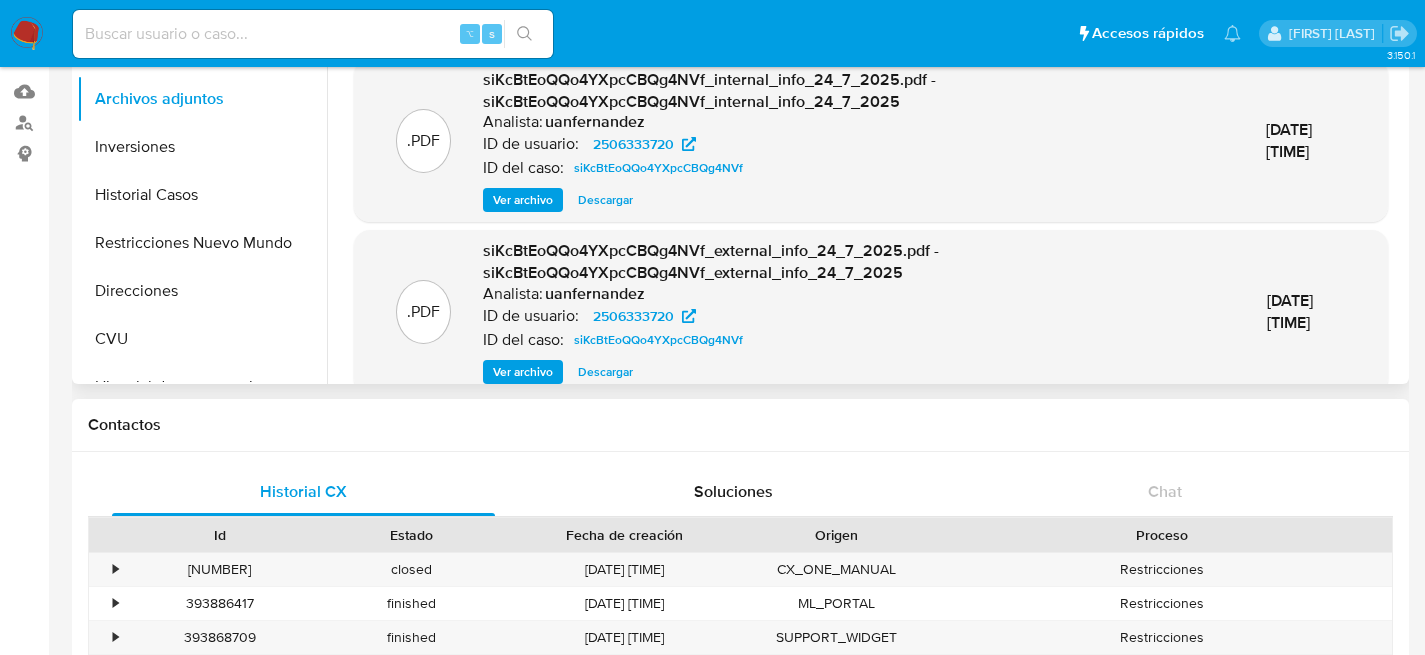 click on "Contactos" at bounding box center [740, 425] 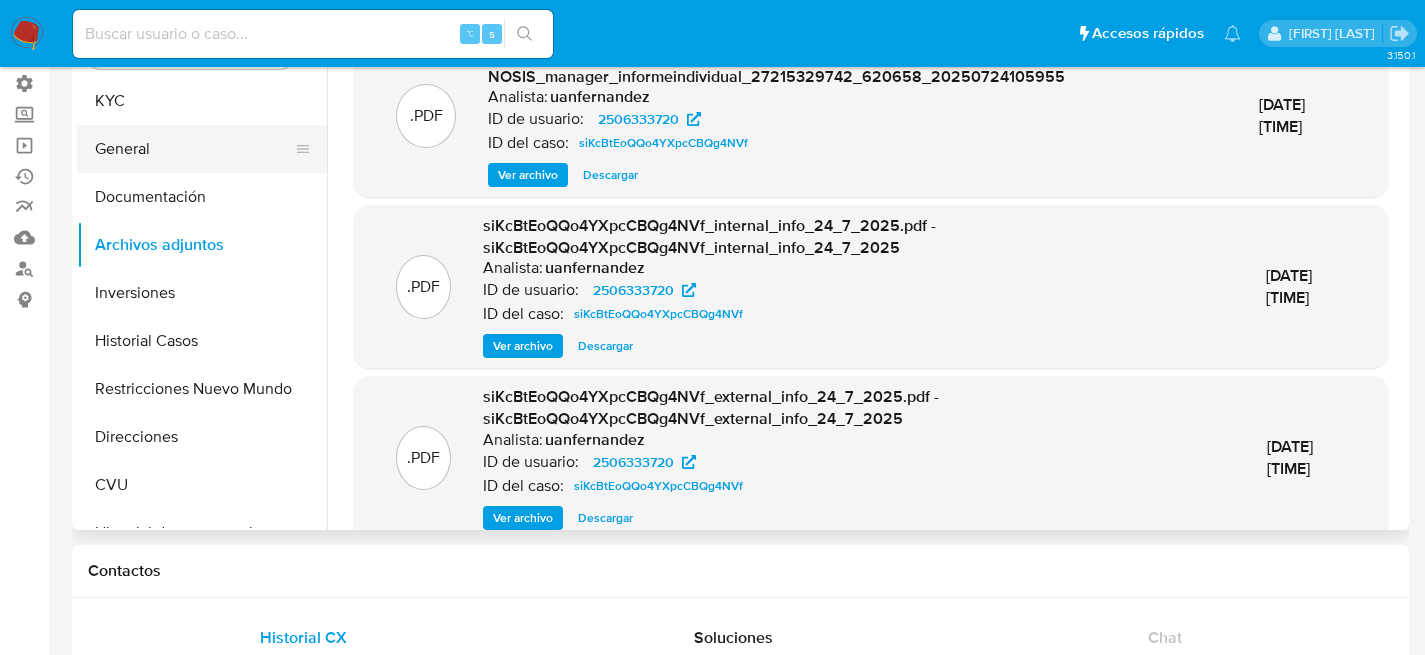 scroll, scrollTop: 111, scrollLeft: 0, axis: vertical 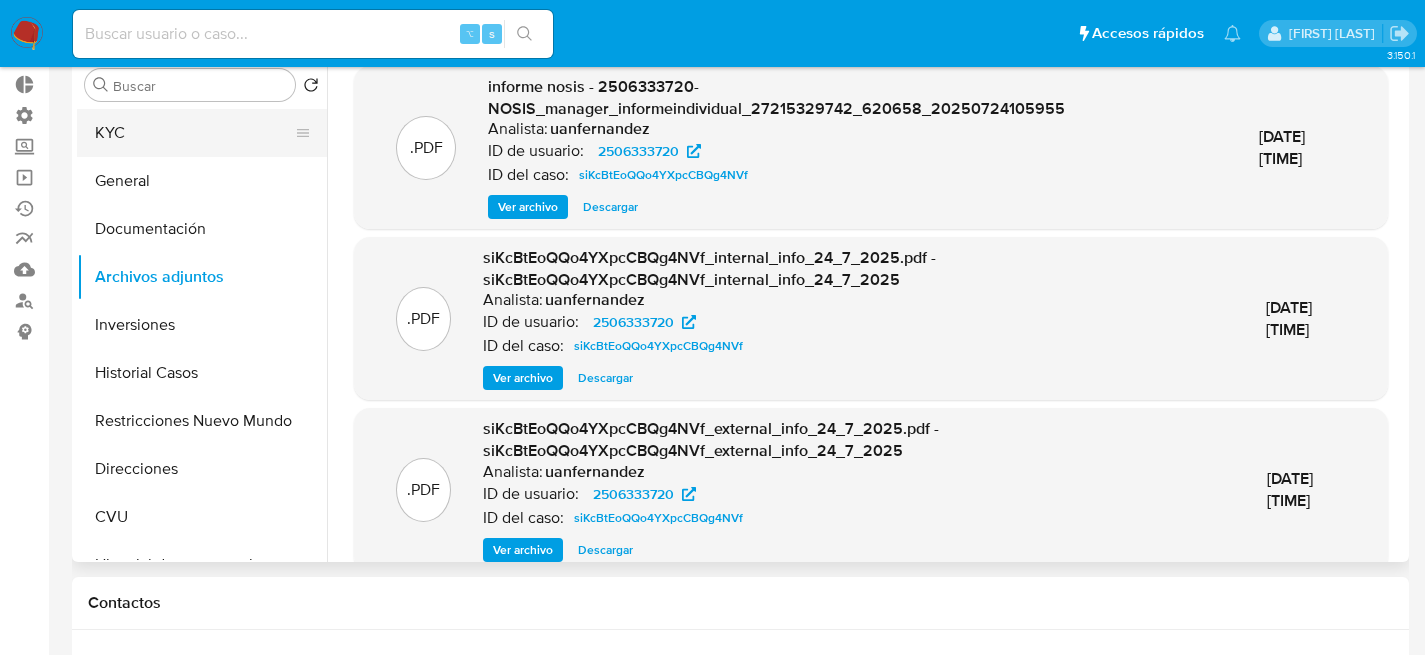 click on "KYC" at bounding box center [194, 133] 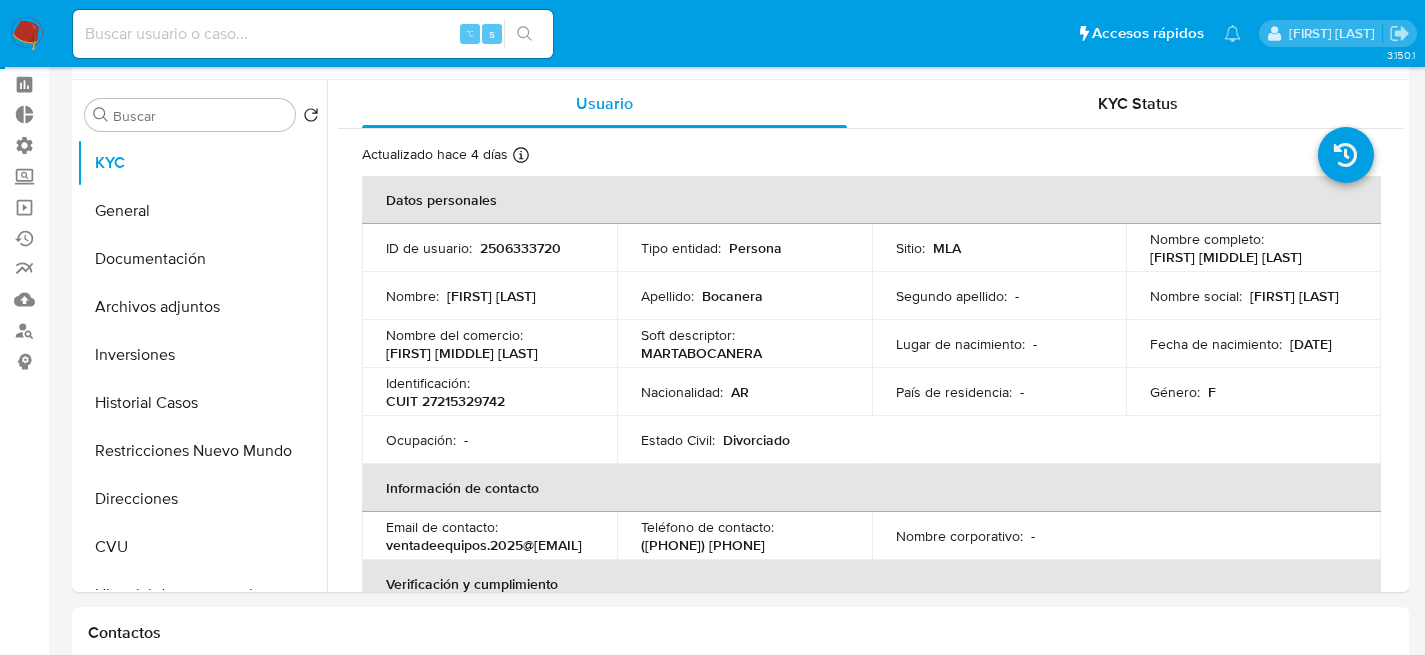 scroll, scrollTop: 69, scrollLeft: 0, axis: vertical 